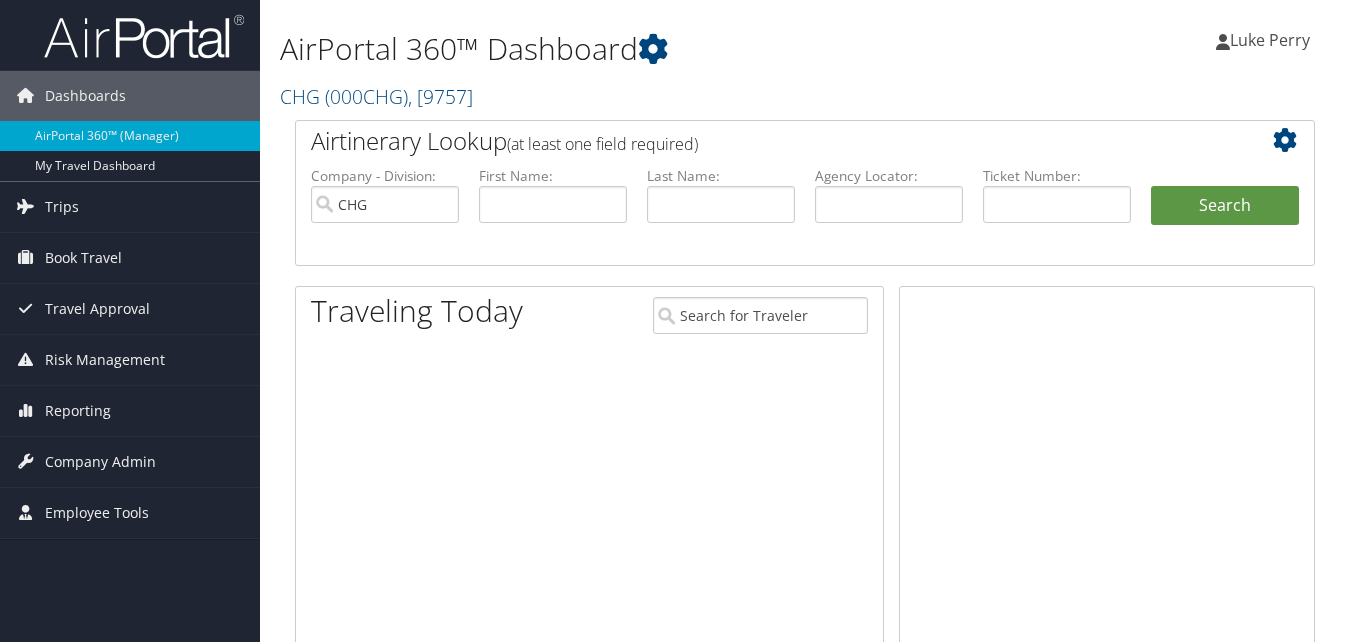 scroll, scrollTop: 0, scrollLeft: 0, axis: both 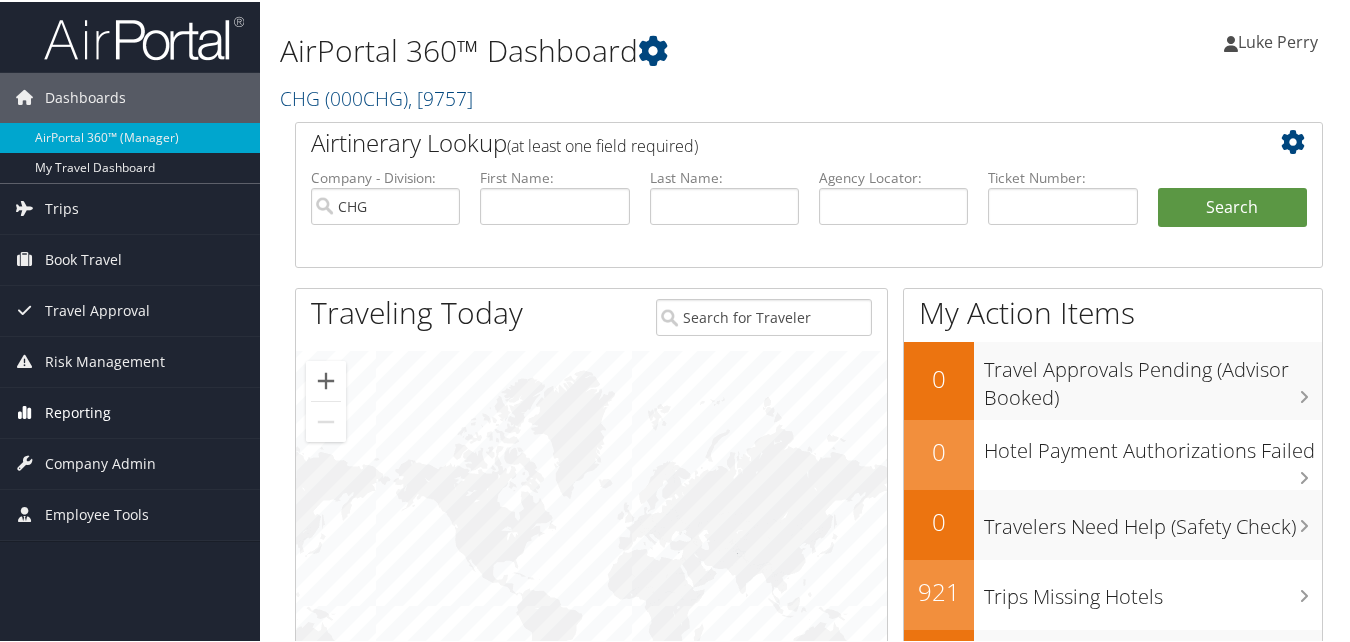 click on "Reporting" at bounding box center [78, 411] 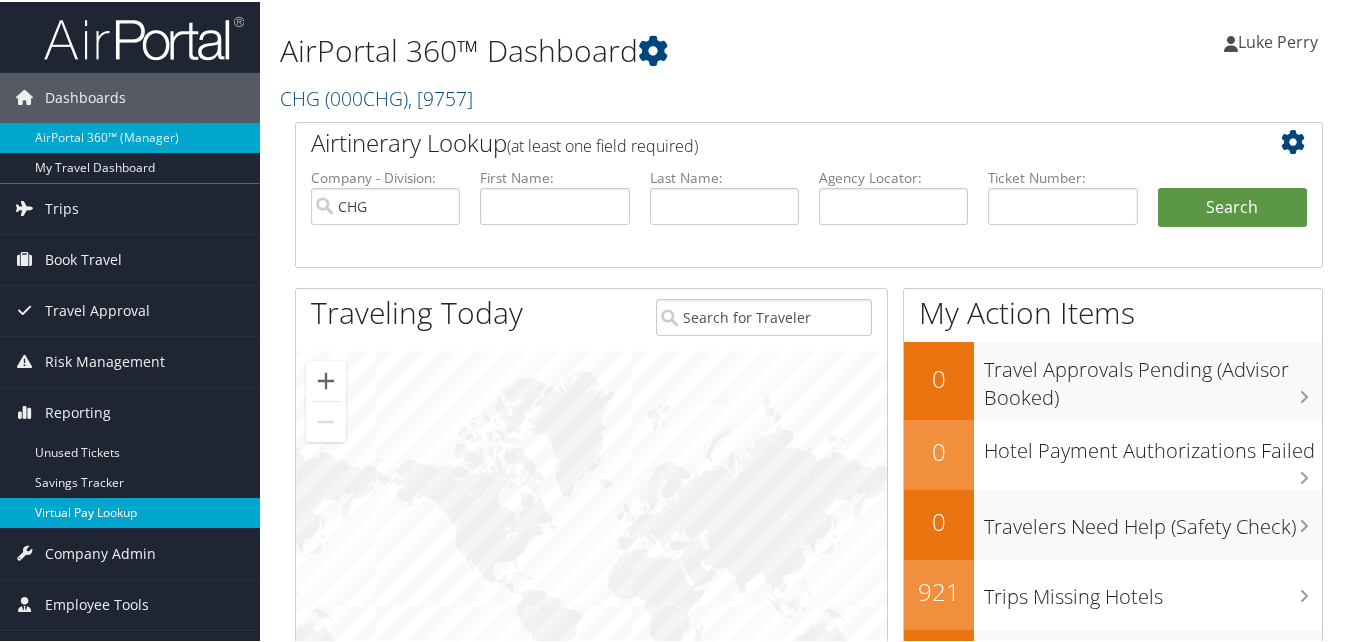 click on "Virtual Pay Lookup" at bounding box center (130, 511) 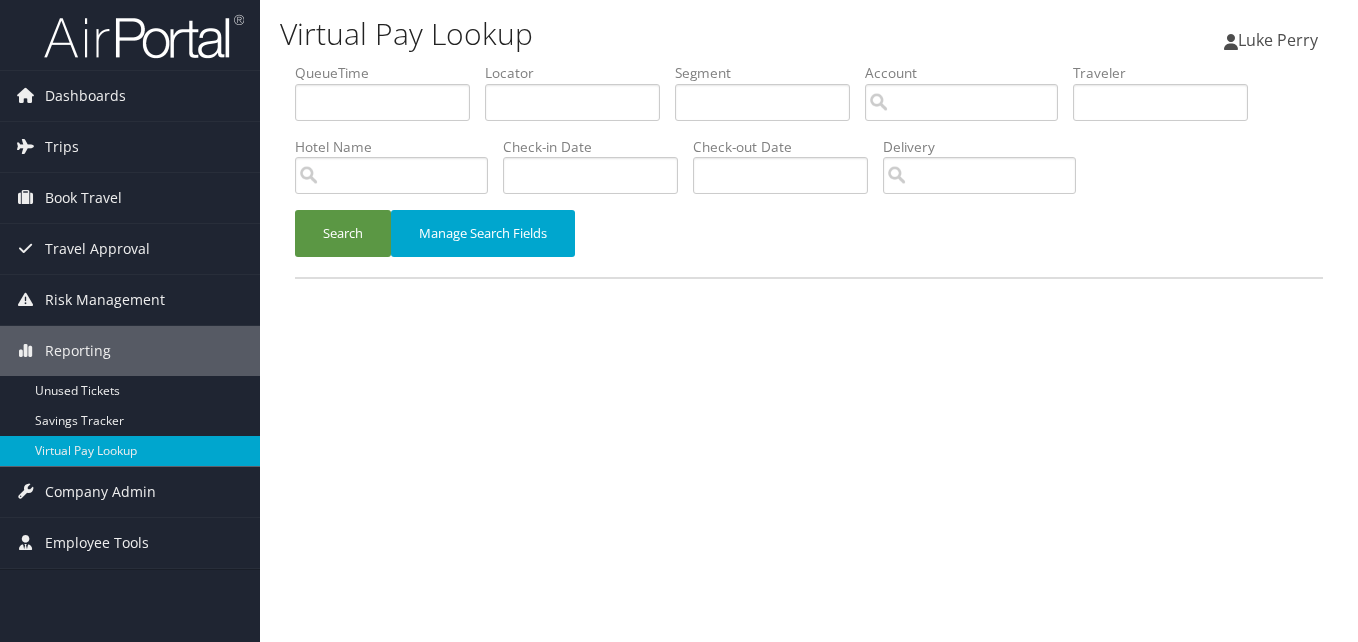 scroll, scrollTop: 0, scrollLeft: 0, axis: both 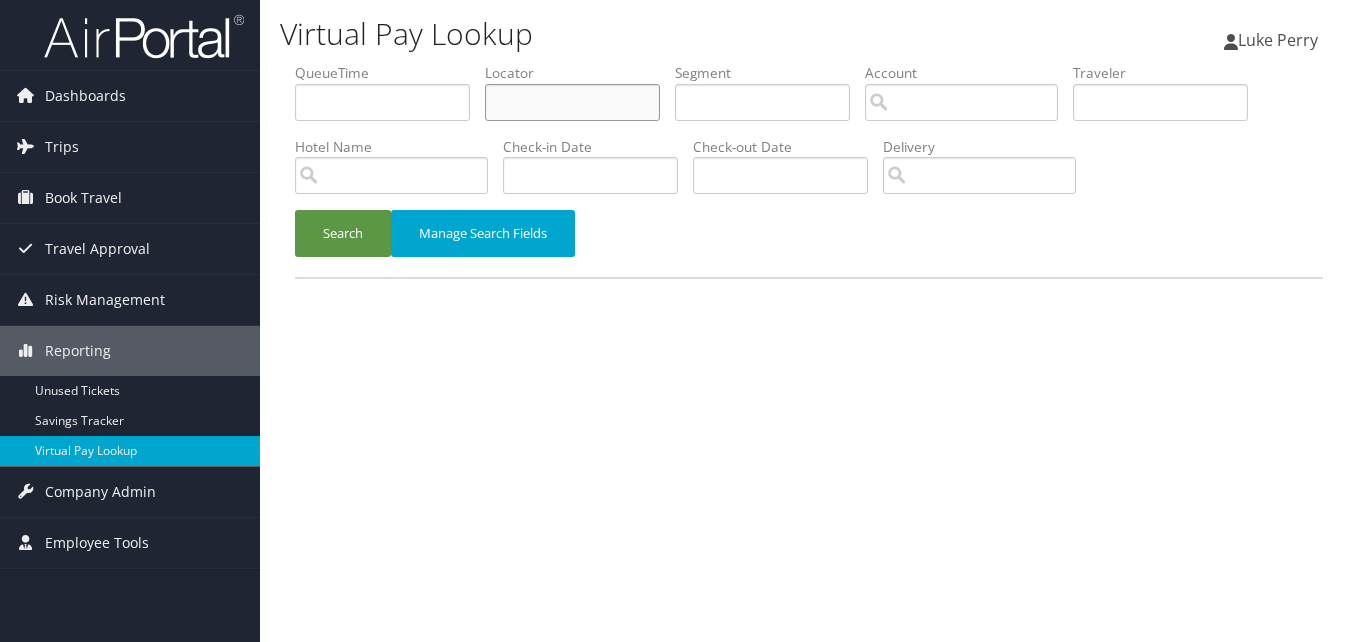 click at bounding box center [572, 102] 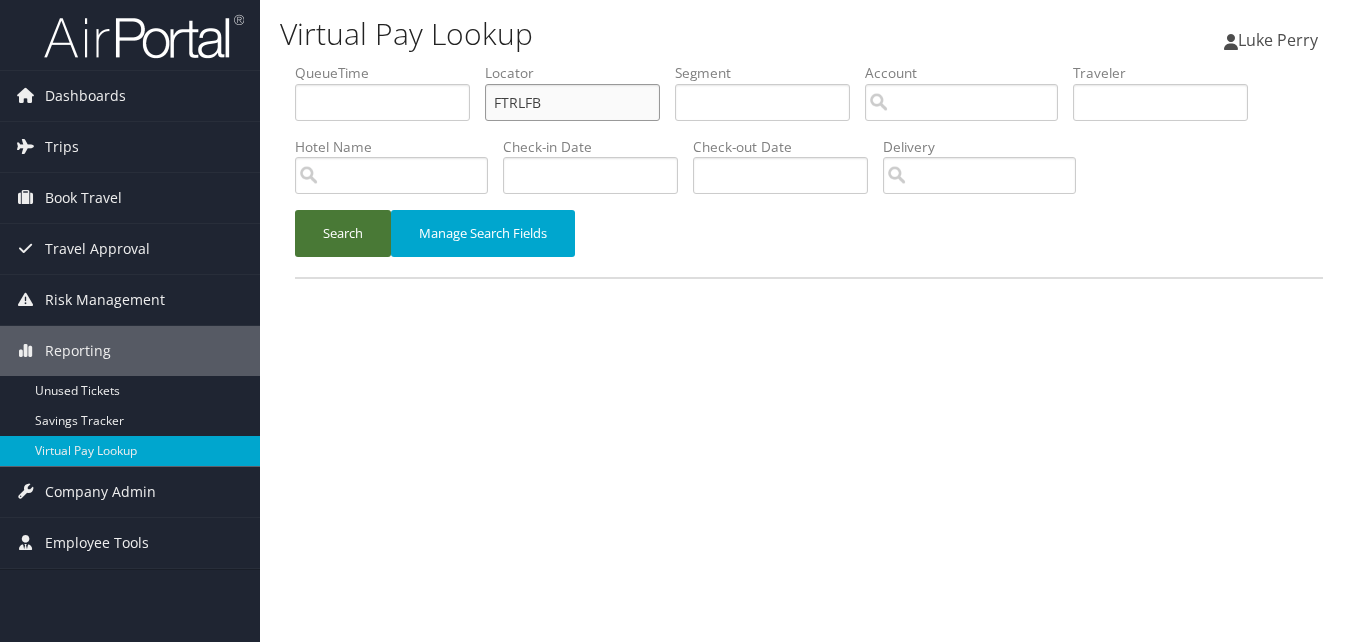type on "FTRLFB" 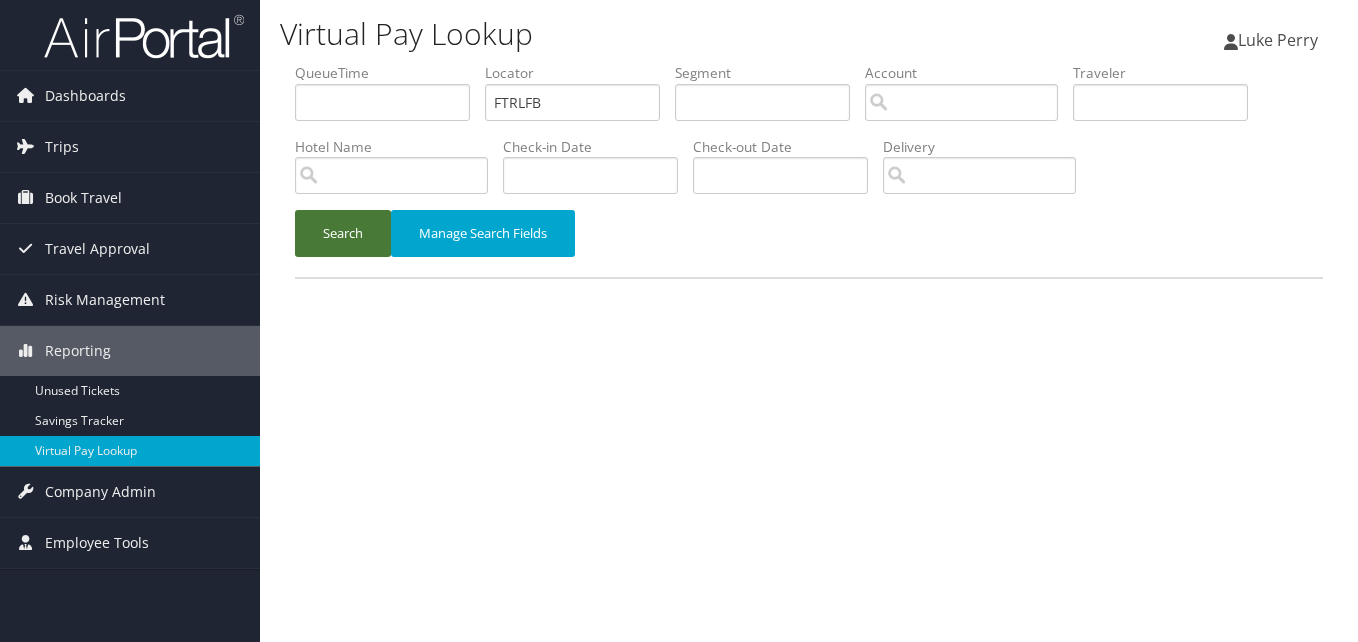 click on "Search" at bounding box center [343, 233] 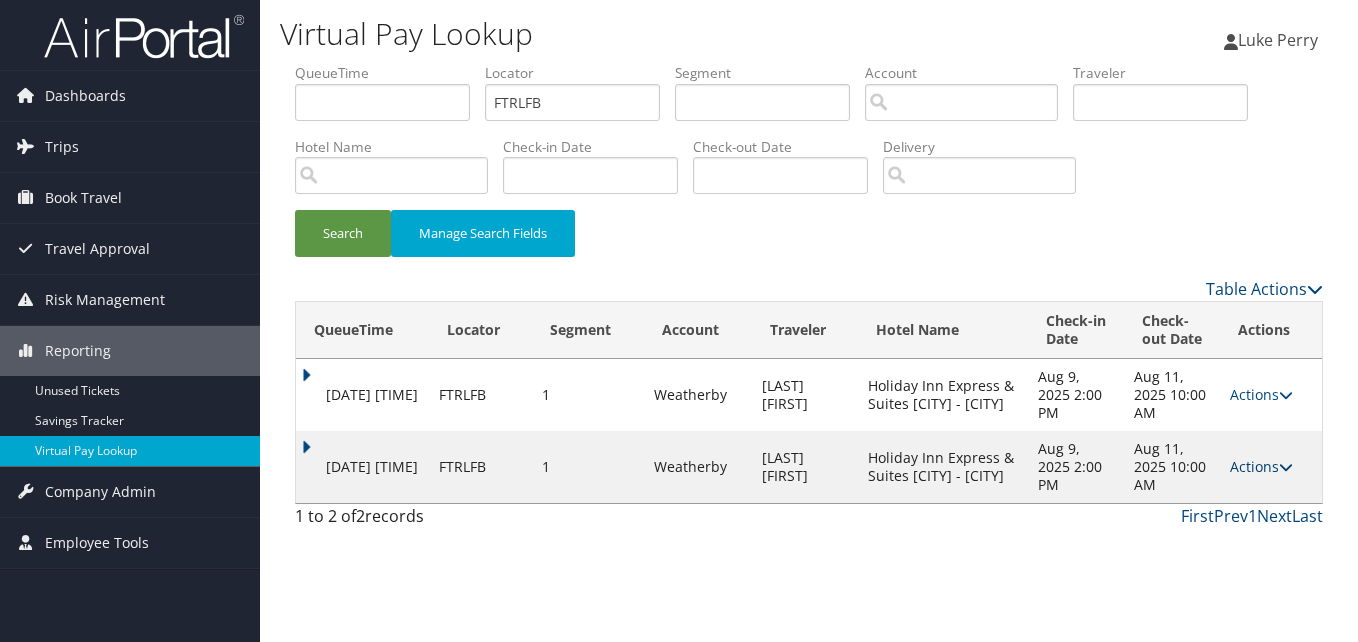 click on "Actions" at bounding box center (1261, 466) 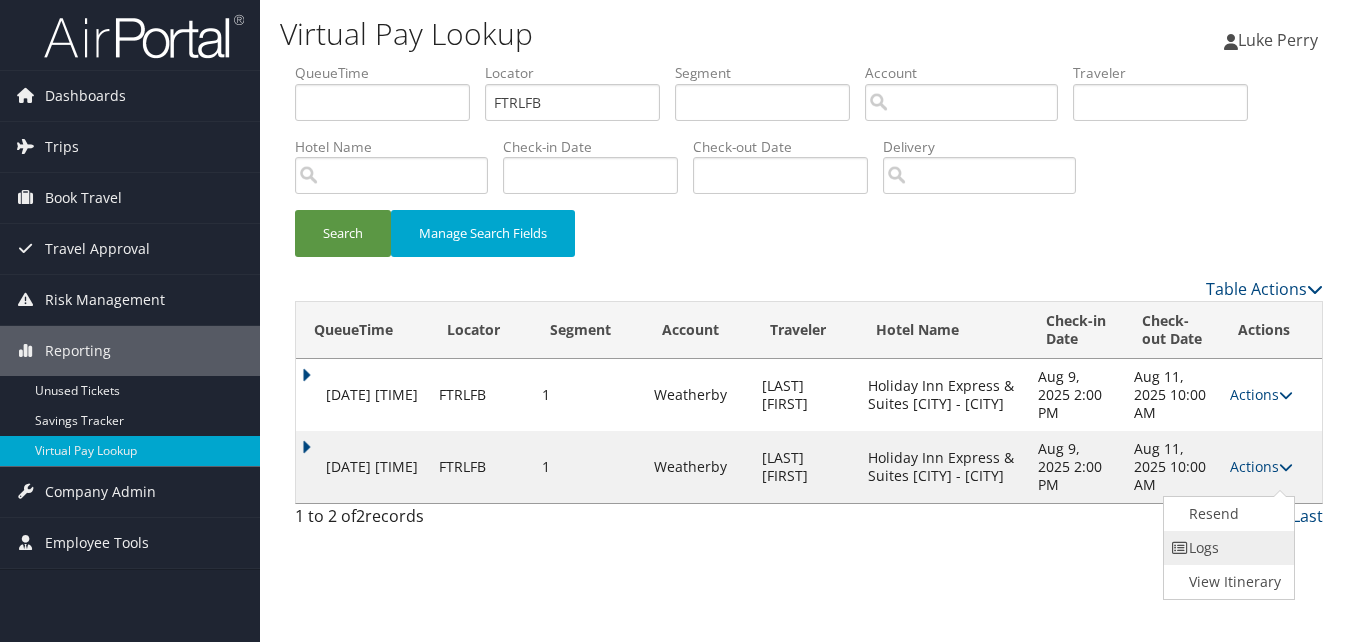 click on "Logs" at bounding box center (1227, 548) 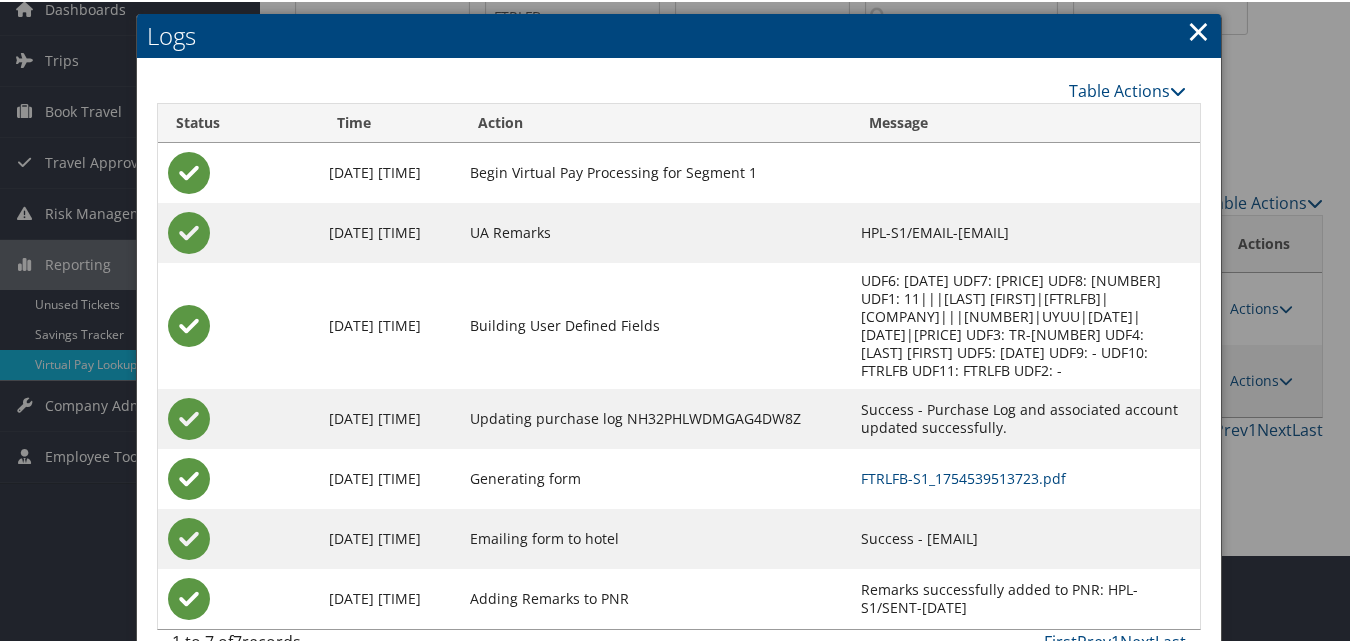 scroll, scrollTop: 129, scrollLeft: 0, axis: vertical 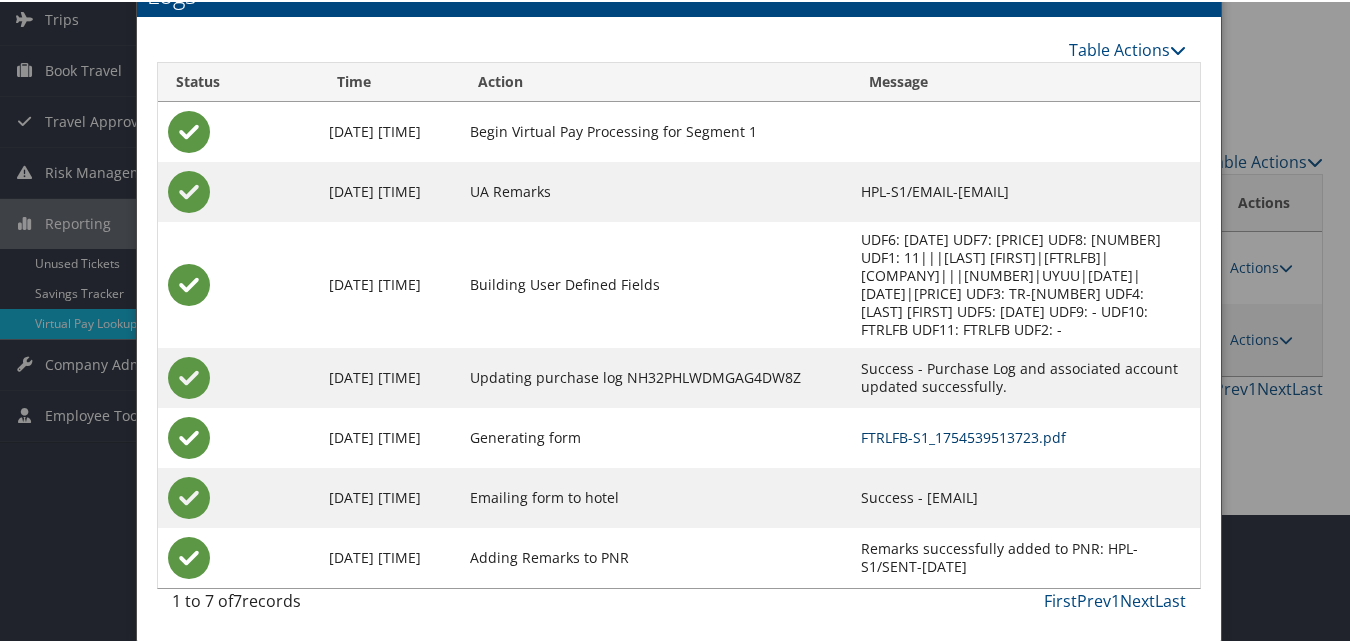 click on "FTRLFB-S1_1754539513723.pdf" at bounding box center [963, 435] 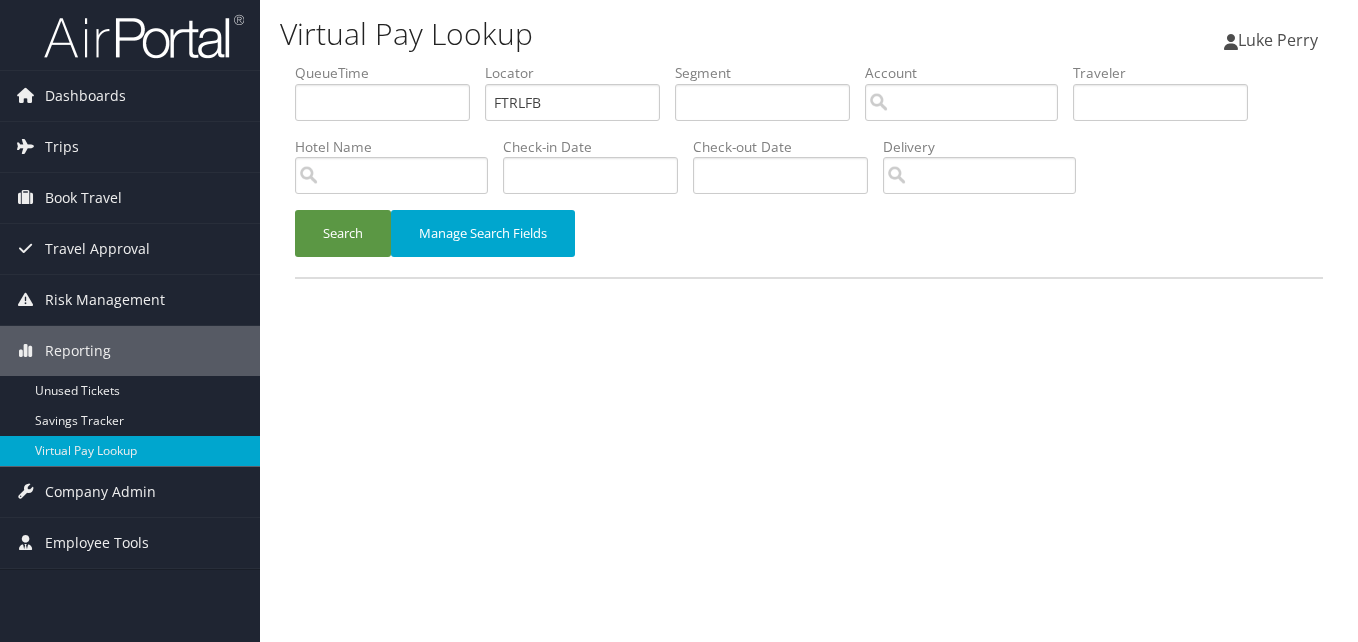 scroll, scrollTop: 0, scrollLeft: 0, axis: both 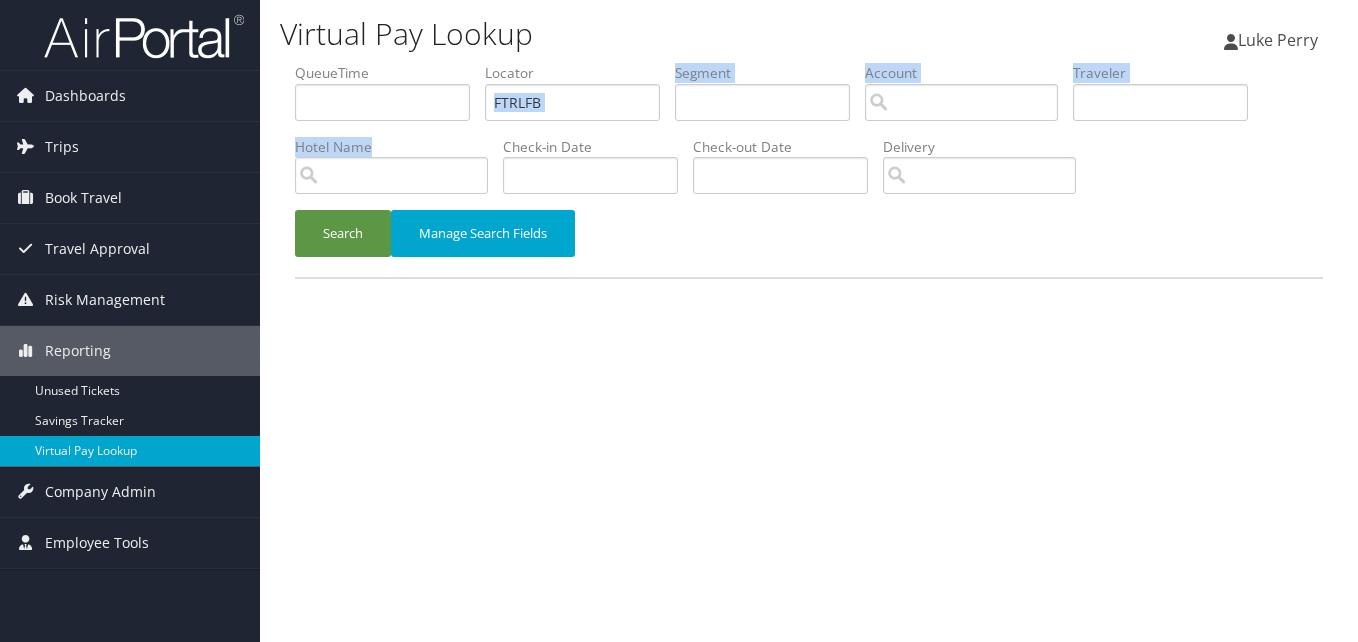 click on "QueueTime Locator [ALPHANUMERIC] Segment Account Traveler Hotel Name Check-in Date Check-out Date Delivery" at bounding box center [809, 63] 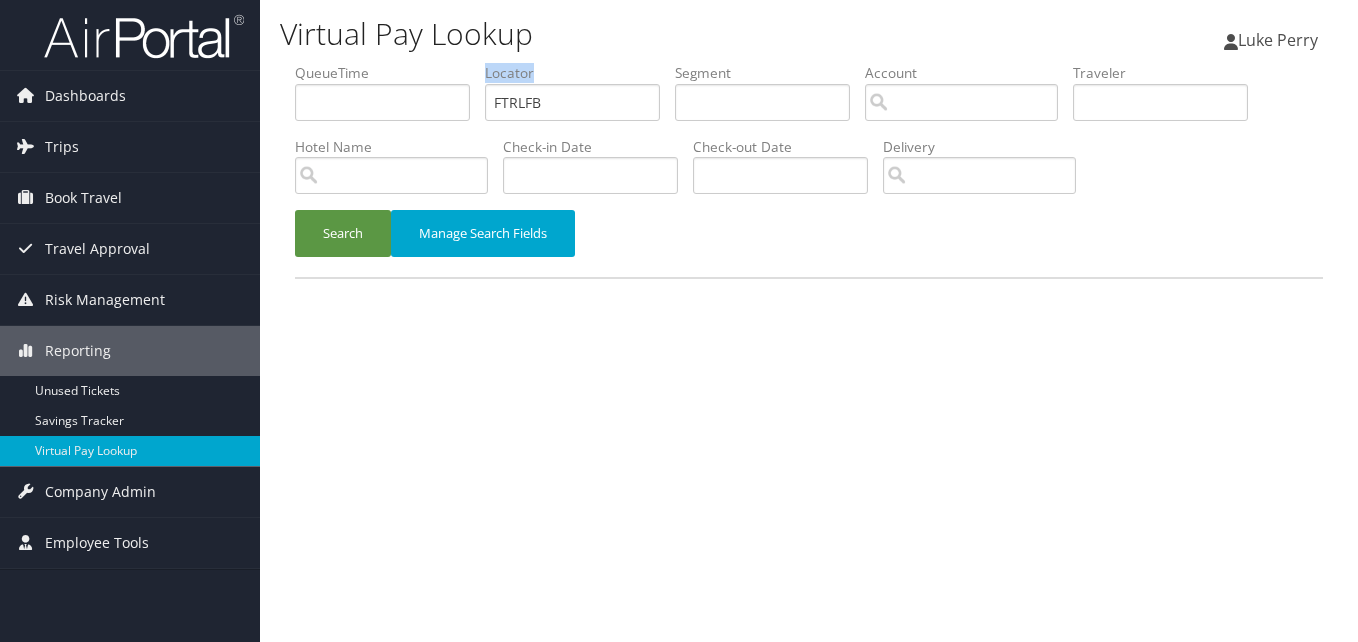 drag, startPoint x: 594, startPoint y: 82, endPoint x: 560, endPoint y: 113, distance: 46.010868 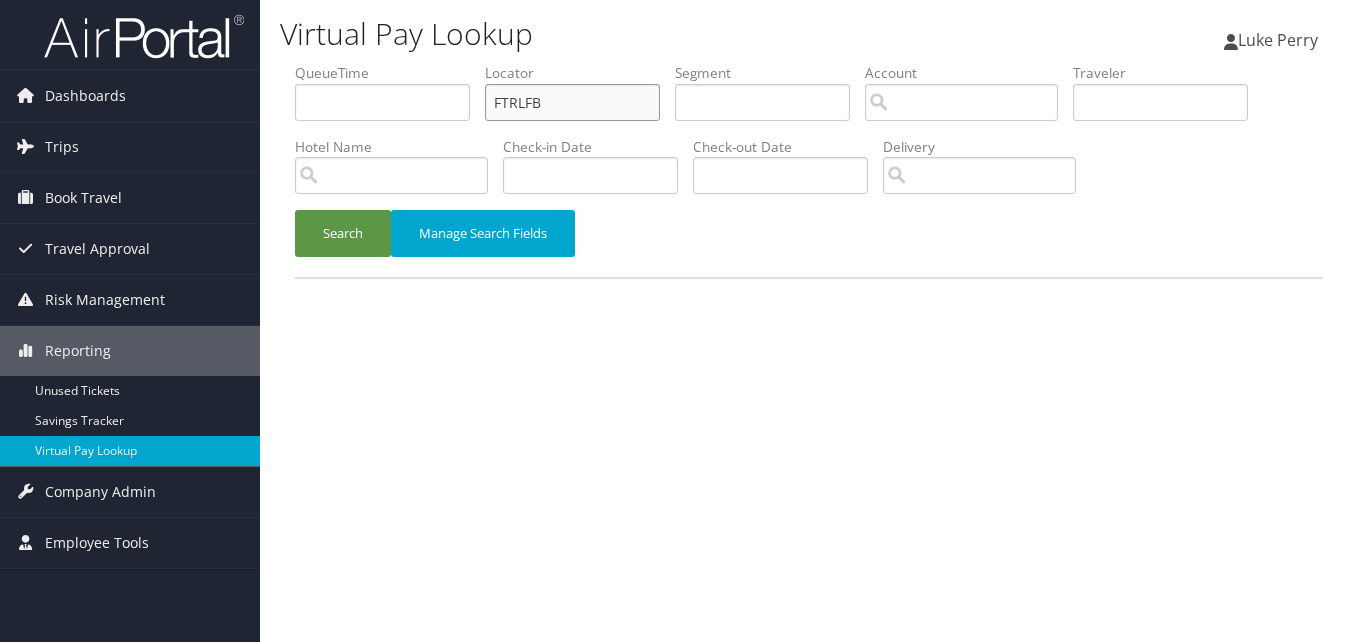 drag, startPoint x: 560, startPoint y: 113, endPoint x: 400, endPoint y: 117, distance: 160.04999 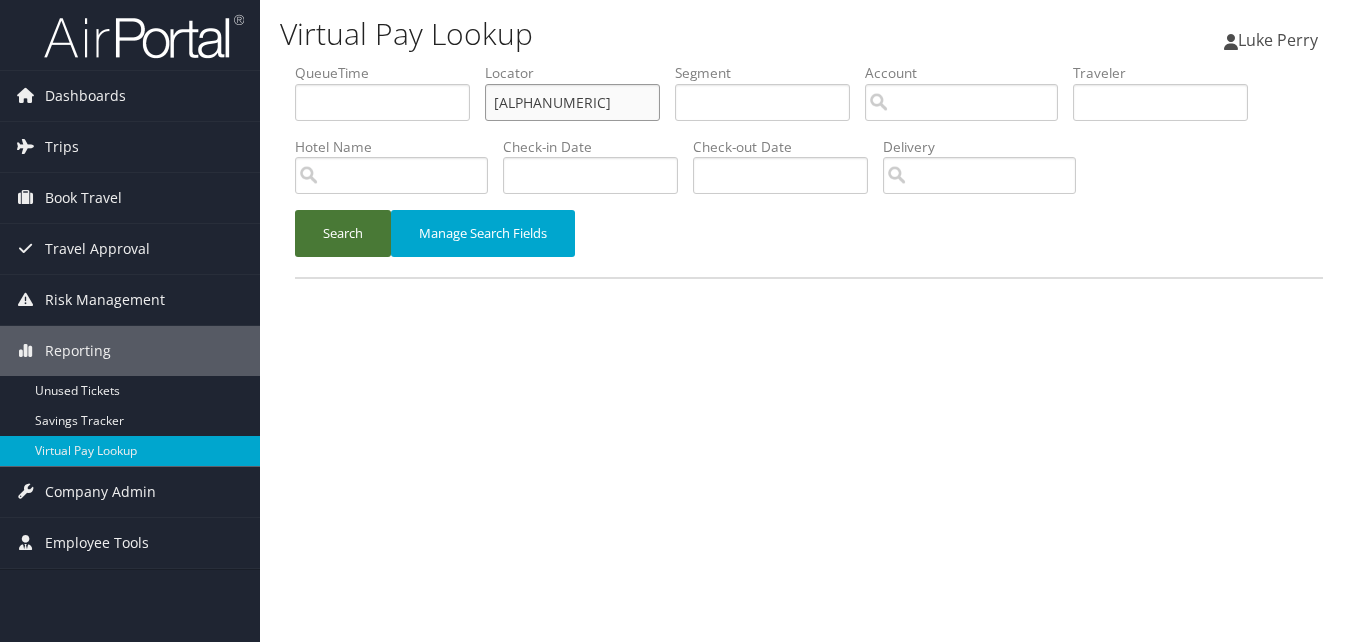 type on "MJYEFG" 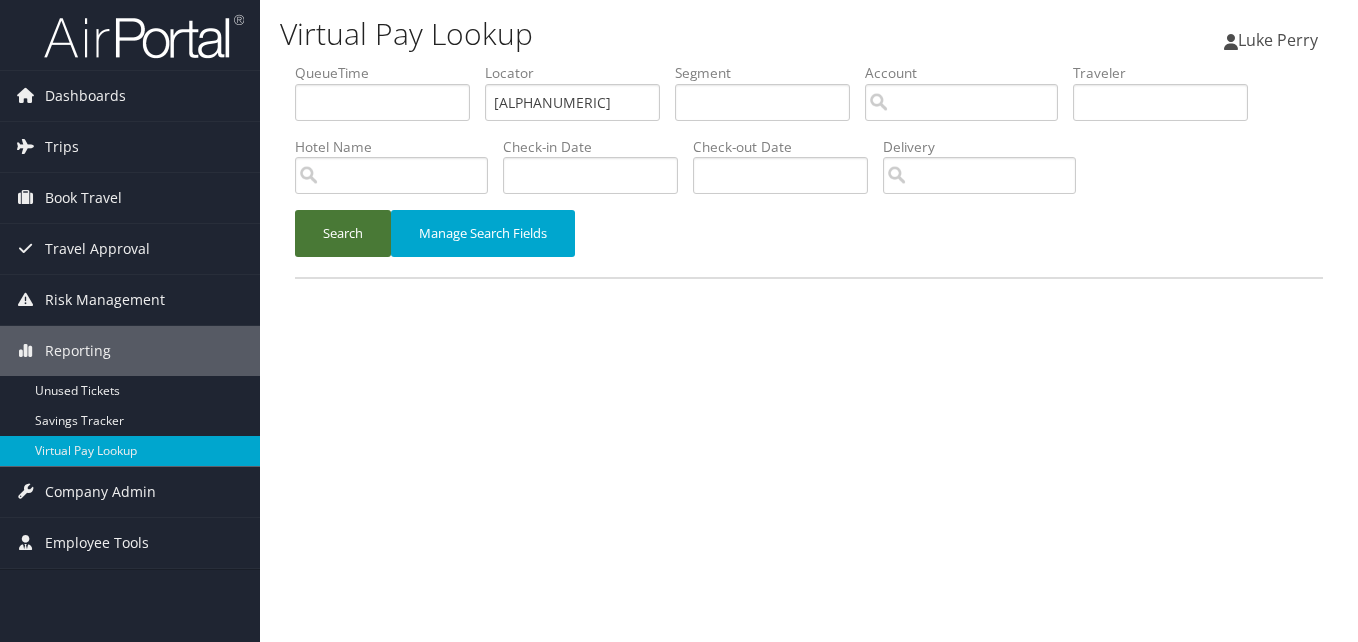 click on "Search" at bounding box center (343, 233) 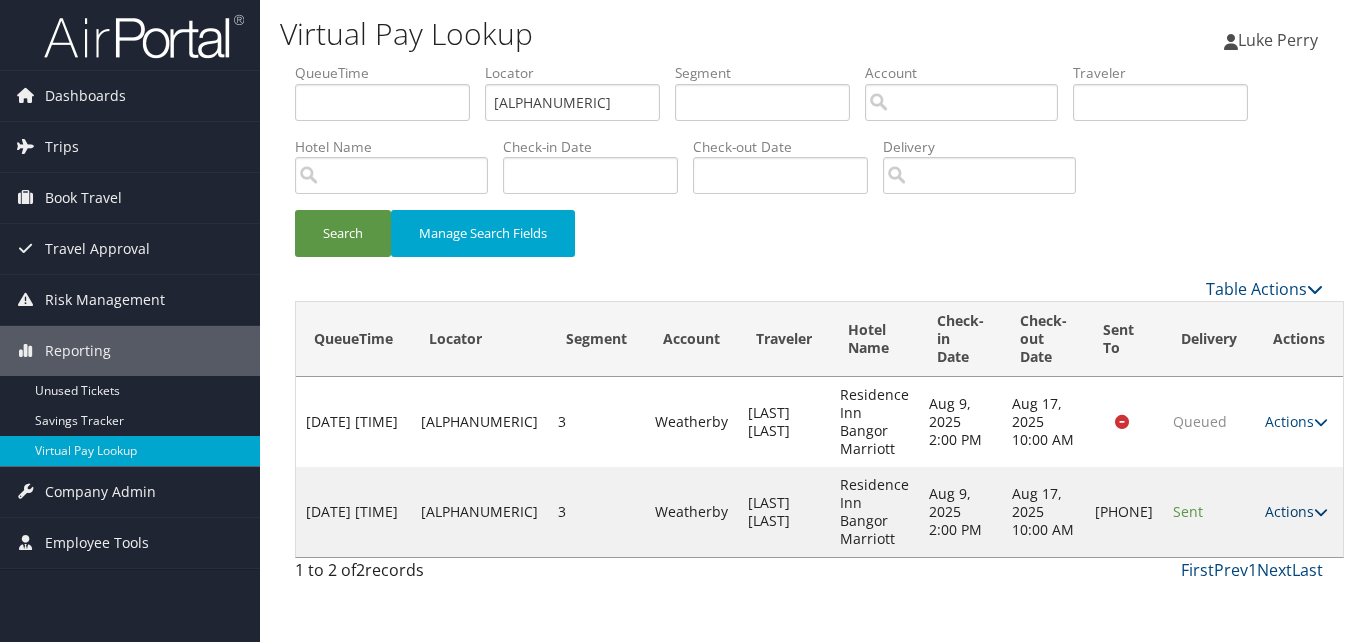 click on "Actions" at bounding box center (1296, 511) 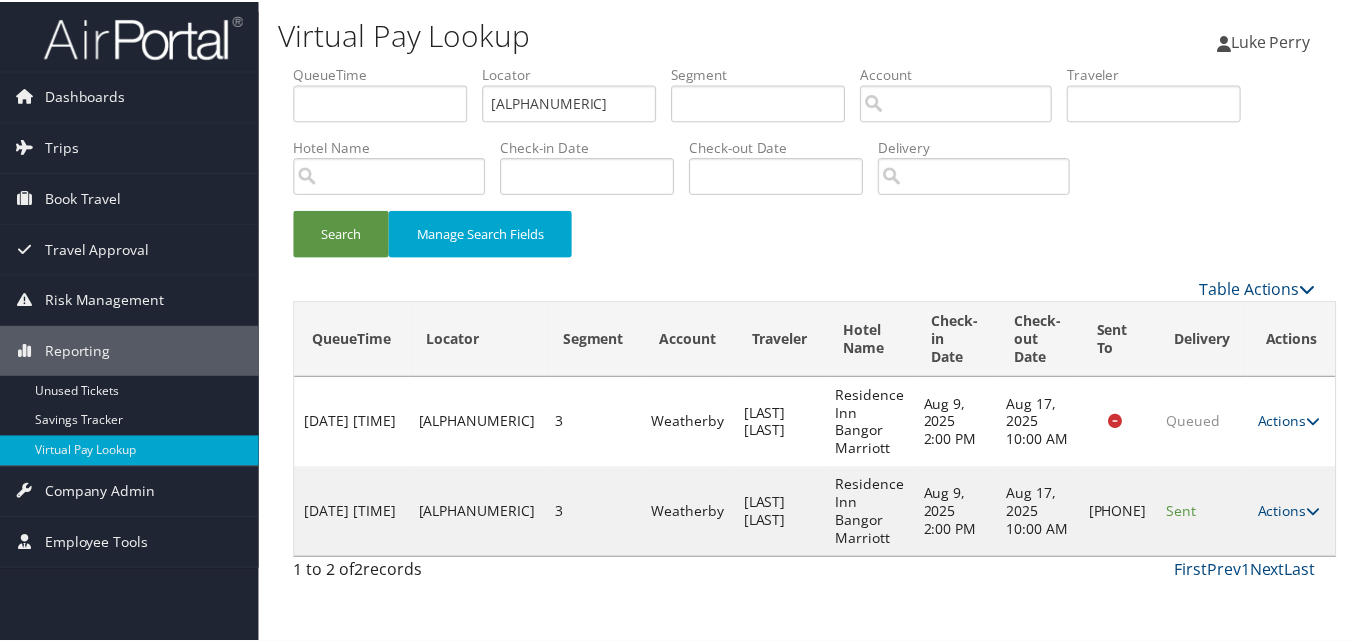 scroll, scrollTop: 19, scrollLeft: 0, axis: vertical 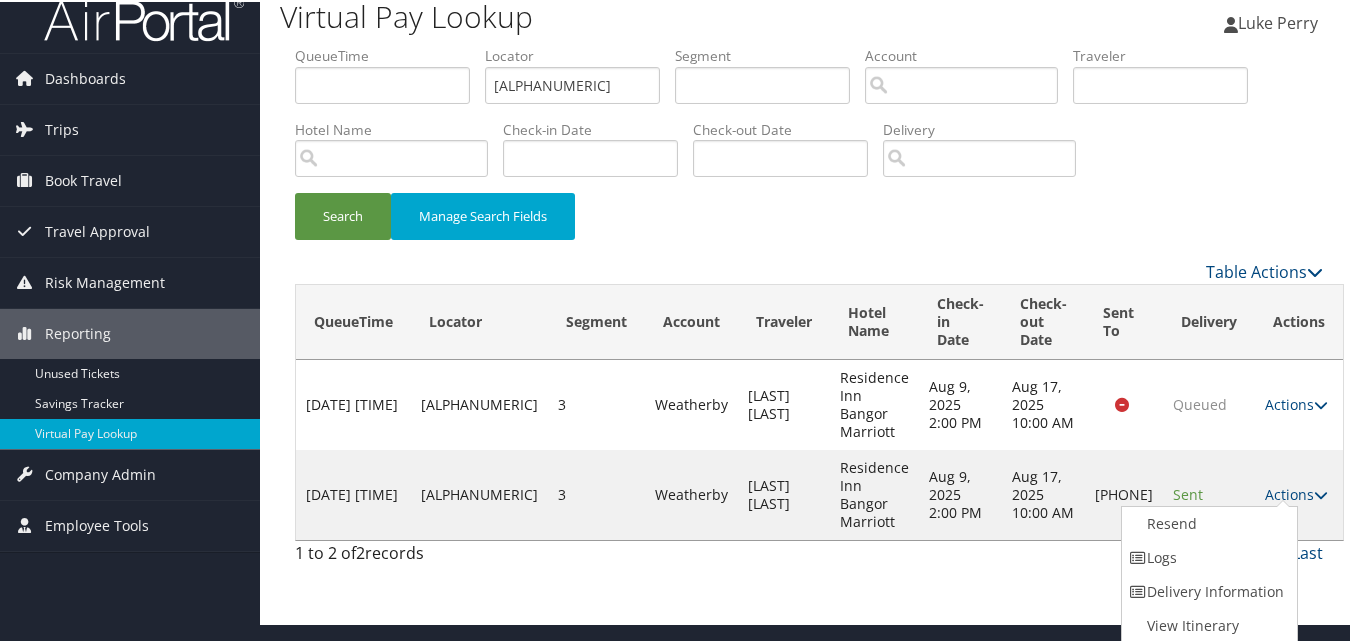 drag, startPoint x: 1201, startPoint y: 572, endPoint x: 1185, endPoint y: 561, distance: 19.416489 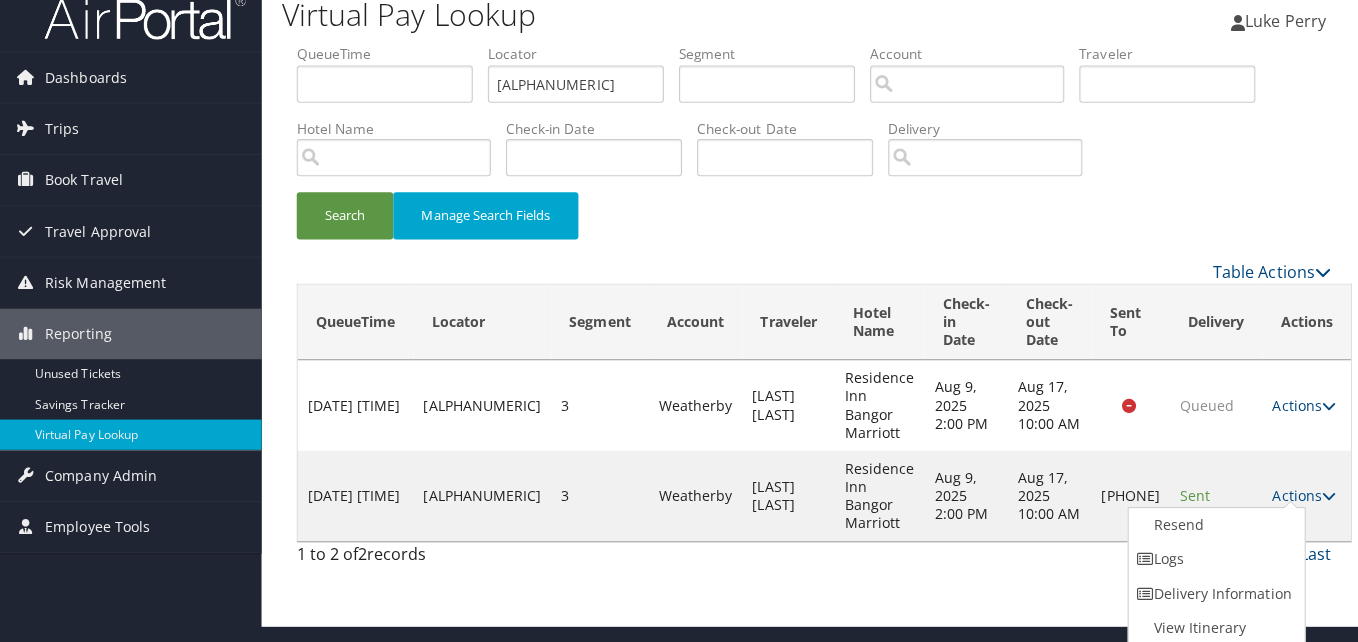 scroll, scrollTop: 0, scrollLeft: 0, axis: both 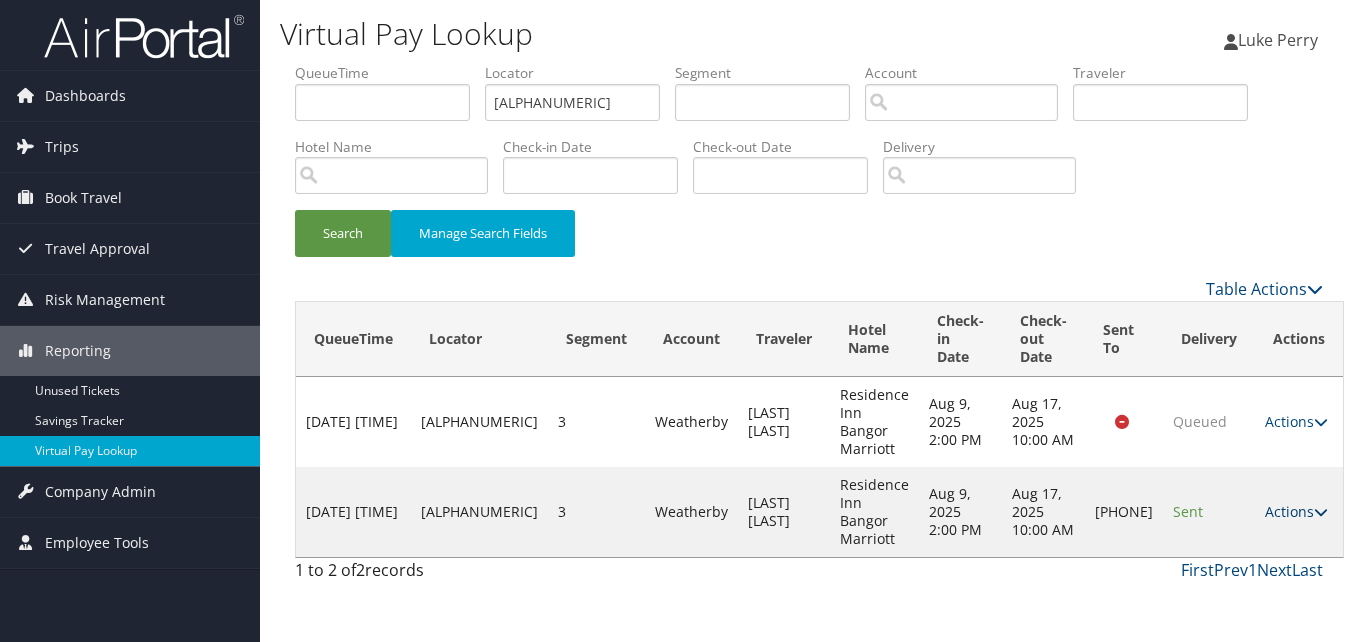 click on "Actions" at bounding box center (1296, 511) 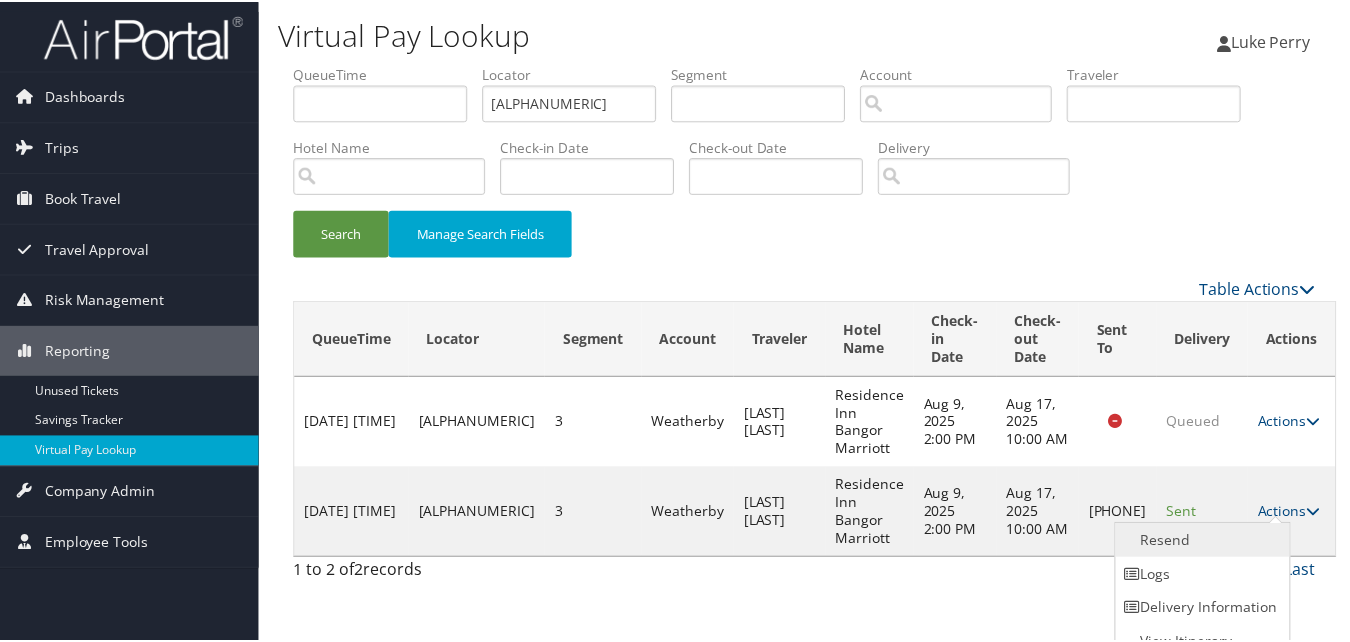 scroll, scrollTop: 19, scrollLeft: 0, axis: vertical 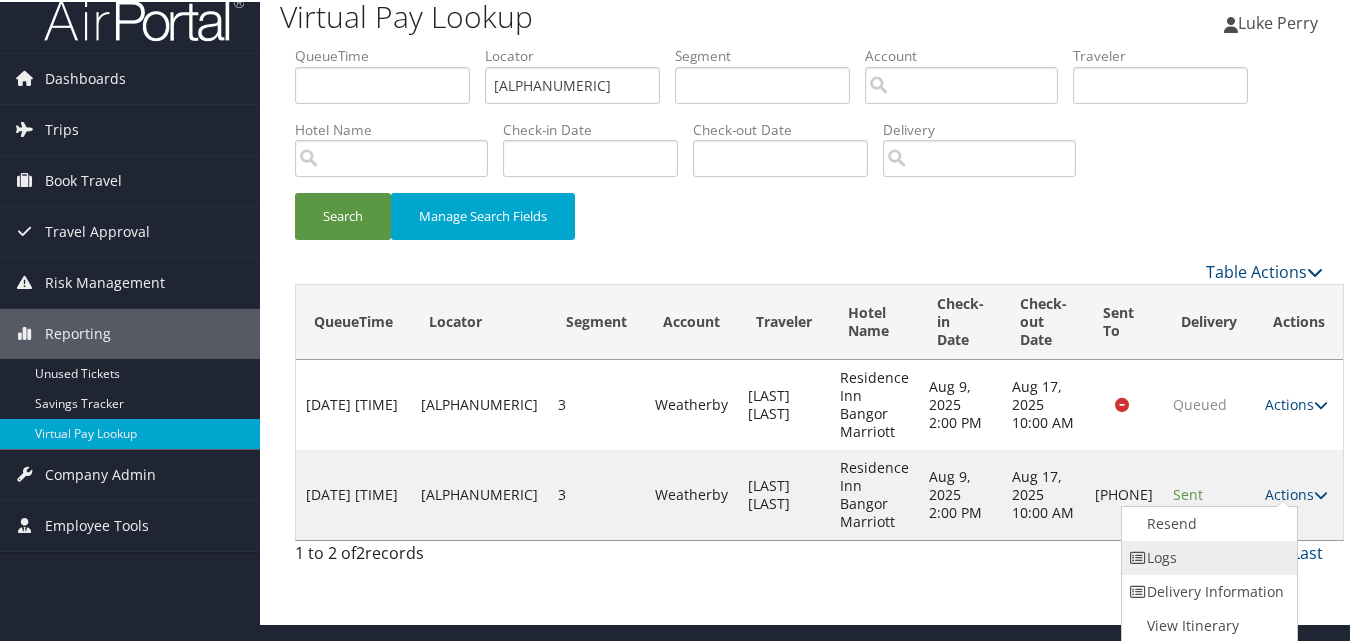 click on "Logs" at bounding box center [1207, 556] 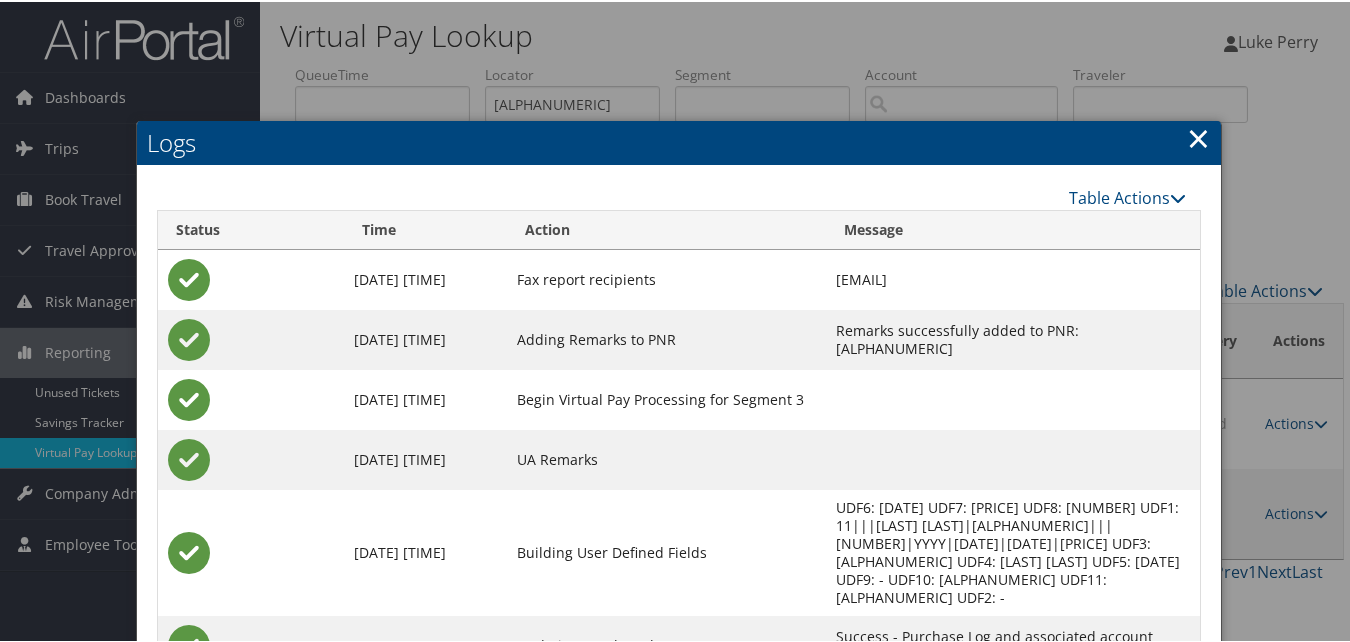 scroll, scrollTop: 190, scrollLeft: 0, axis: vertical 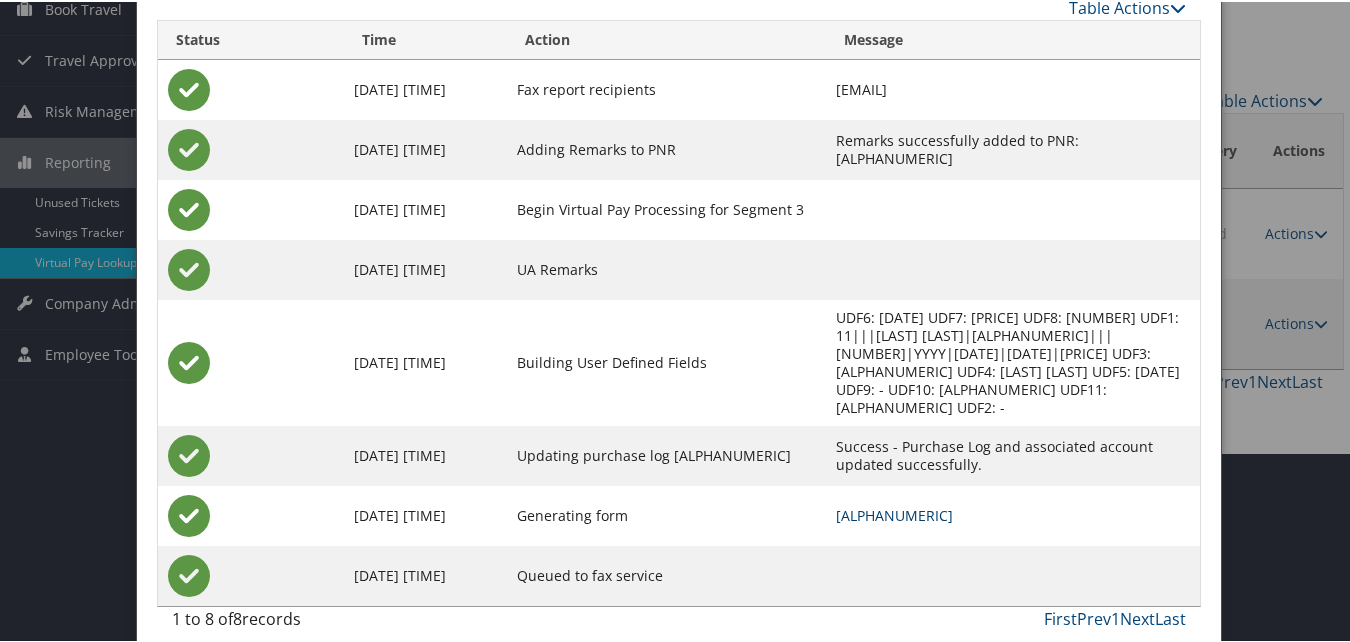 click on "MJYEFG-S3_1754539562449.pdf" at bounding box center [894, 513] 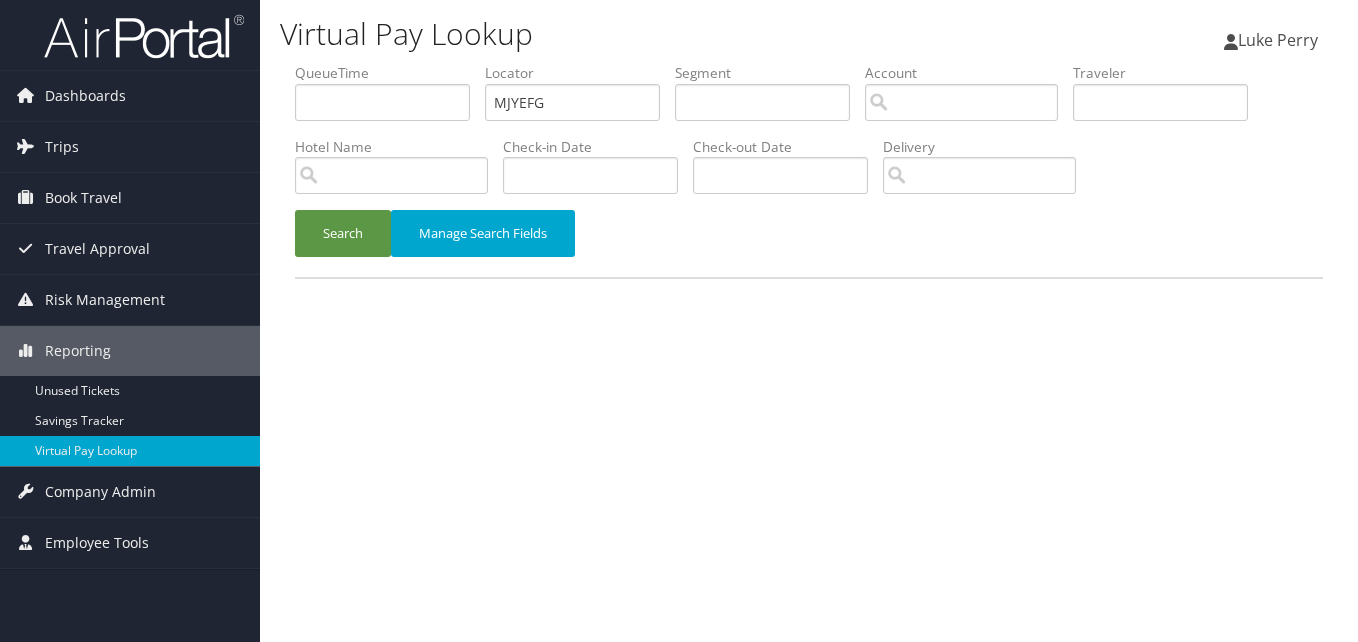 scroll, scrollTop: 0, scrollLeft: 0, axis: both 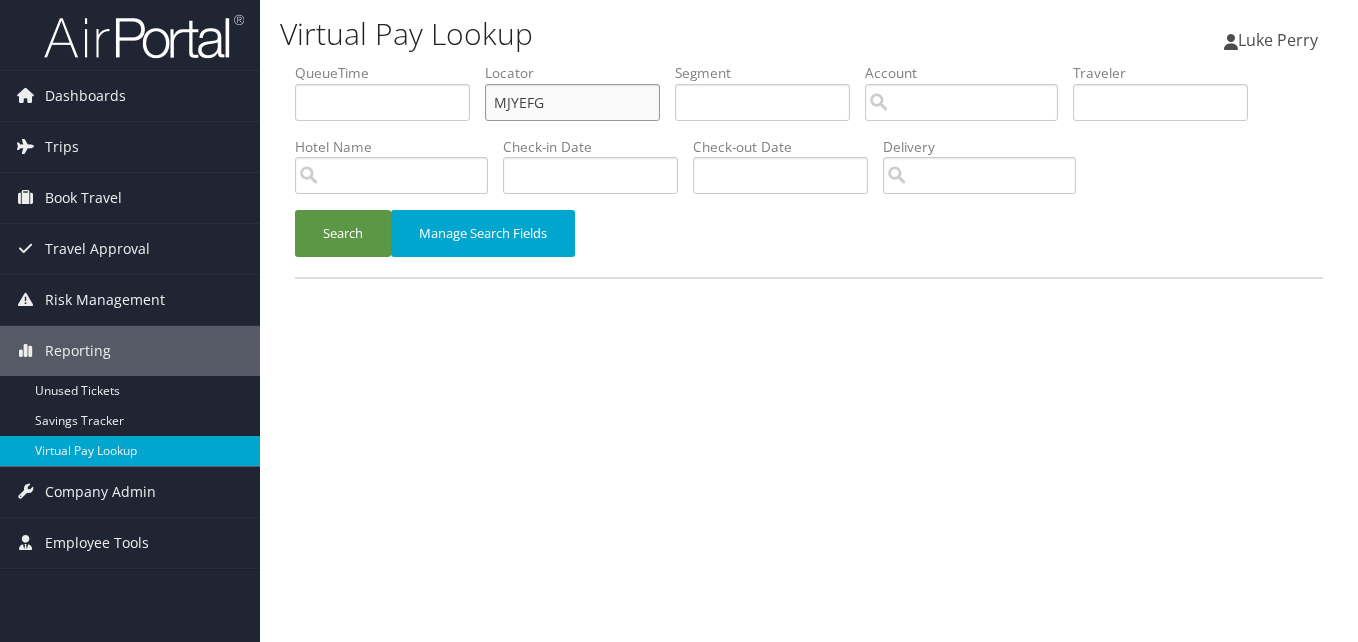 drag, startPoint x: 577, startPoint y: 95, endPoint x: 321, endPoint y: 171, distance: 267.04306 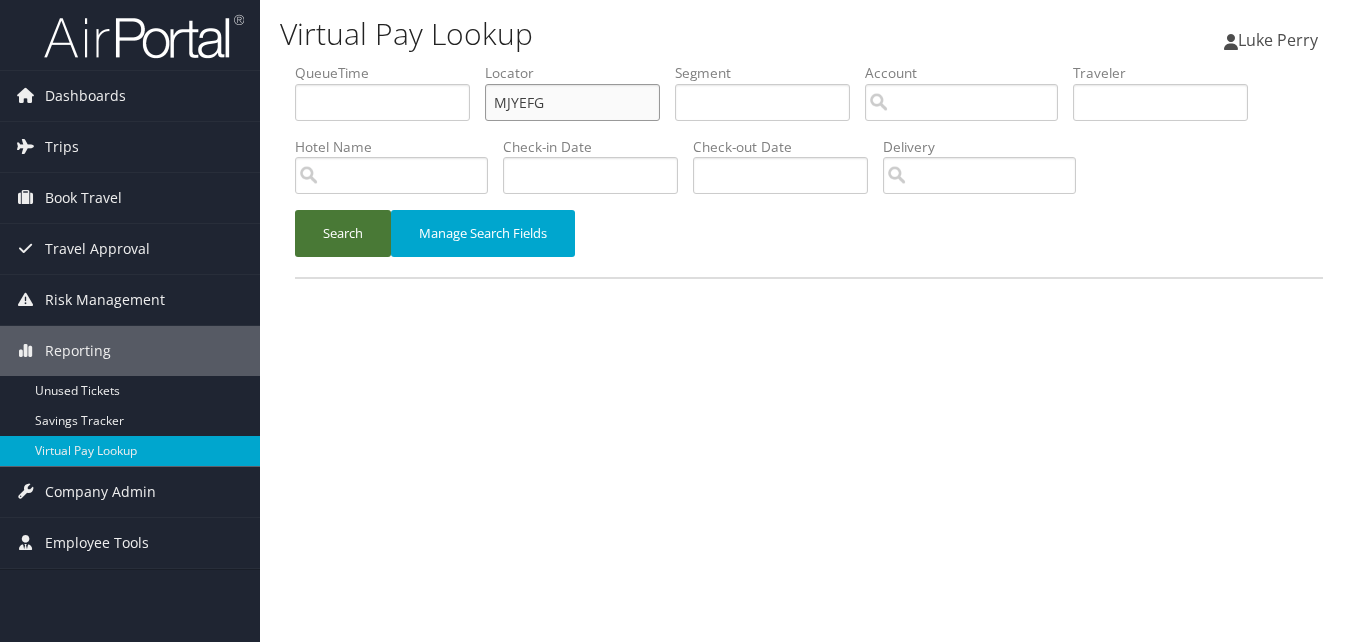 paste on "YQTUWA" 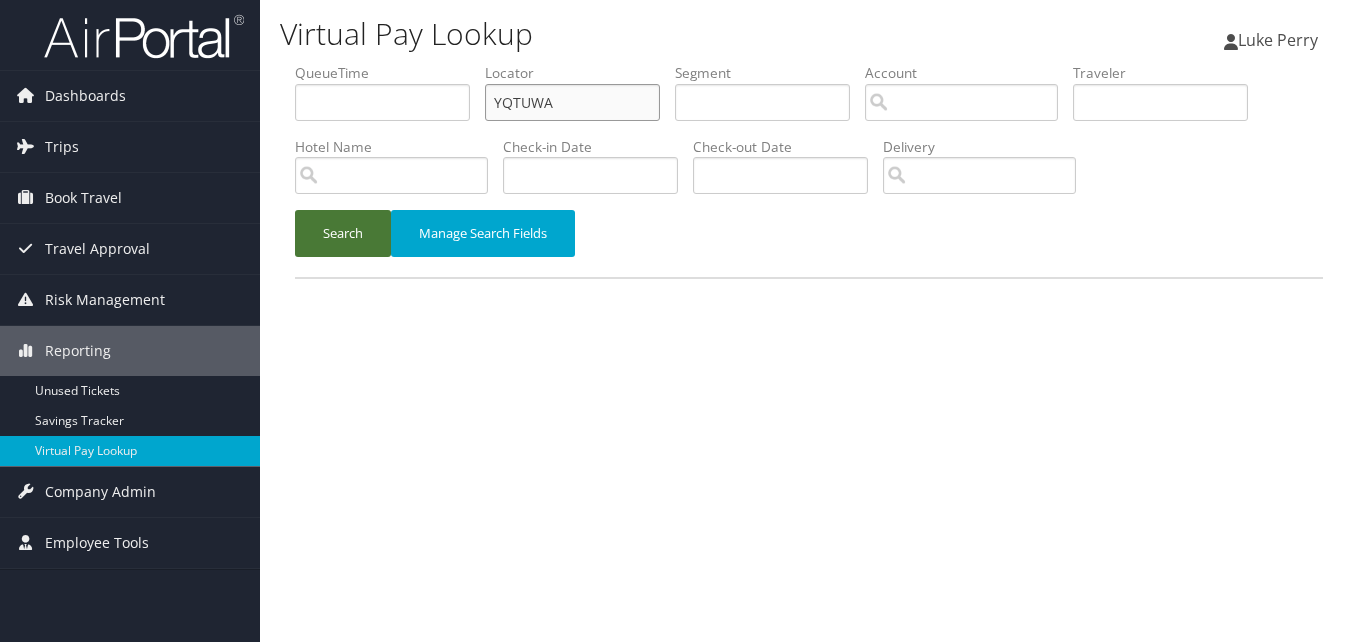 type on "YQTUWA" 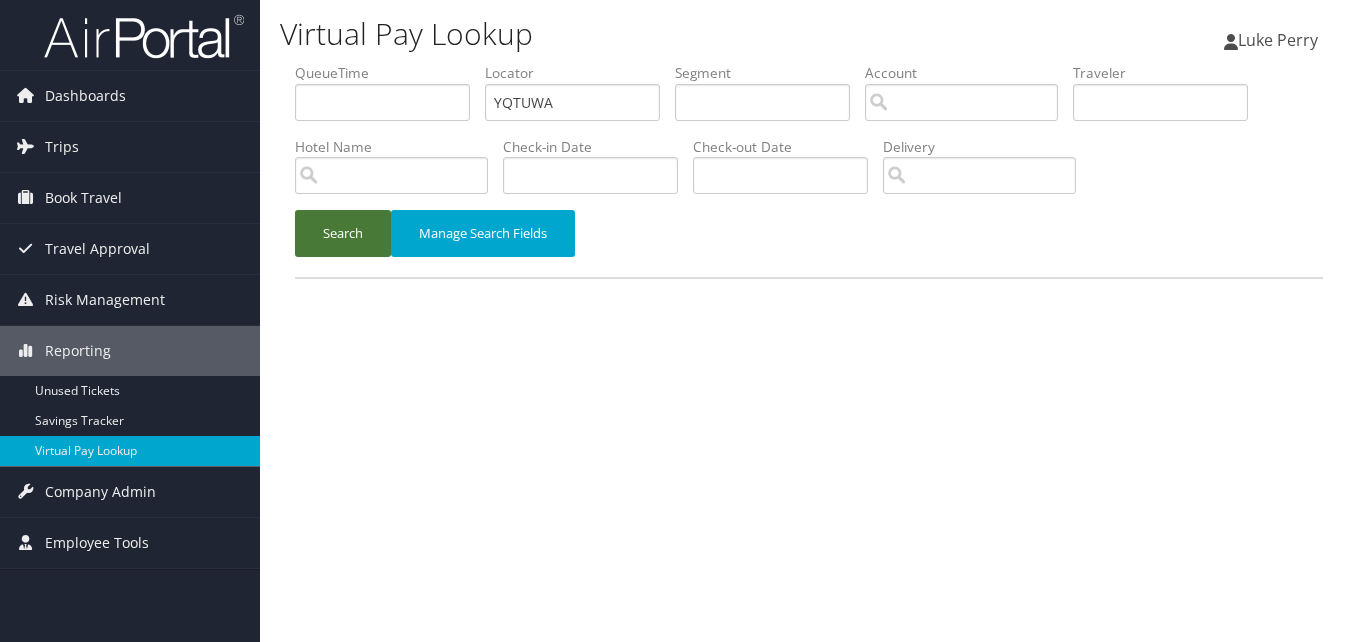 click on "Search" at bounding box center (343, 233) 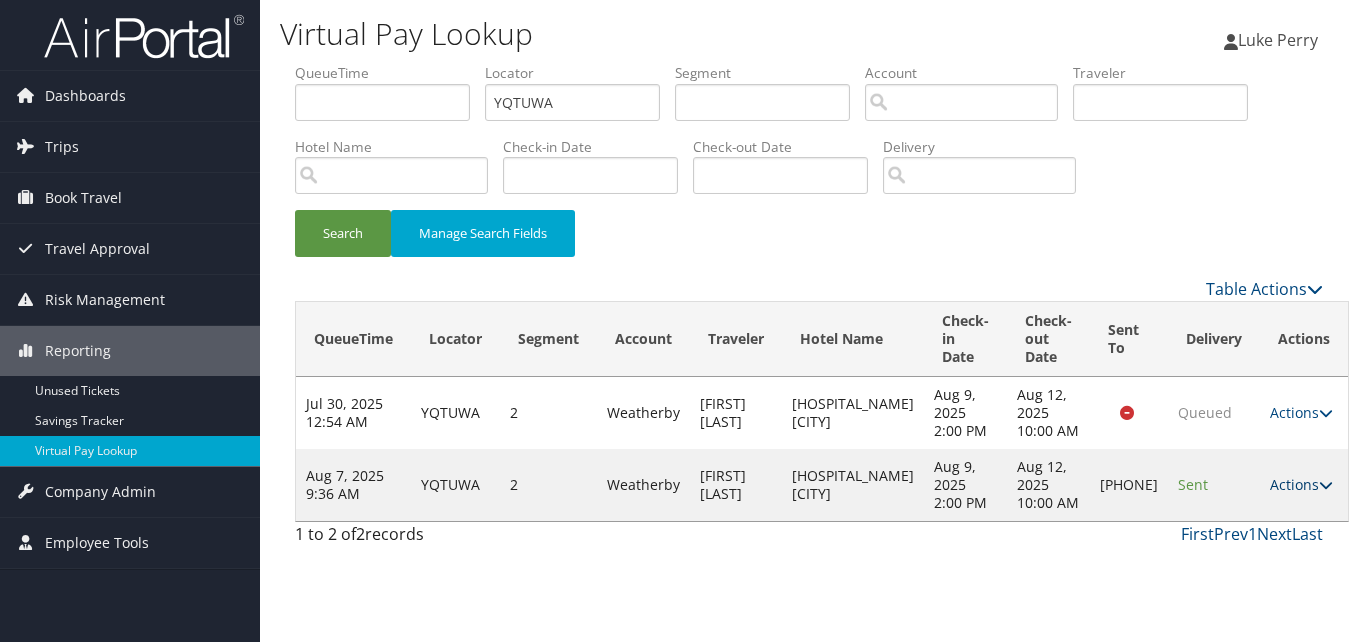 click on "Actions" at bounding box center [1301, 484] 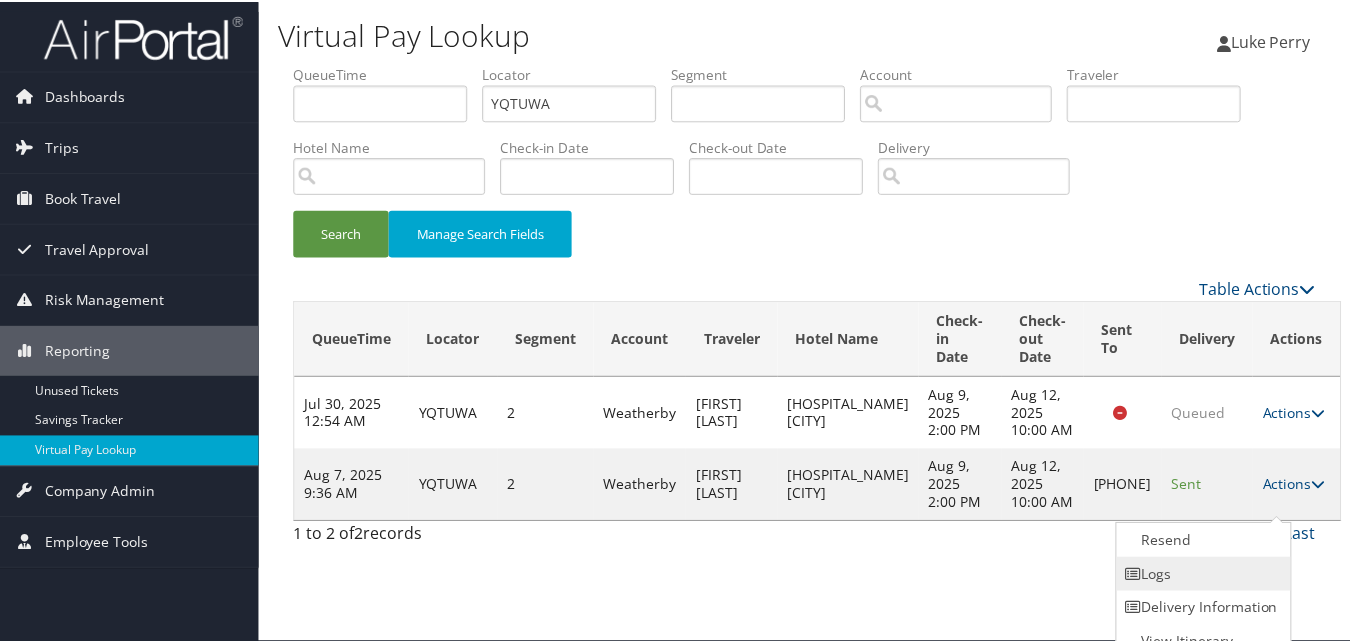 scroll, scrollTop: 19, scrollLeft: 0, axis: vertical 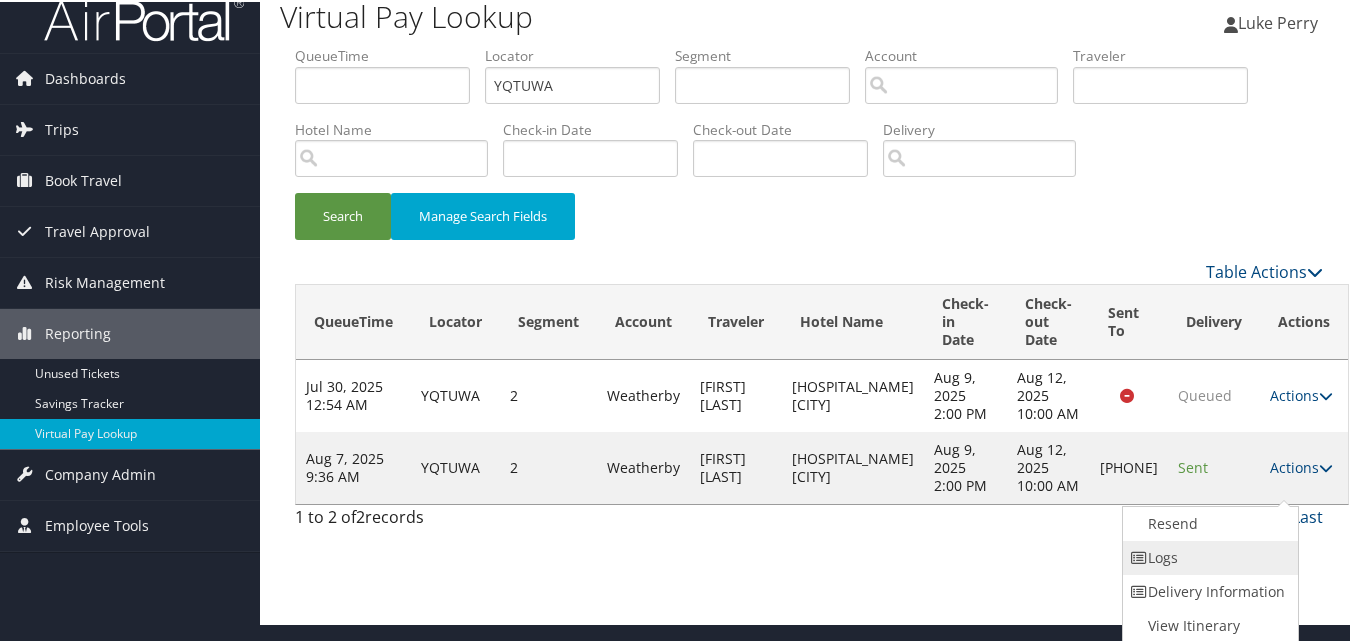 click on "Logs" at bounding box center (1208, 556) 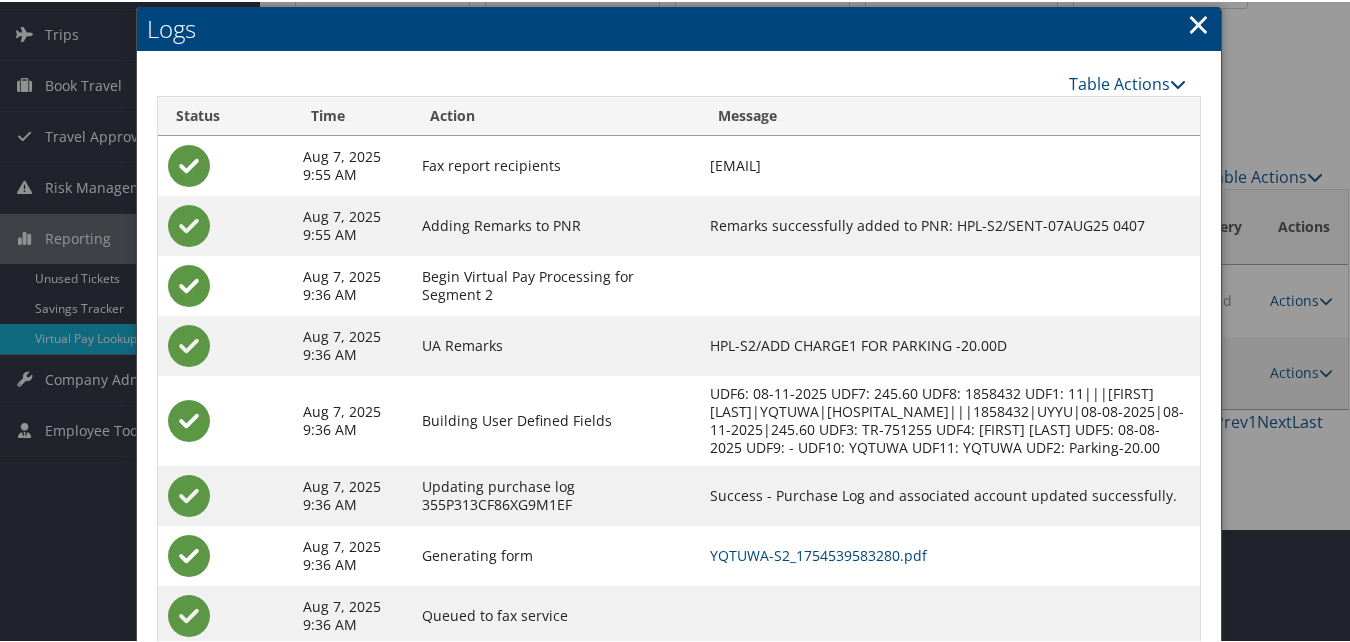 scroll, scrollTop: 208, scrollLeft: 0, axis: vertical 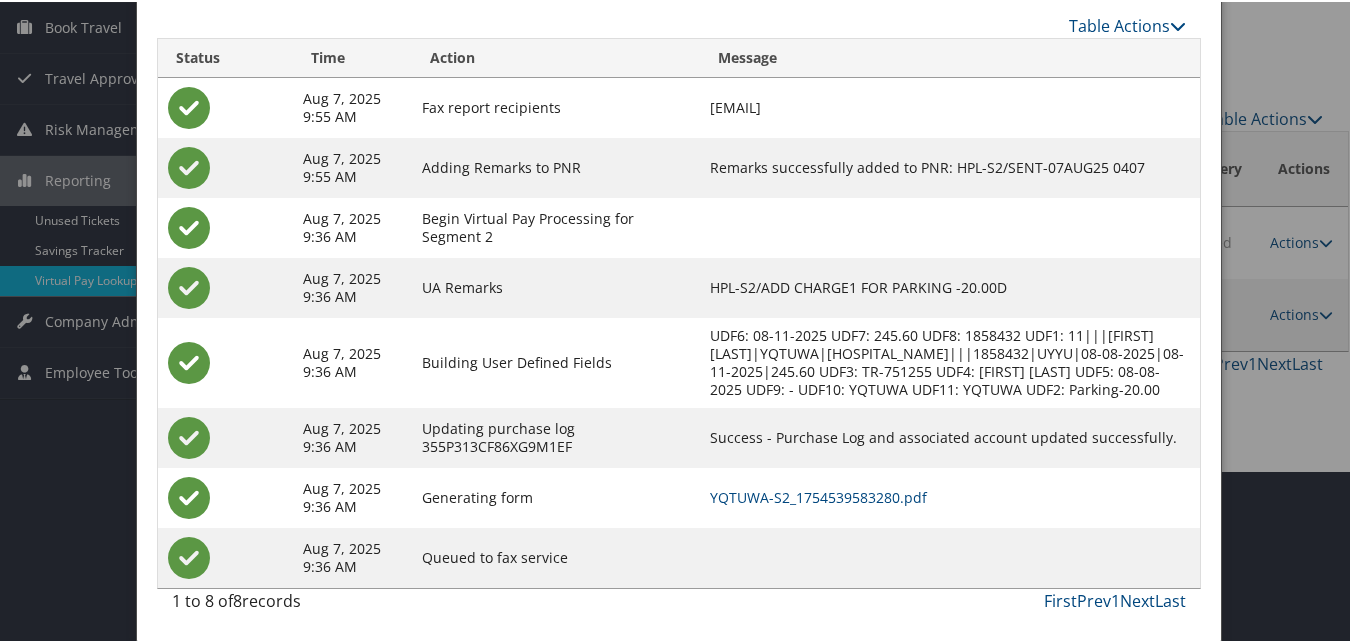 drag, startPoint x: 835, startPoint y: 484, endPoint x: 837, endPoint y: 508, distance: 24.083189 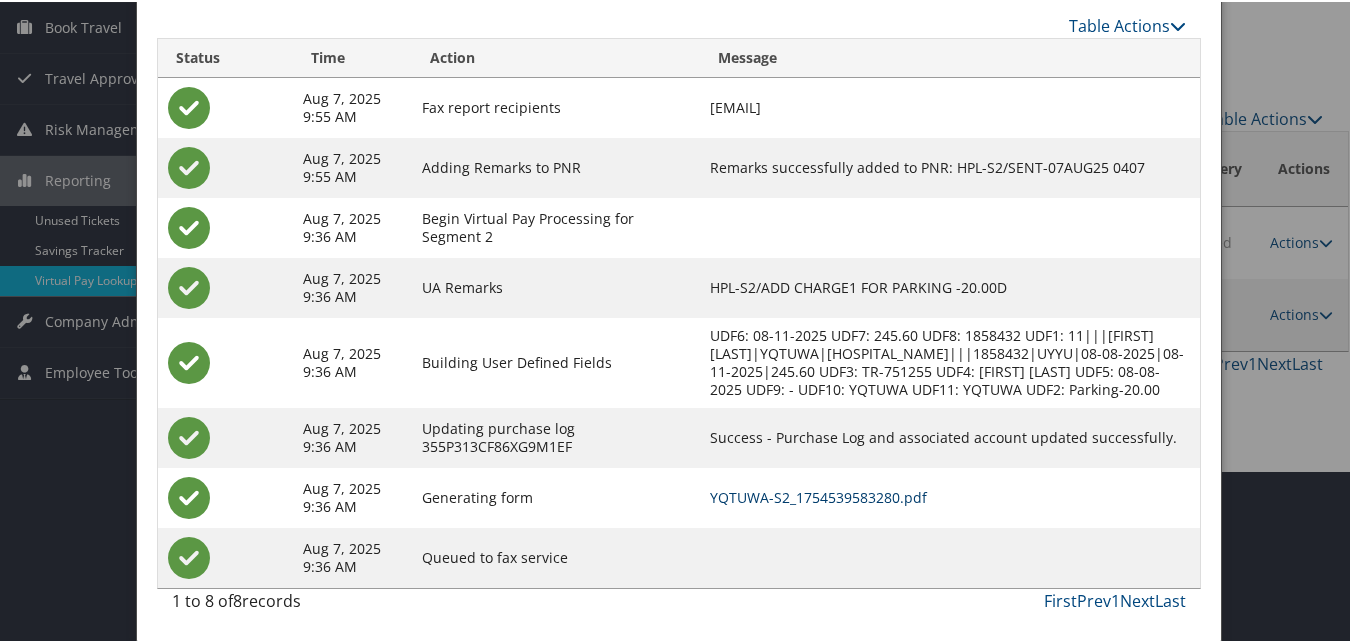 click on "YQTUWA-S2_1754539583280.pdf" at bounding box center [818, 495] 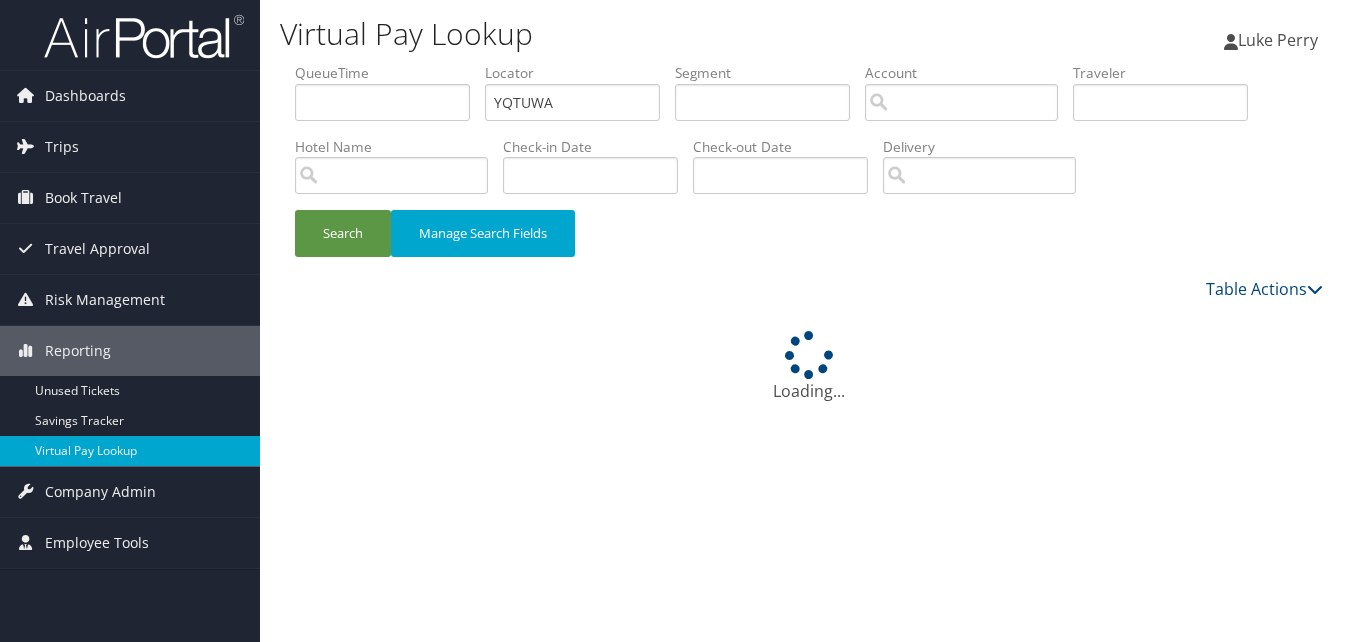 scroll, scrollTop: 0, scrollLeft: 0, axis: both 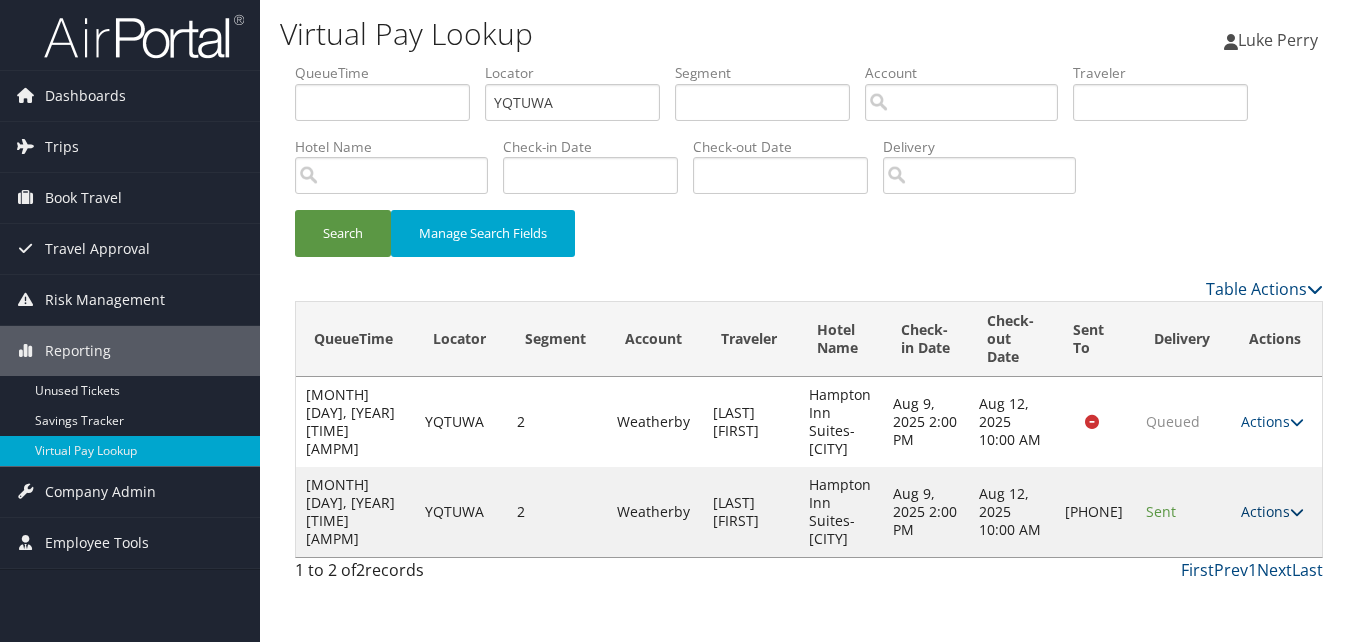 click on "Actions" at bounding box center [1272, 511] 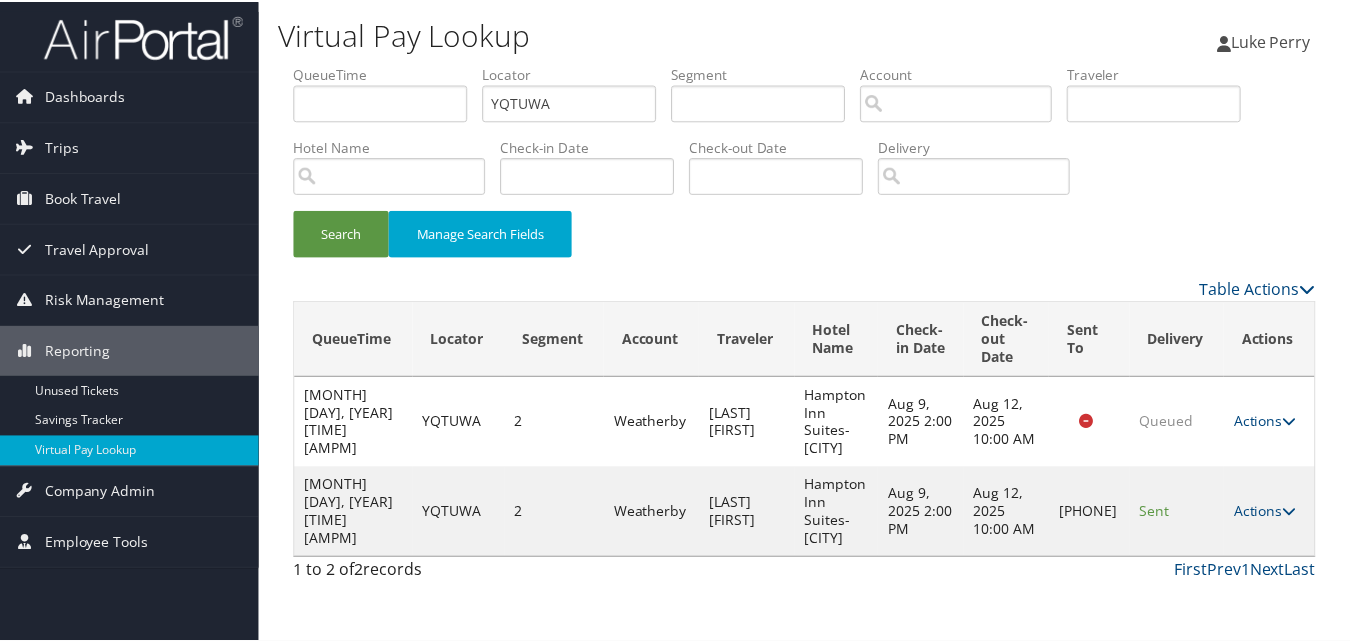 scroll, scrollTop: 19, scrollLeft: 0, axis: vertical 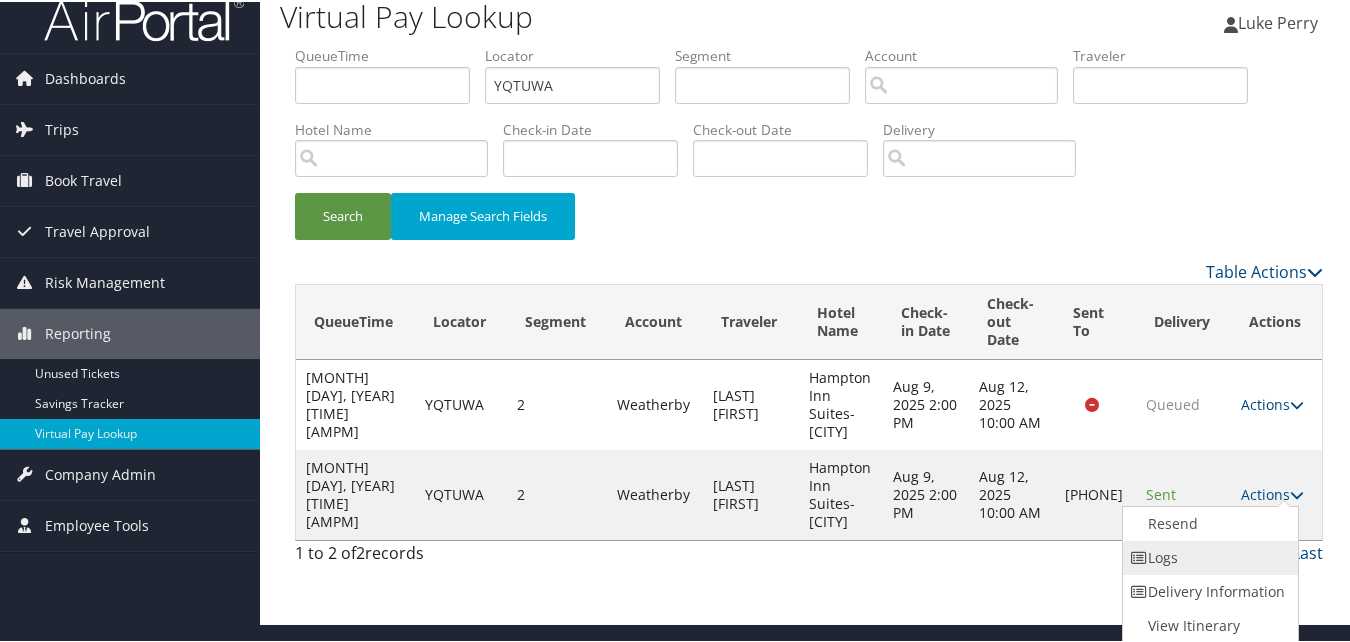 click on "Logs" at bounding box center [1208, 556] 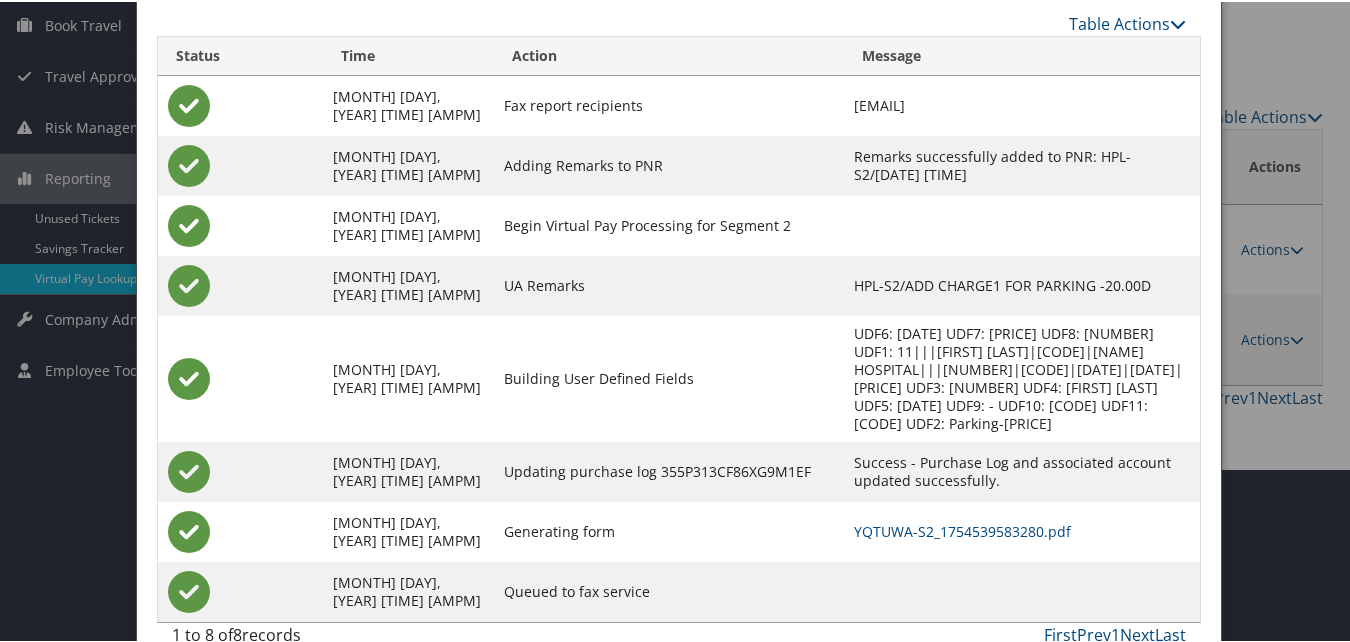 scroll, scrollTop: 200, scrollLeft: 0, axis: vertical 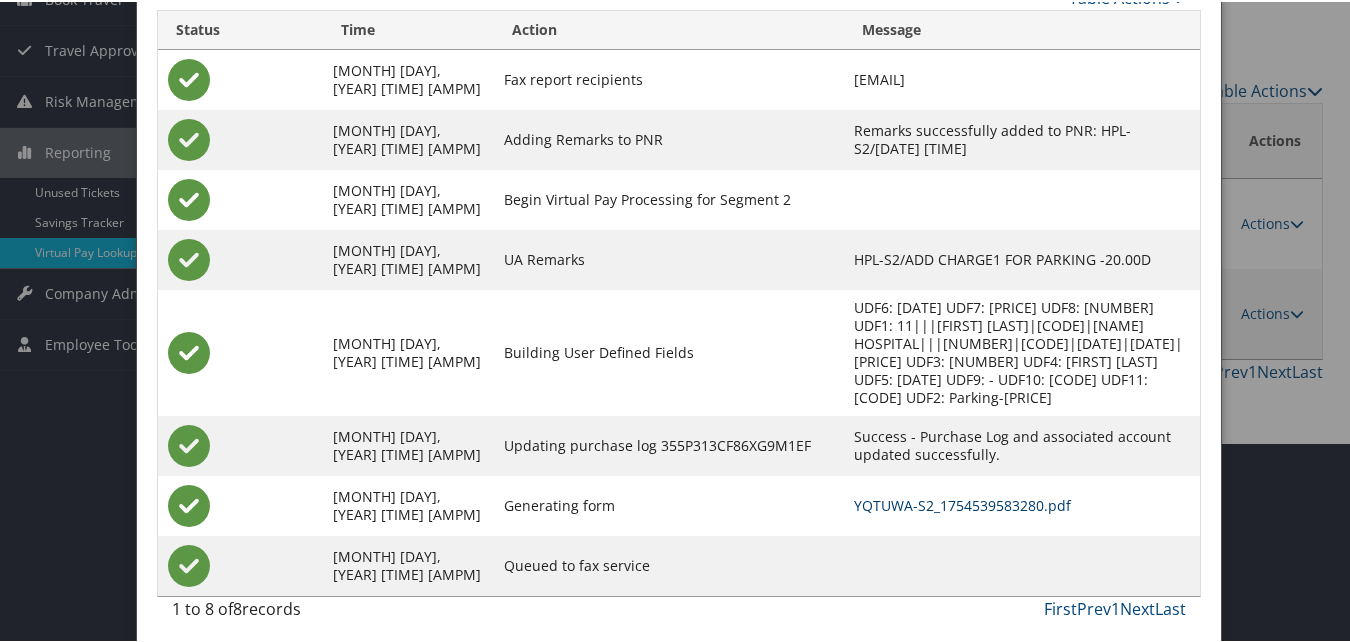 click on "YQTUWA-S2_1754539583280.pdf" at bounding box center [962, 503] 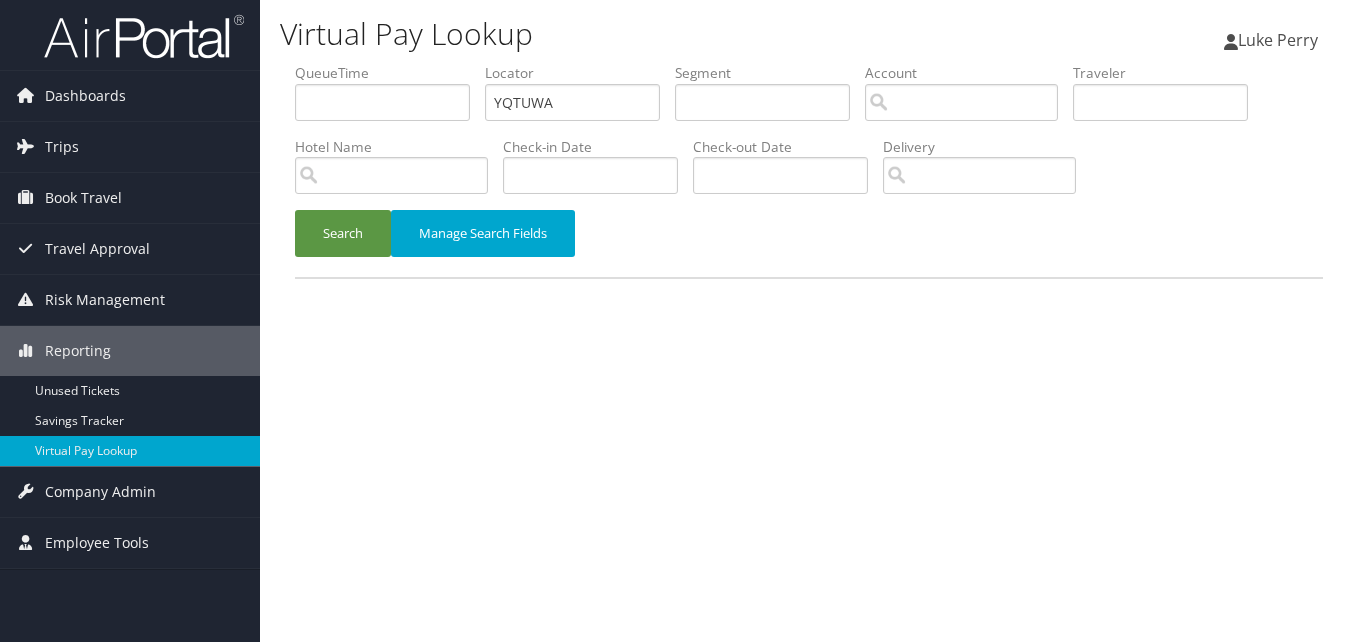 scroll, scrollTop: 0, scrollLeft: 0, axis: both 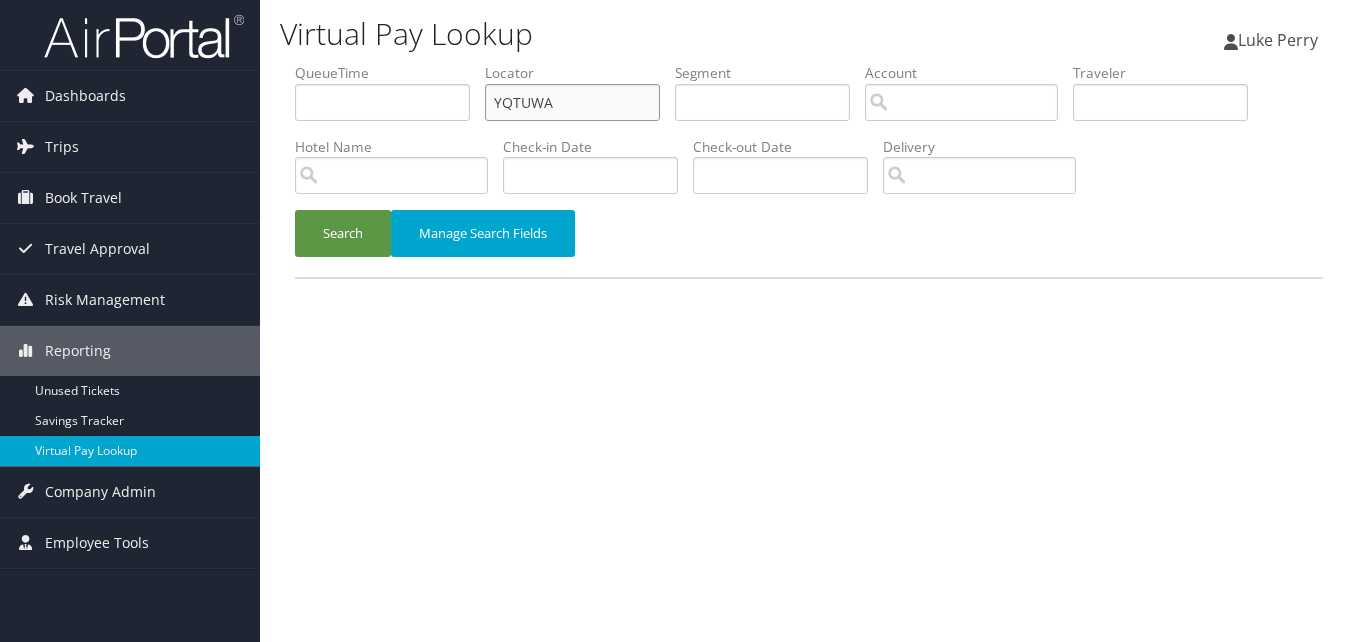 drag, startPoint x: 586, startPoint y: 105, endPoint x: 337, endPoint y: 154, distance: 253.7755 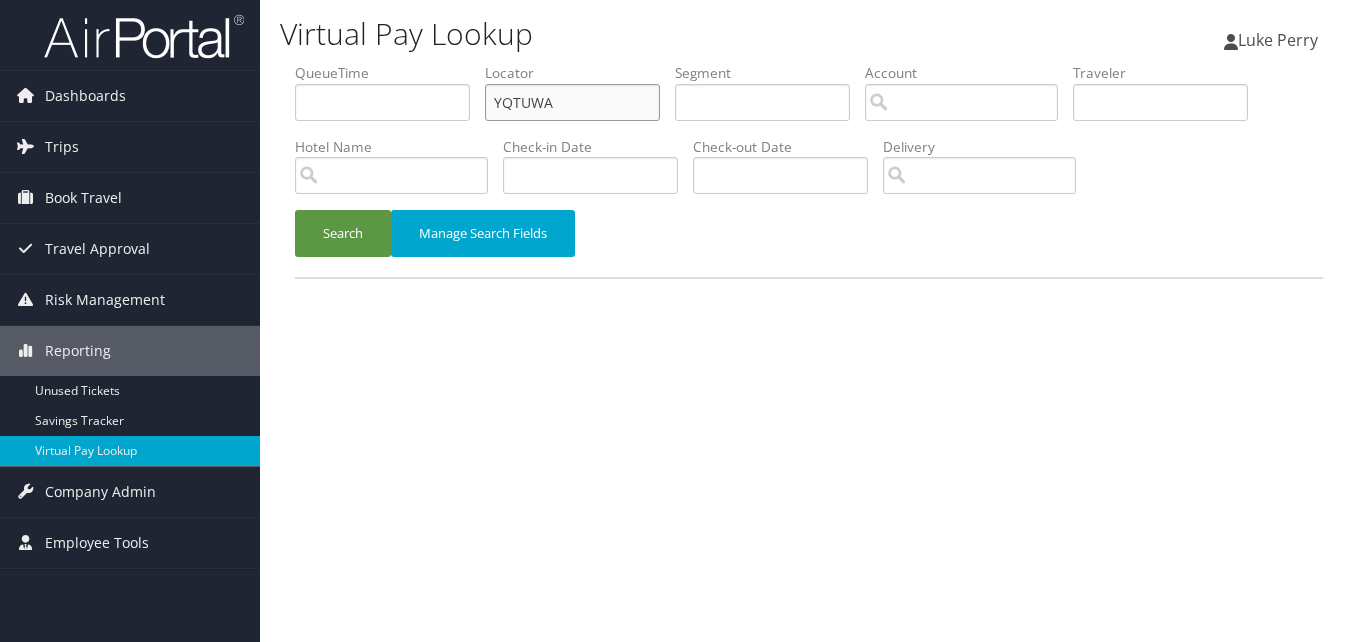 click on "QueueTime Locator YQTUWA Segment Account Traveler Hotel Name Check-in Date Check-out Date Delivery" at bounding box center [809, 63] 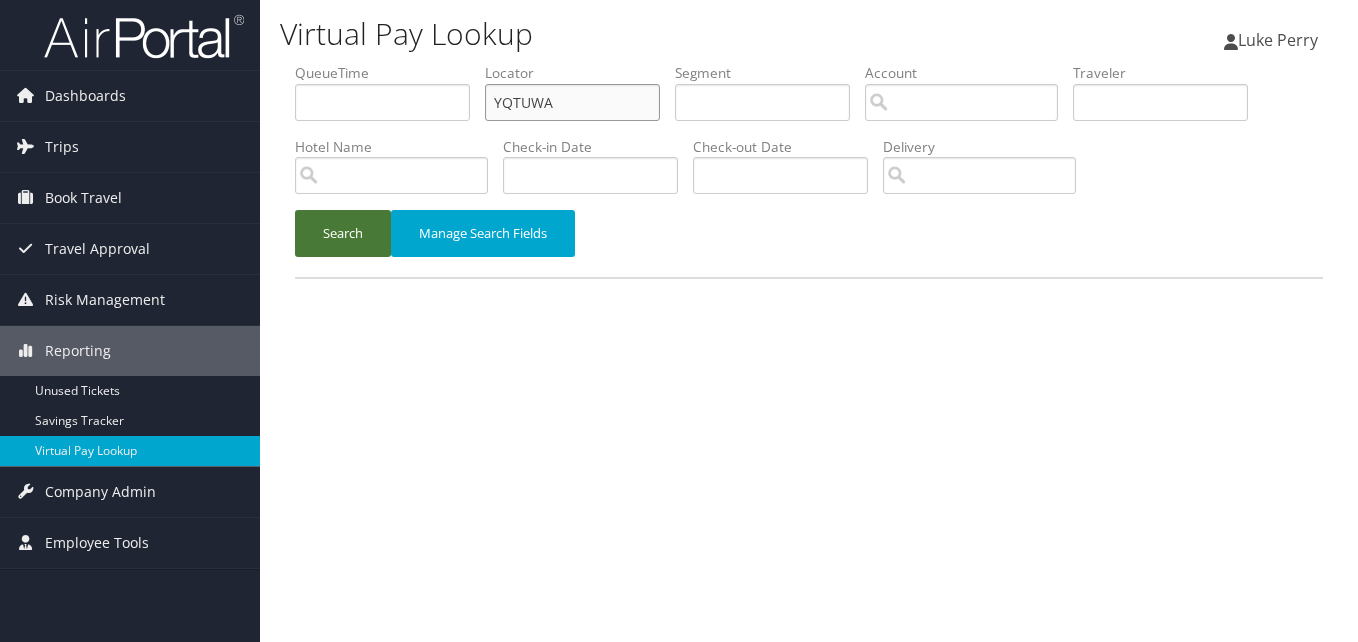 paste on "GOABKH" 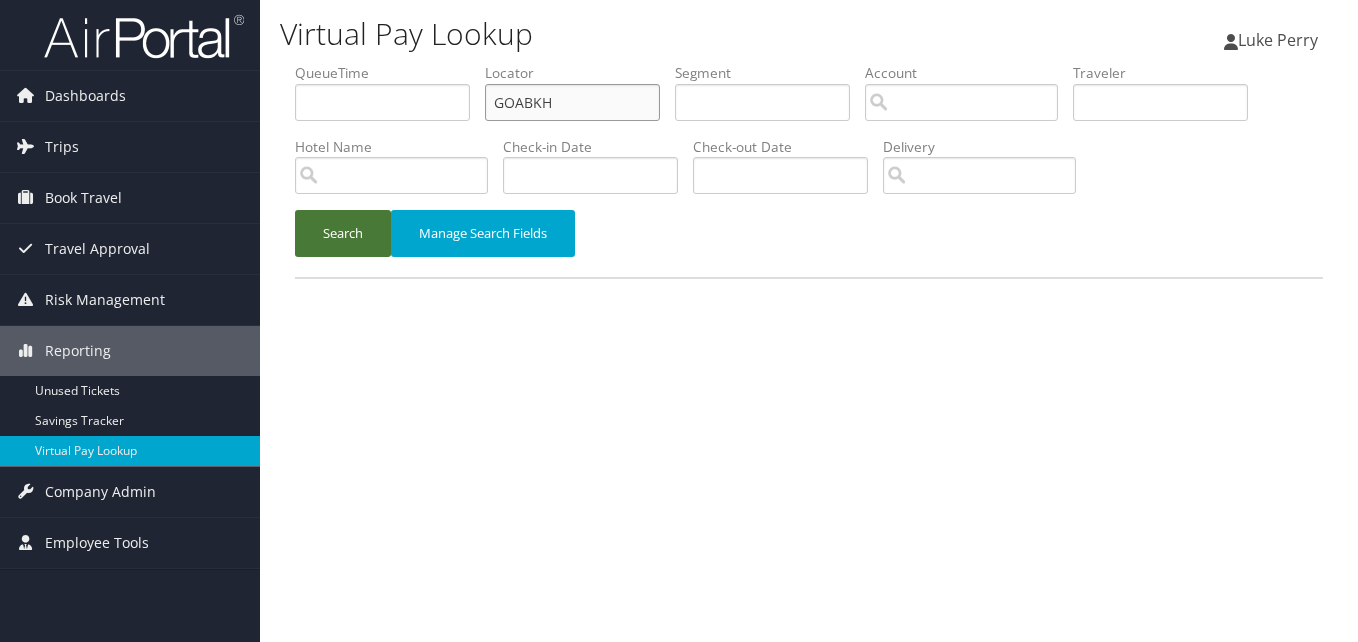 type on "GOABKH" 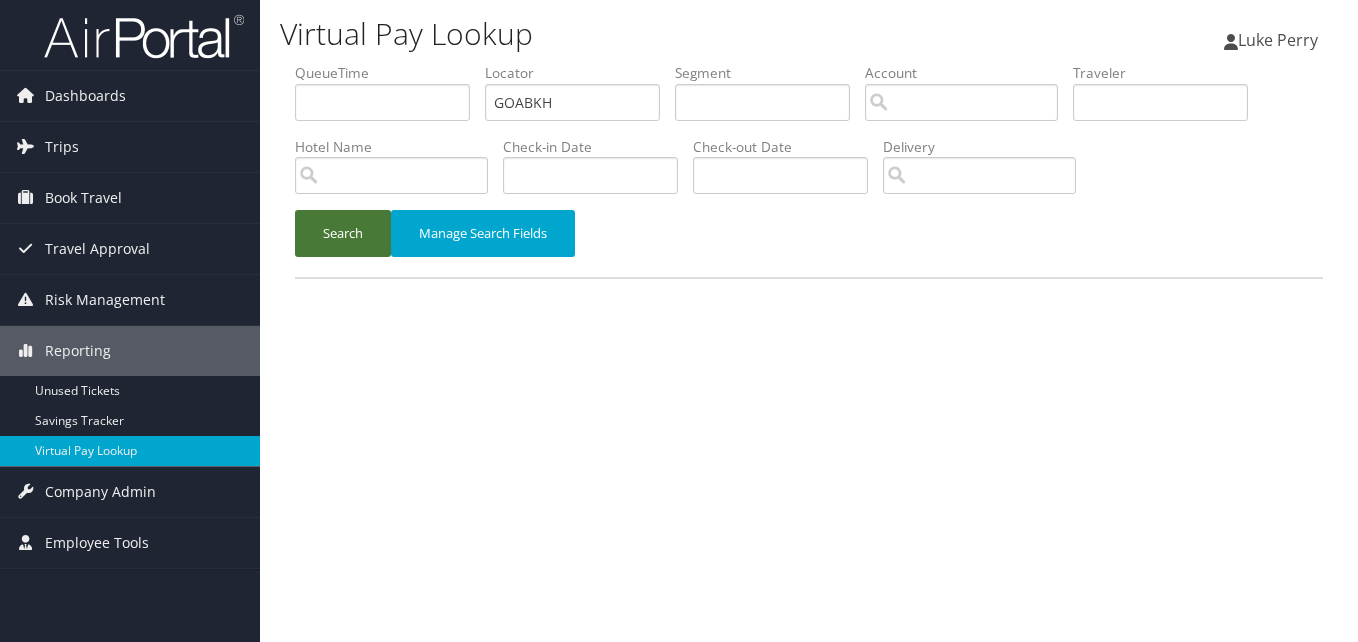 click on "Search" at bounding box center (343, 233) 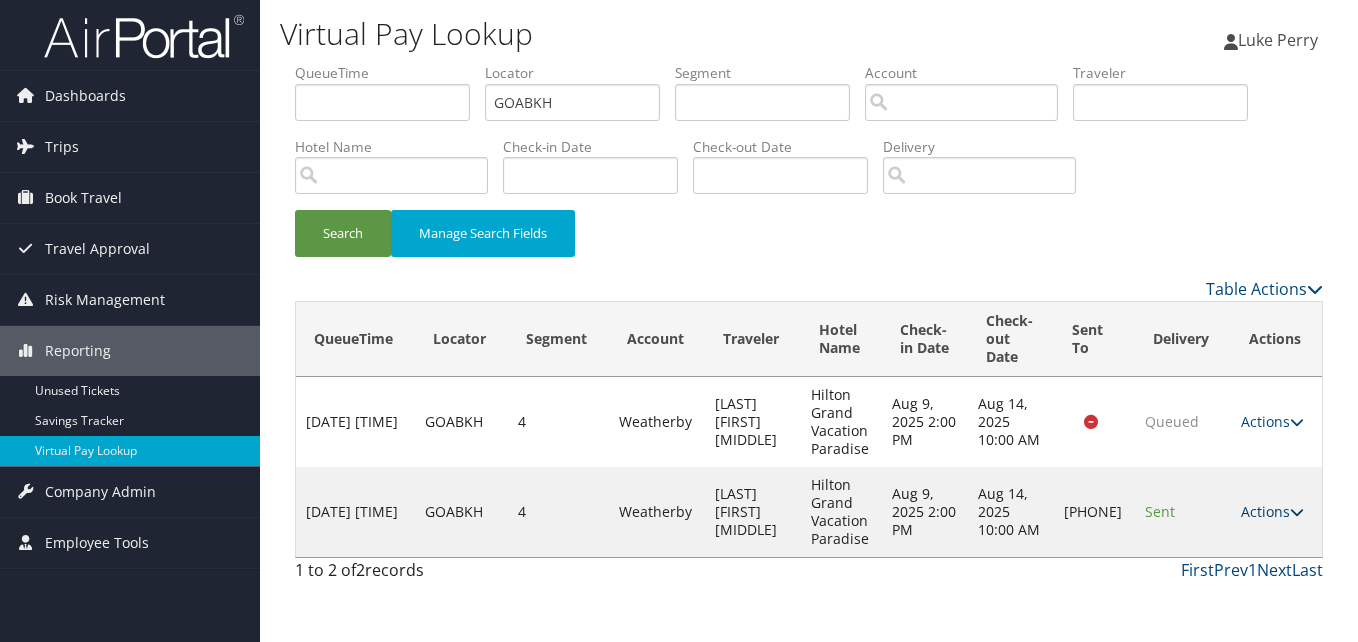 click on "Actions" at bounding box center (1272, 511) 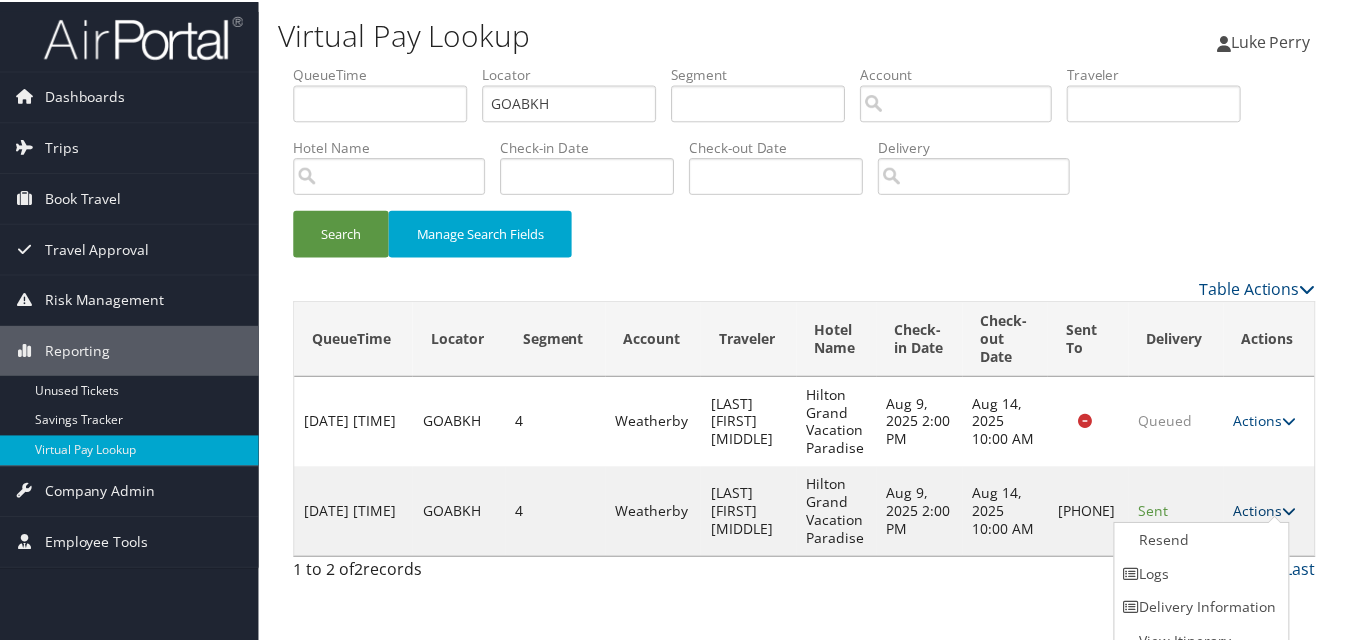 scroll, scrollTop: 19, scrollLeft: 0, axis: vertical 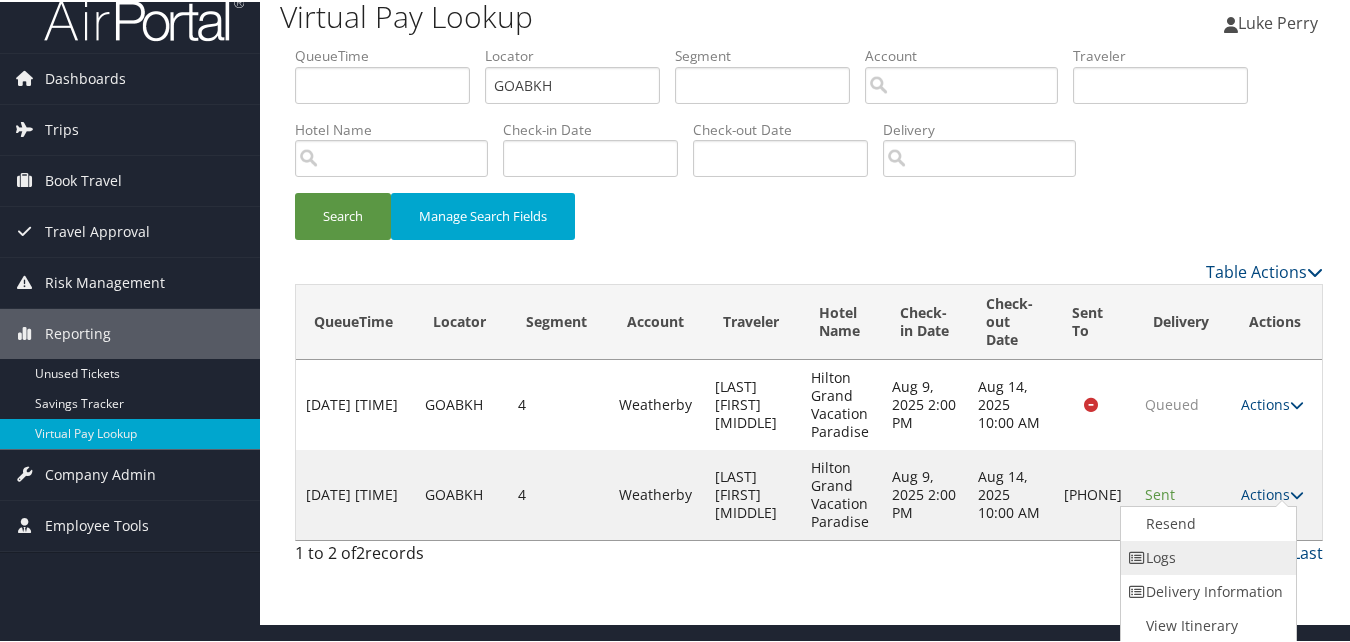 click on "Logs" at bounding box center (1206, 556) 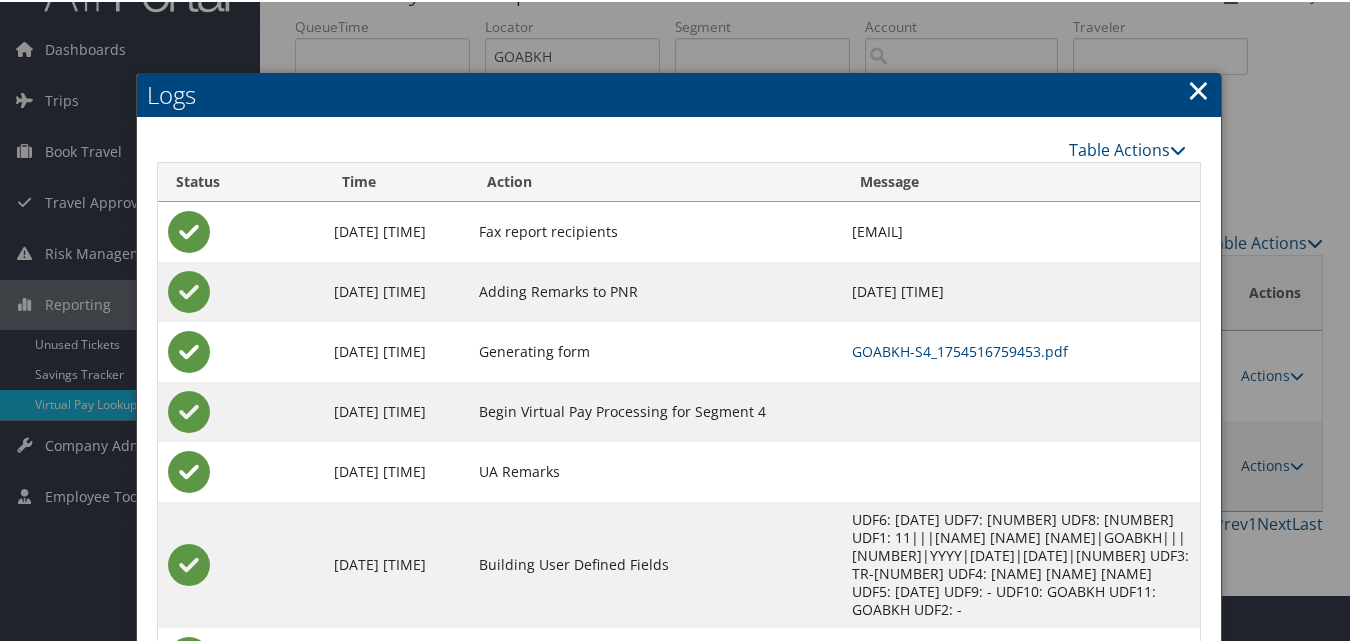 scroll, scrollTop: 172, scrollLeft: 0, axis: vertical 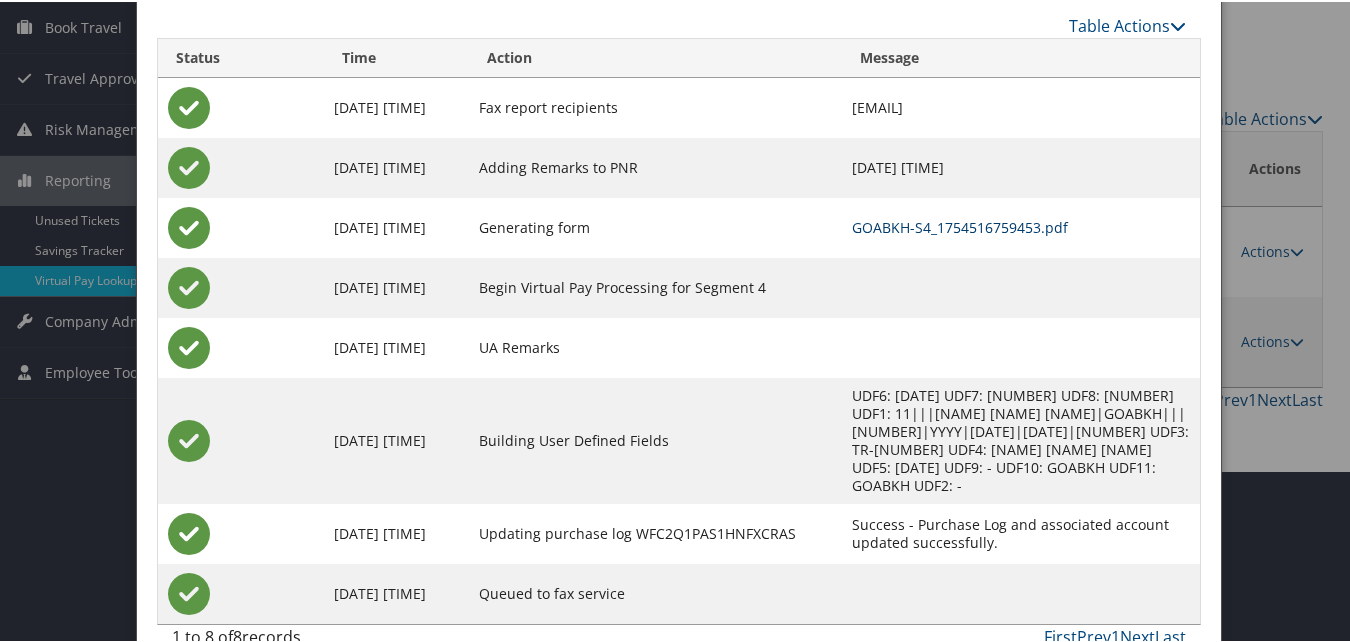 click on "GOABKH-S4_1754516759453.pdf" at bounding box center (960, 225) 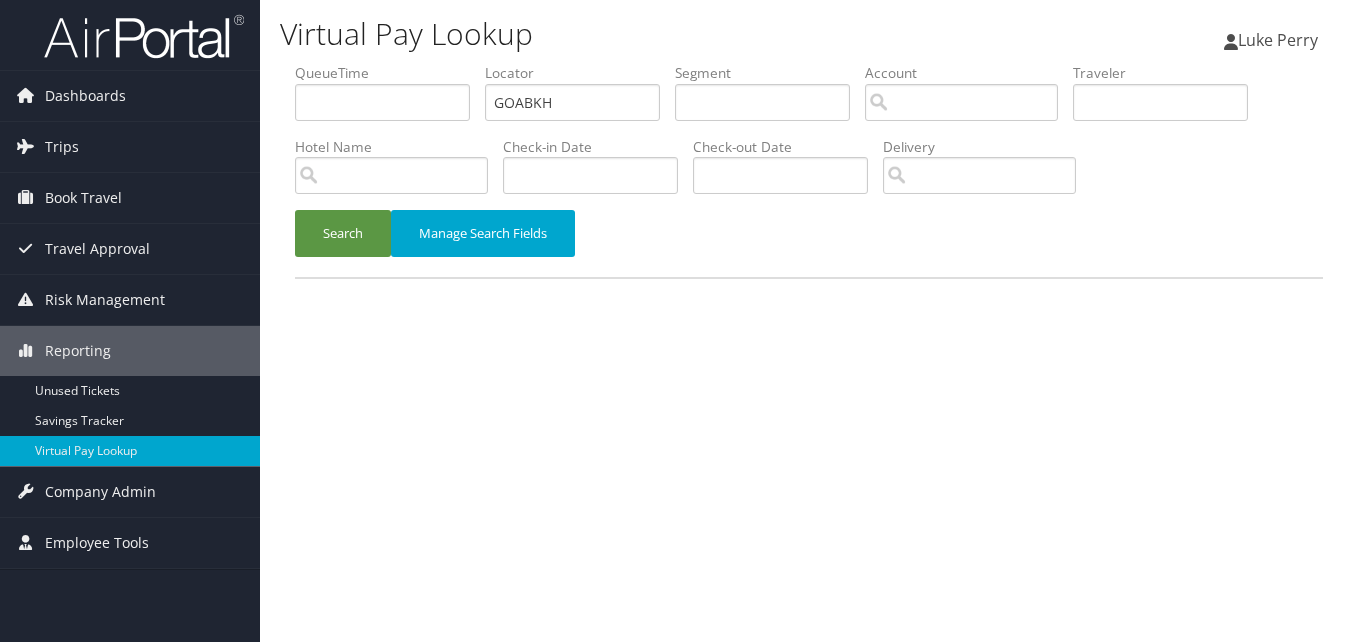 scroll, scrollTop: 0, scrollLeft: 0, axis: both 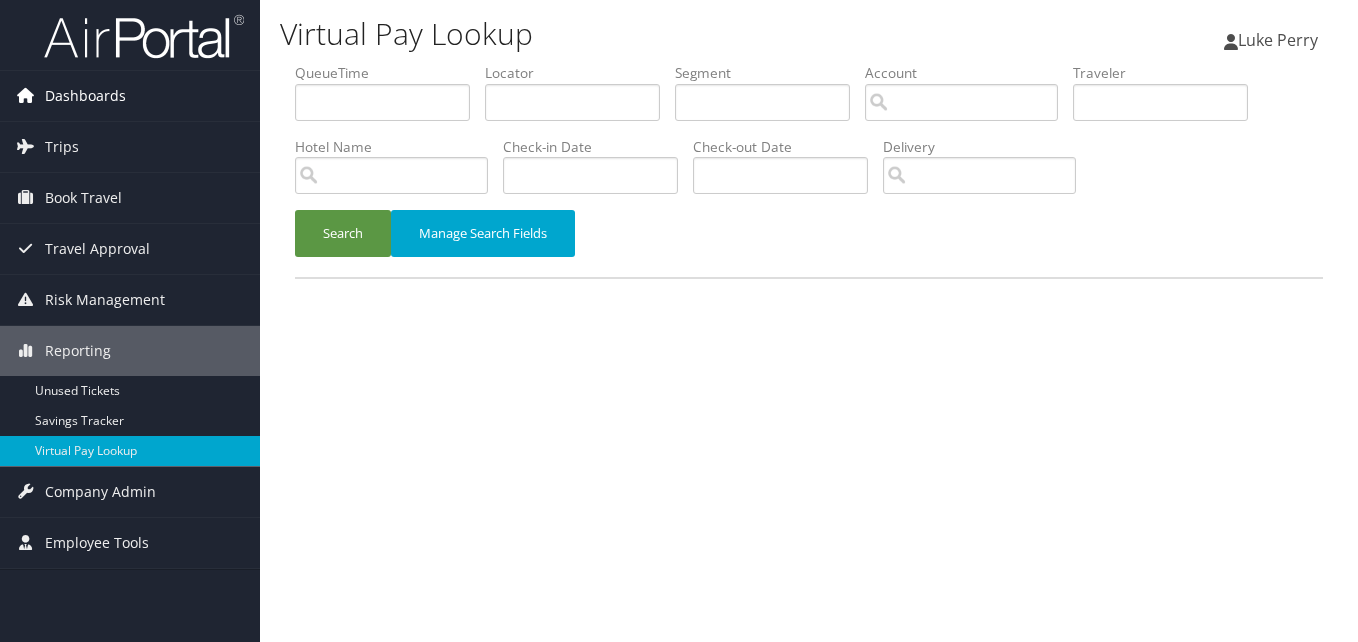 click on "Dashboards" at bounding box center [85, 96] 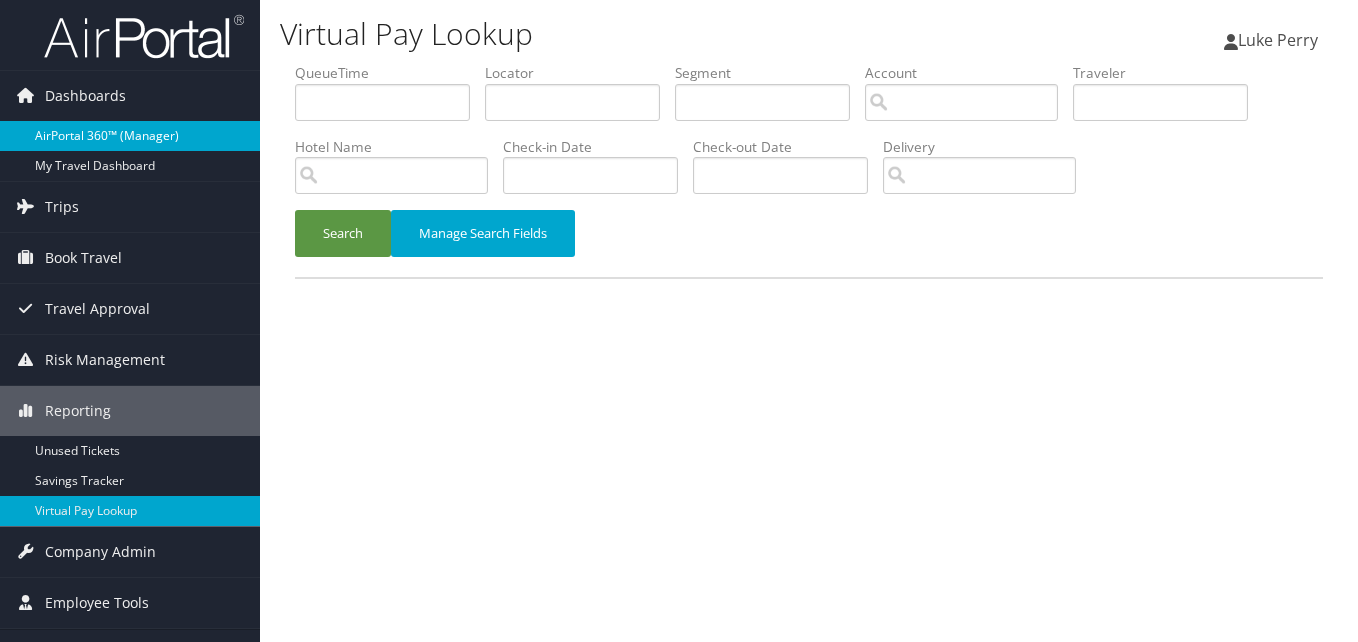 click on "AirPortal 360™ (Manager)" at bounding box center (130, 136) 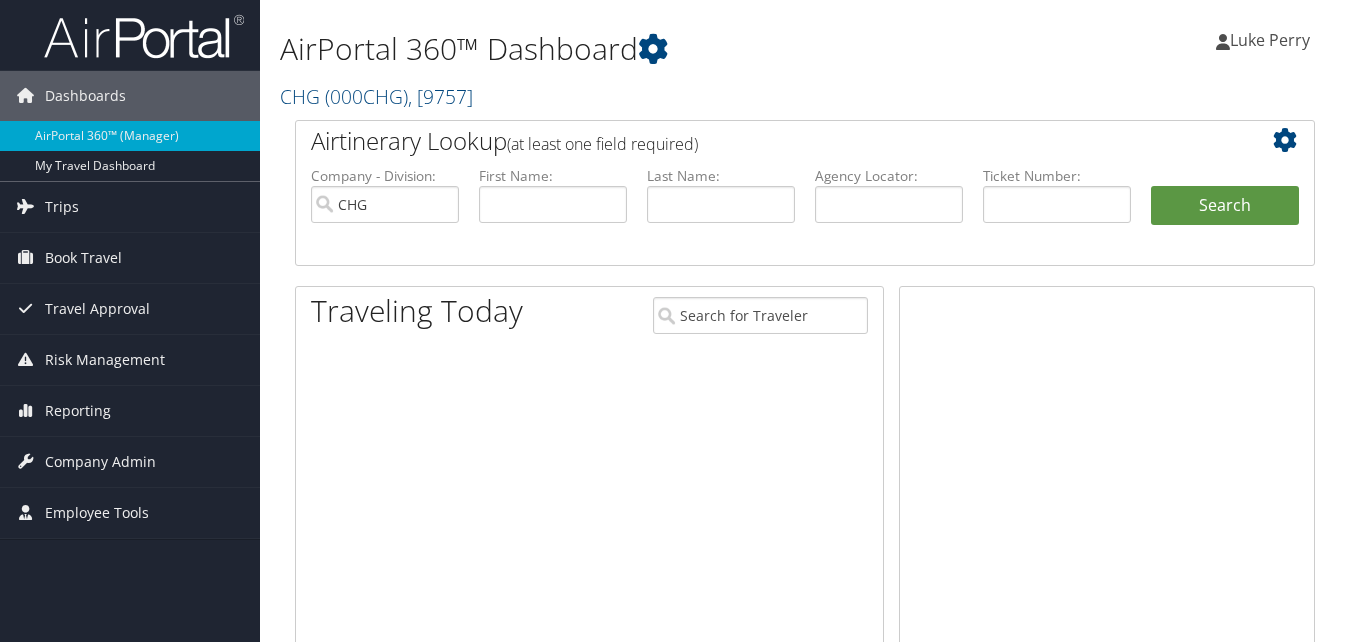 scroll, scrollTop: 0, scrollLeft: 0, axis: both 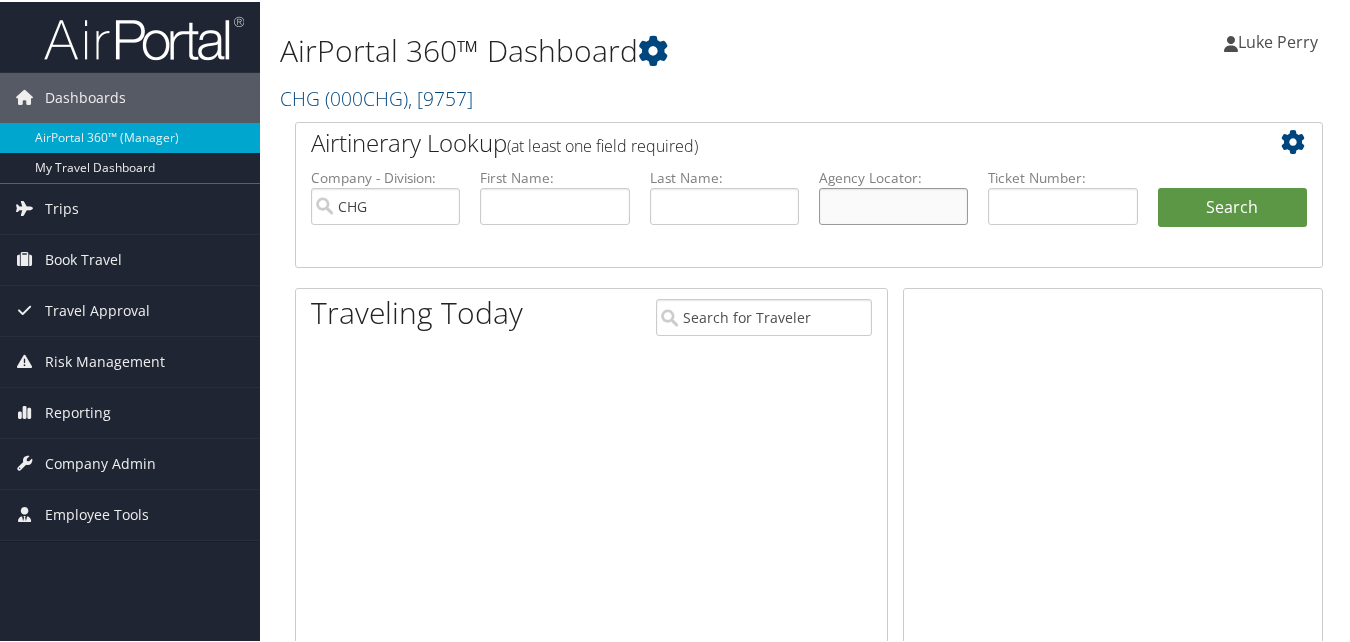 click at bounding box center (893, 204) 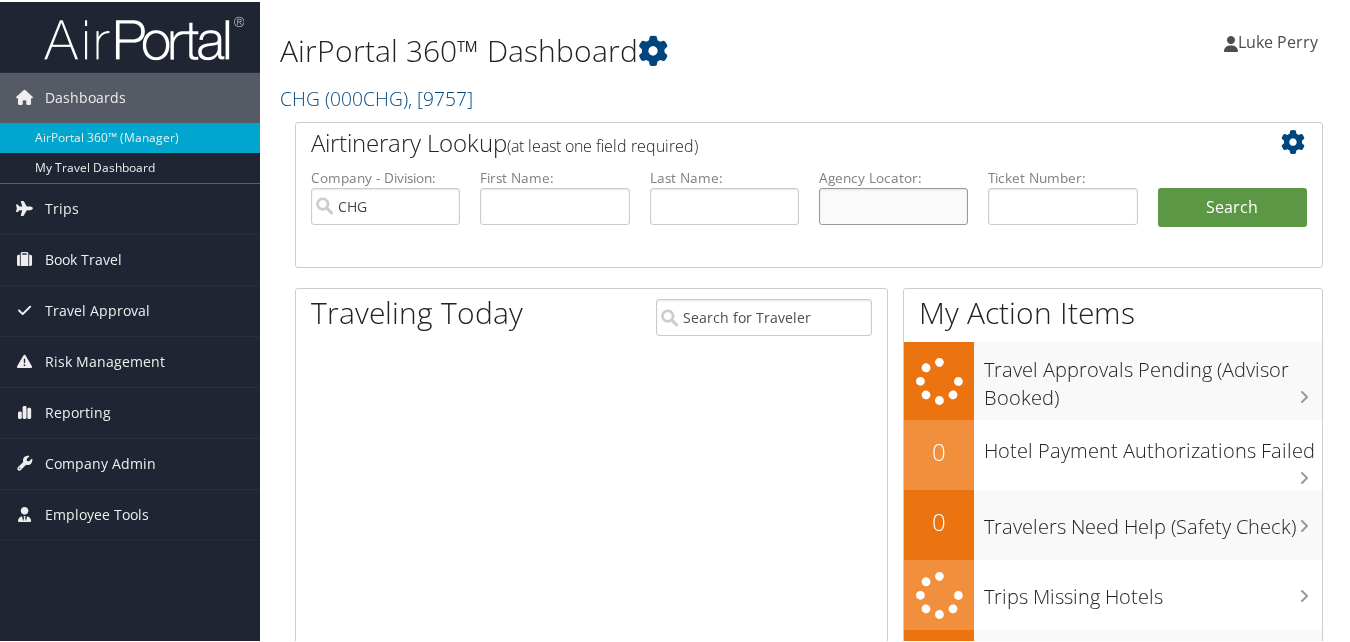 paste on "AADBZW" 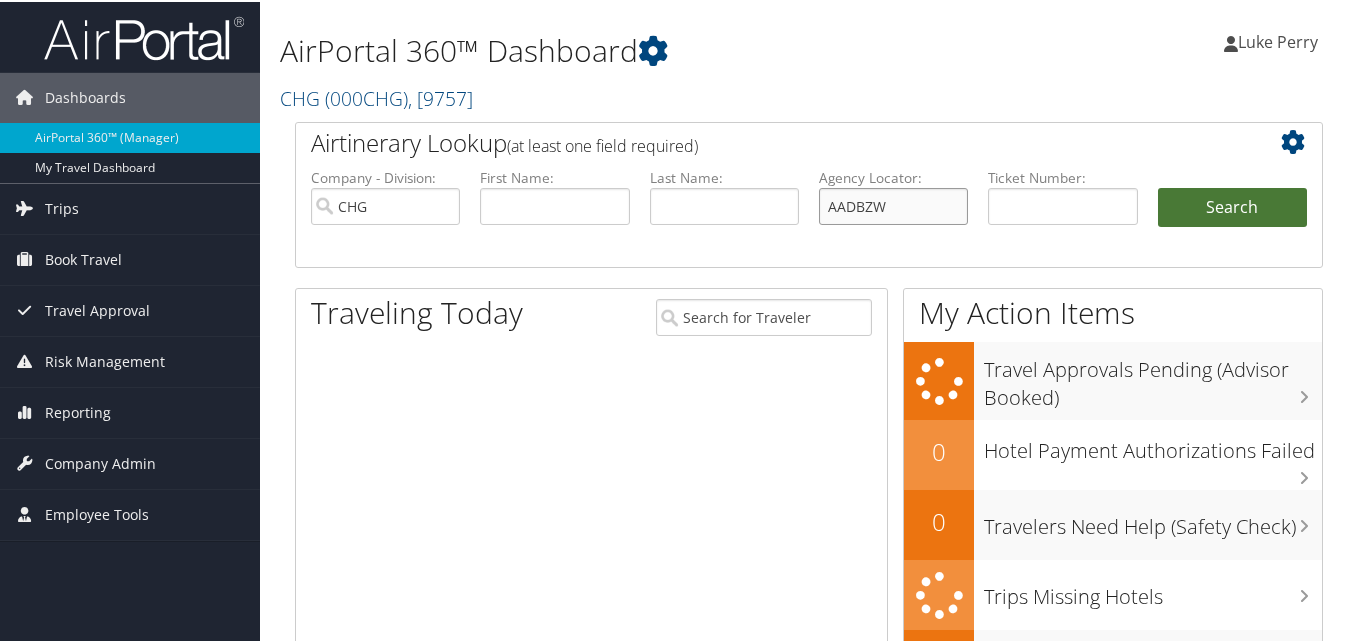type on "AADBZW" 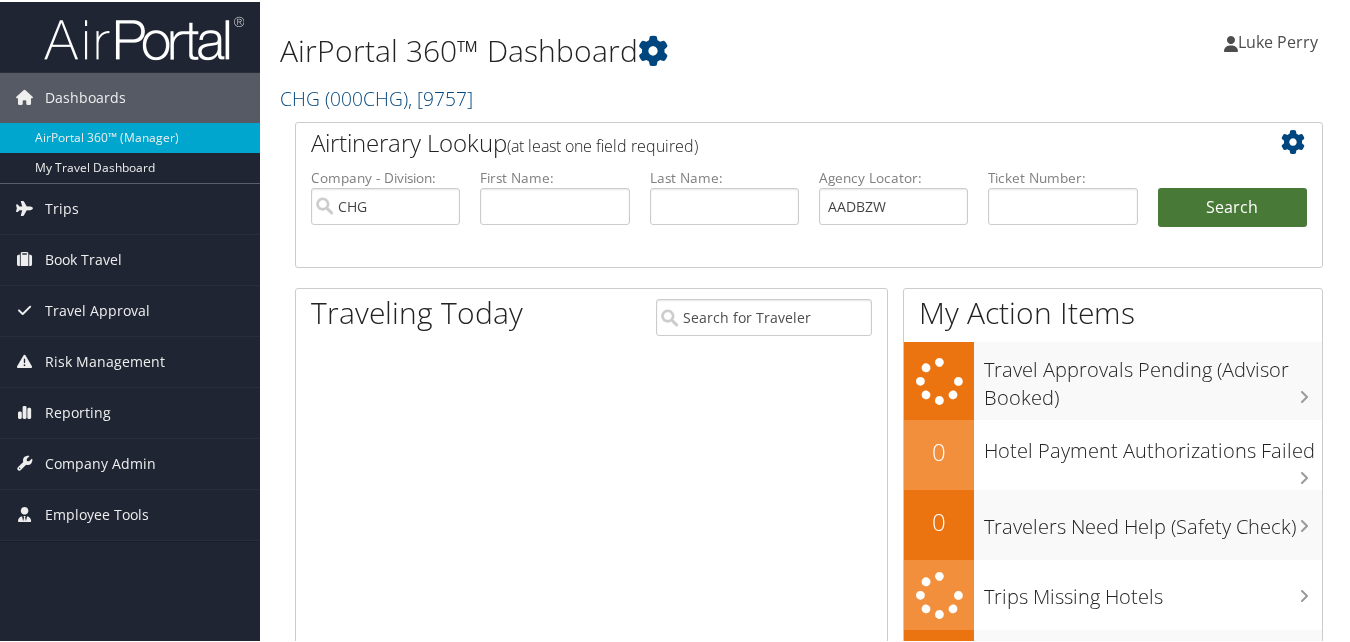 click on "Search" at bounding box center (1232, 206) 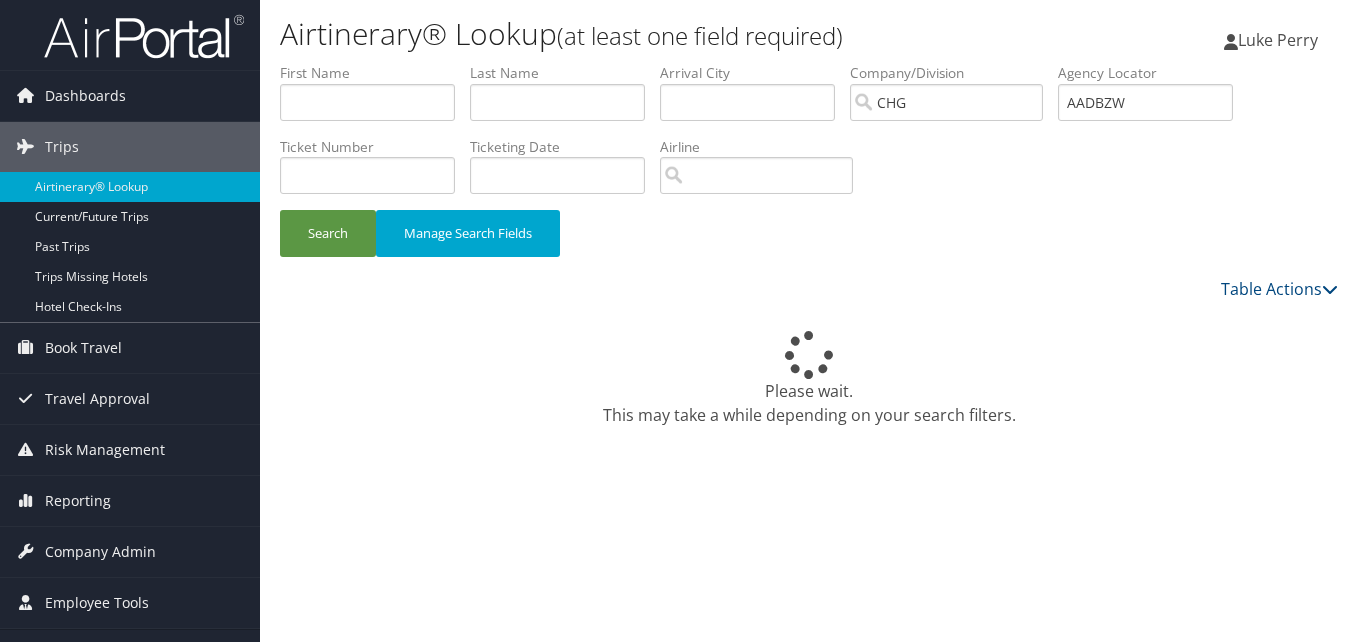 scroll, scrollTop: 0, scrollLeft: 0, axis: both 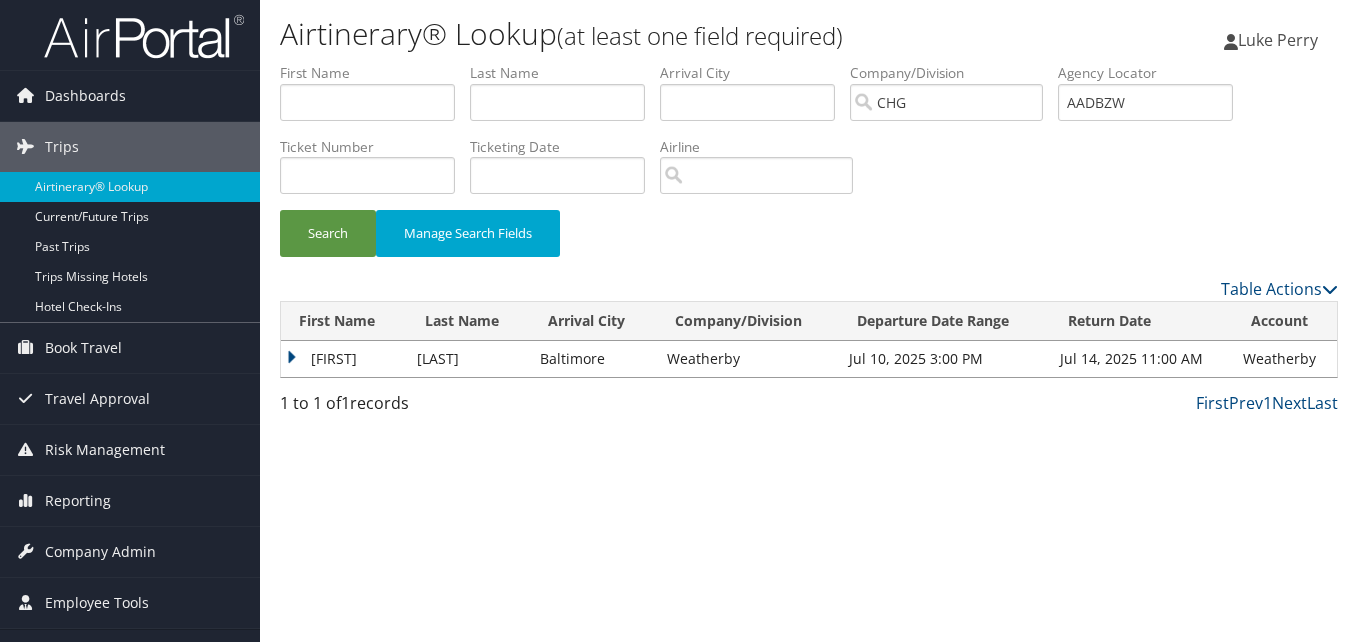 click on "Kayla" at bounding box center [344, 359] 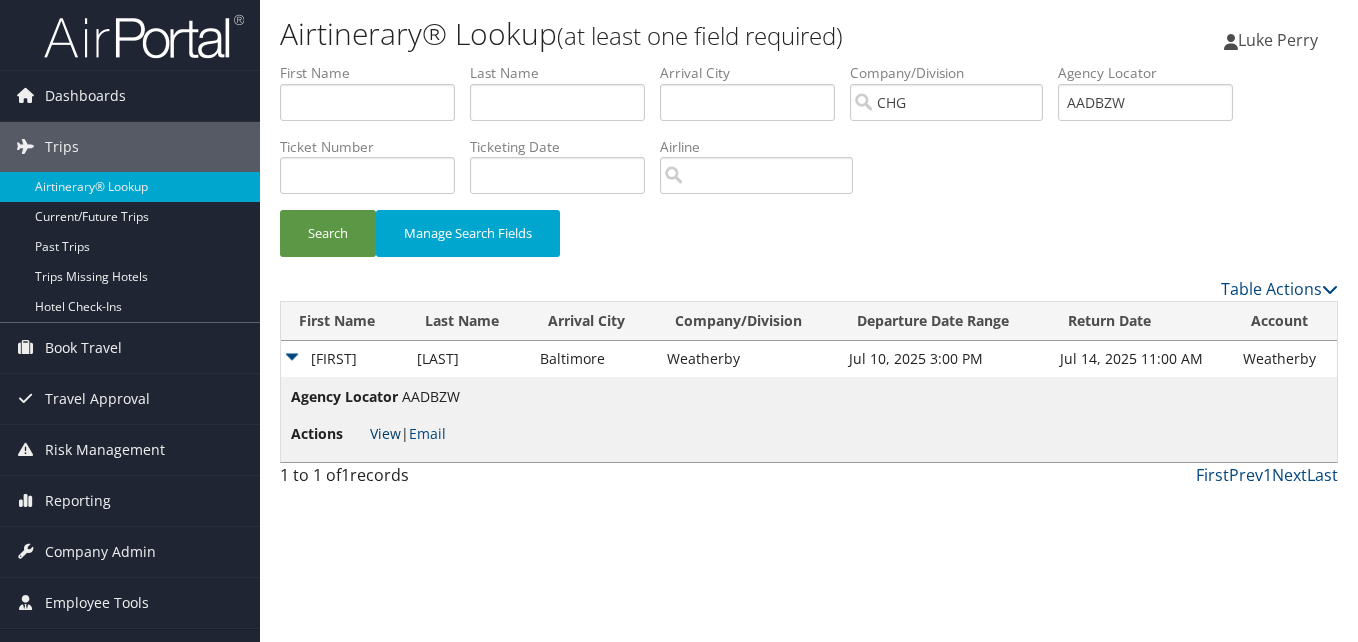 click on "View" at bounding box center [385, 433] 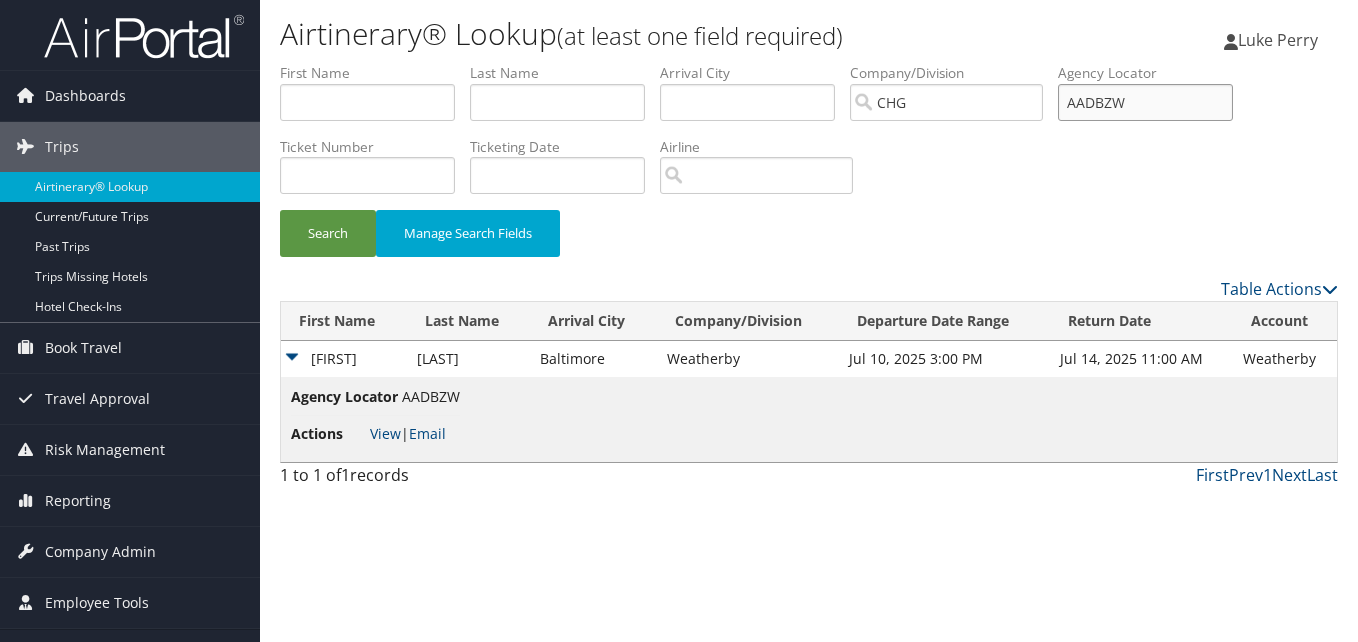 drag, startPoint x: 1053, startPoint y: 120, endPoint x: 963, endPoint y: 132, distance: 90.79648 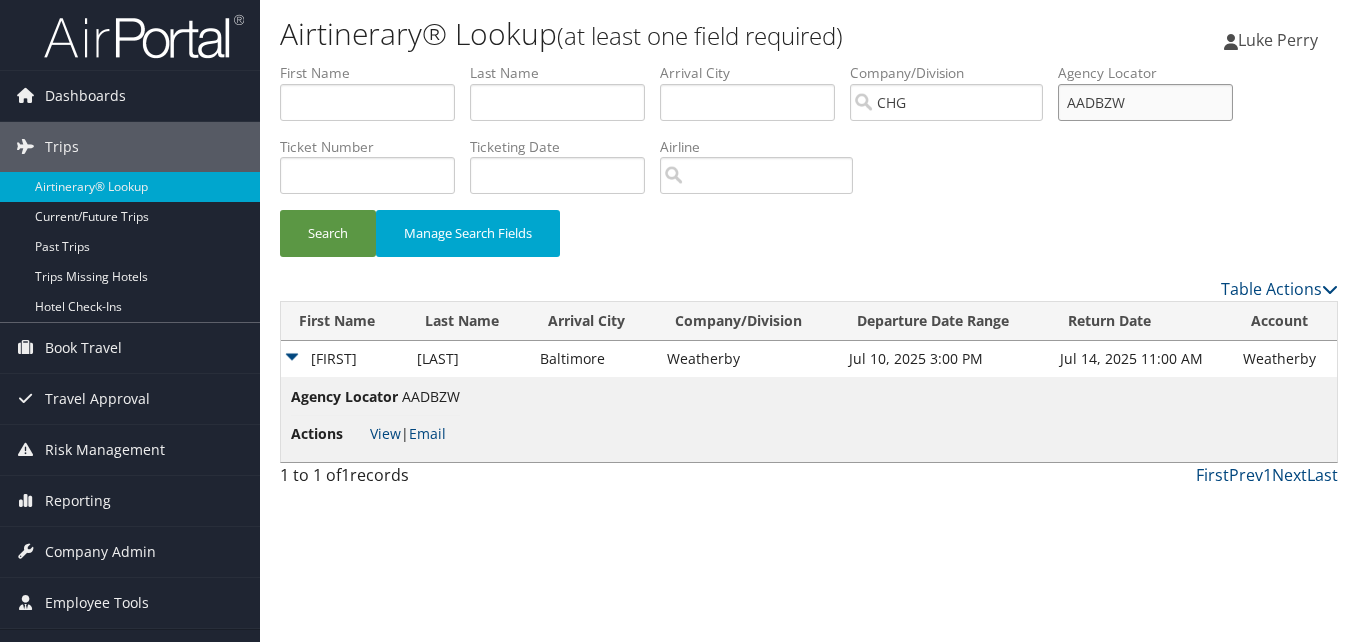 click on "First Name Last Name Departure City Arrival City Company/Division CHG Airport/City Code Departure Date Range Agency Locator AADBZW Ticket Number Ticketing Date Invoice Number Flight Number Agent Name Air Confirmation Hotel Confirmation Credit Card - Last 4 Digits Airline Car Rental Chain Hotel Chain Rail Vendor Authorization Billable Client Code Cost Center Department Explanation Manager ID Project Purpose Region Traveler ID" at bounding box center [809, 63] 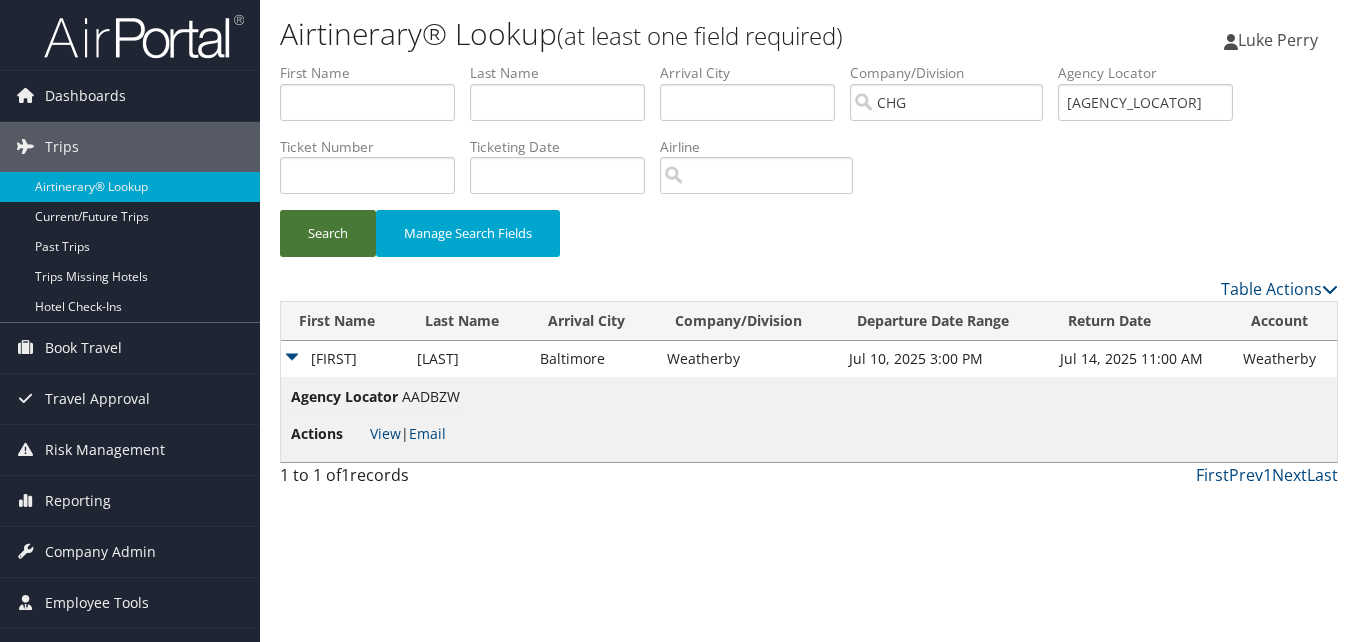 click on "Search" at bounding box center (328, 233) 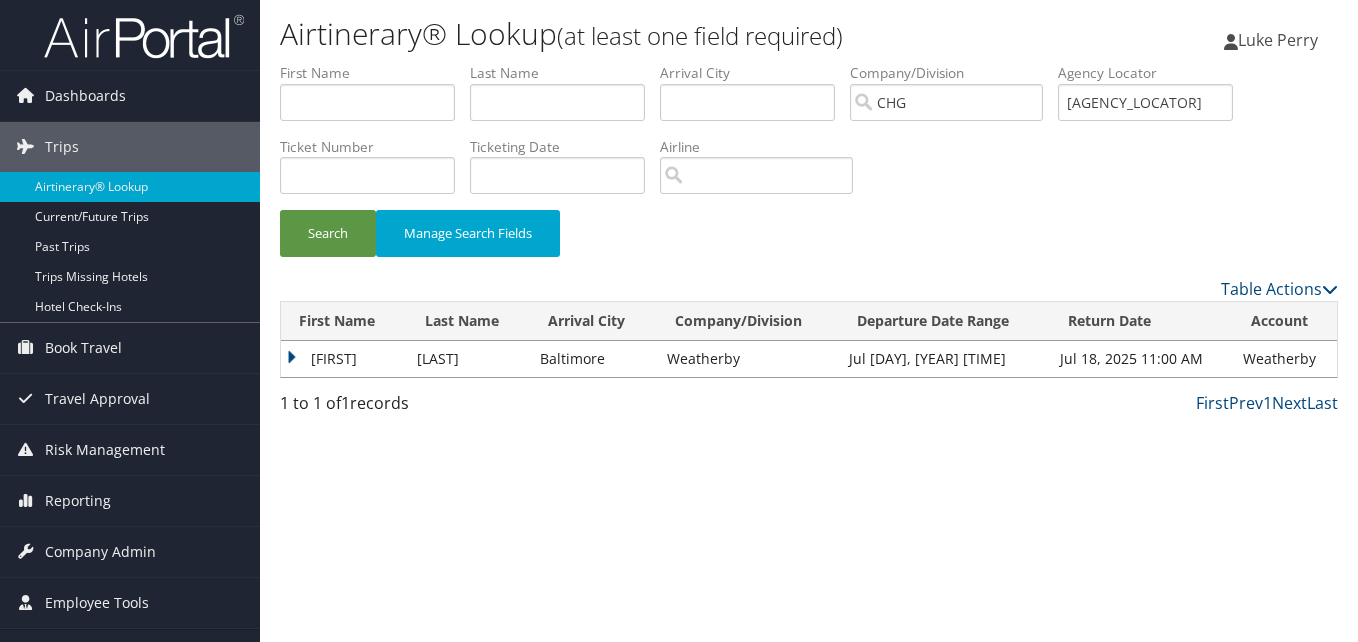 click on "Ramon" at bounding box center [344, 359] 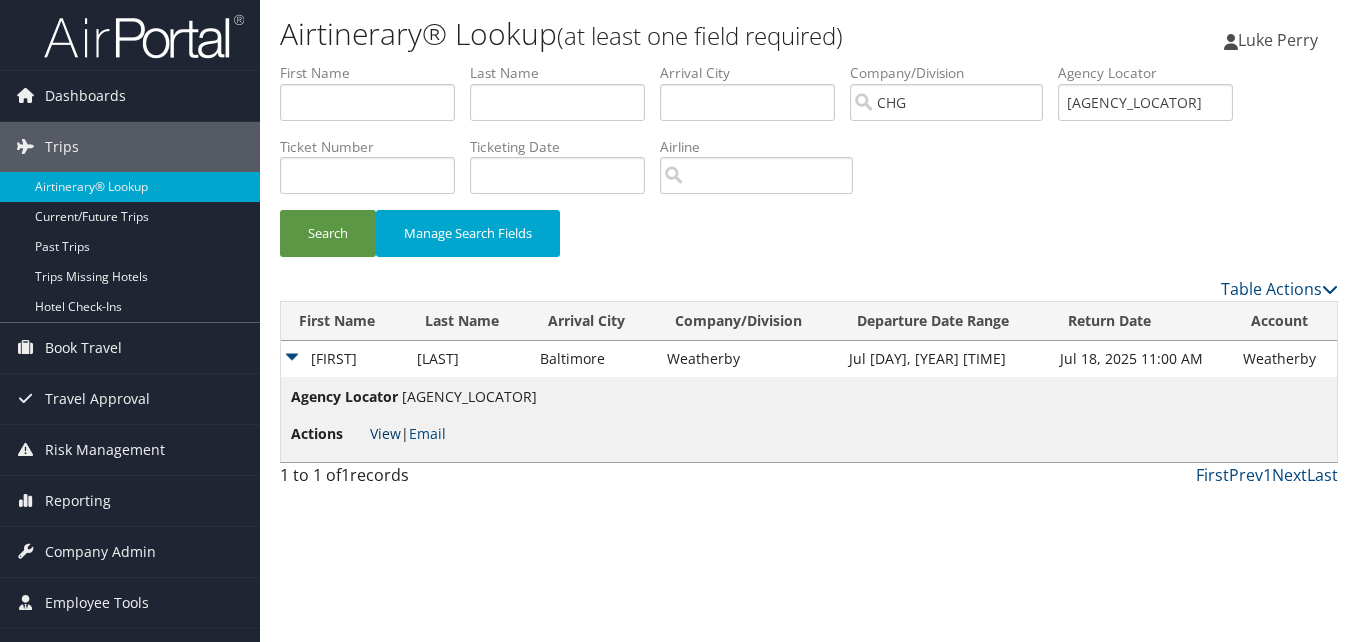 click on "View" at bounding box center [385, 433] 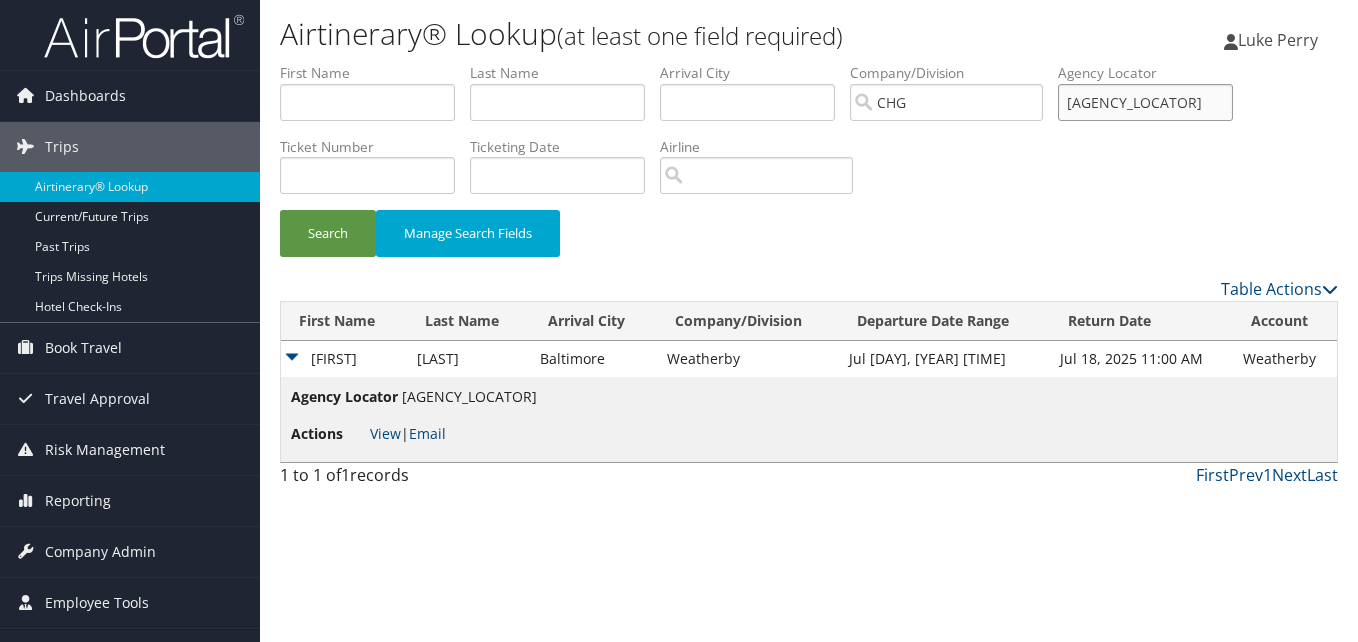 drag, startPoint x: 1150, startPoint y: 105, endPoint x: 971, endPoint y: 137, distance: 181.83784 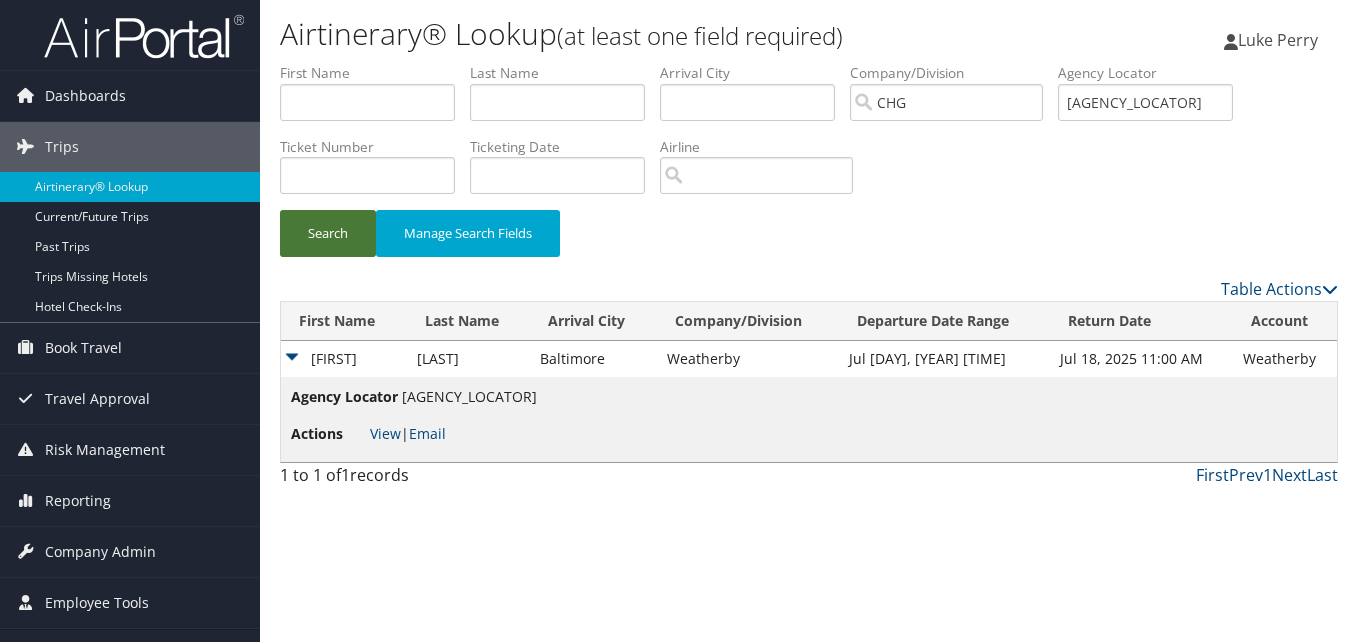 click on "Search" at bounding box center (328, 233) 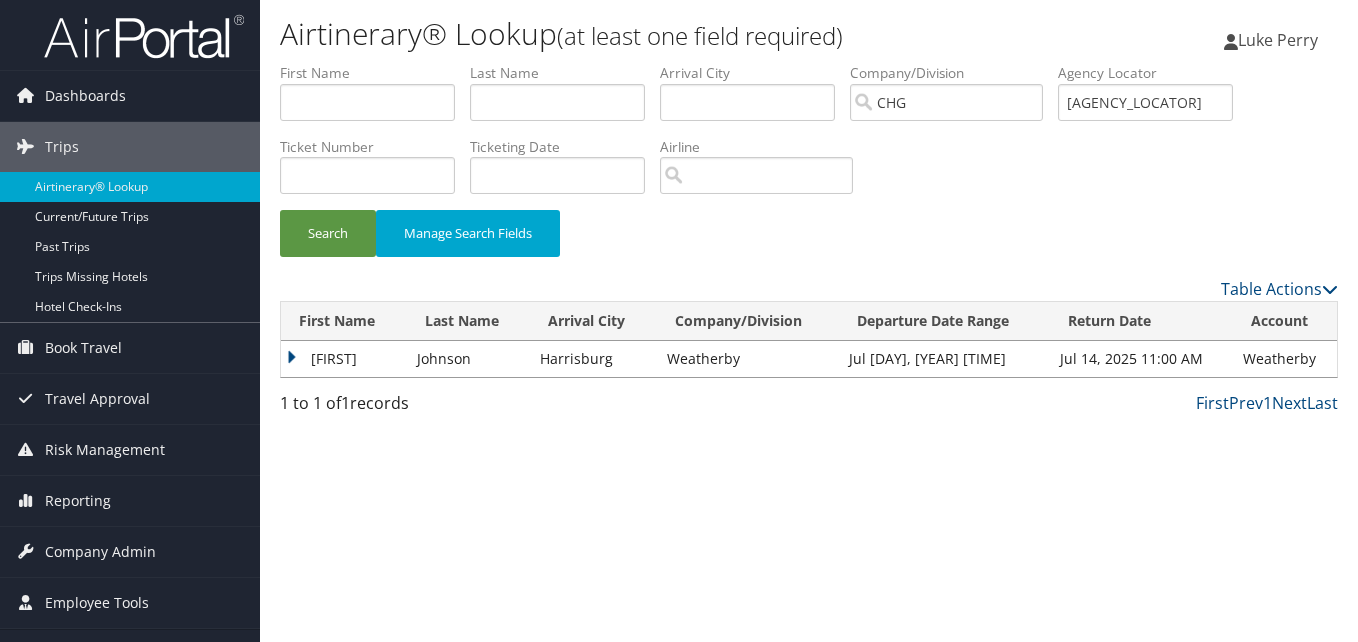 click on "Kennita" at bounding box center (344, 359) 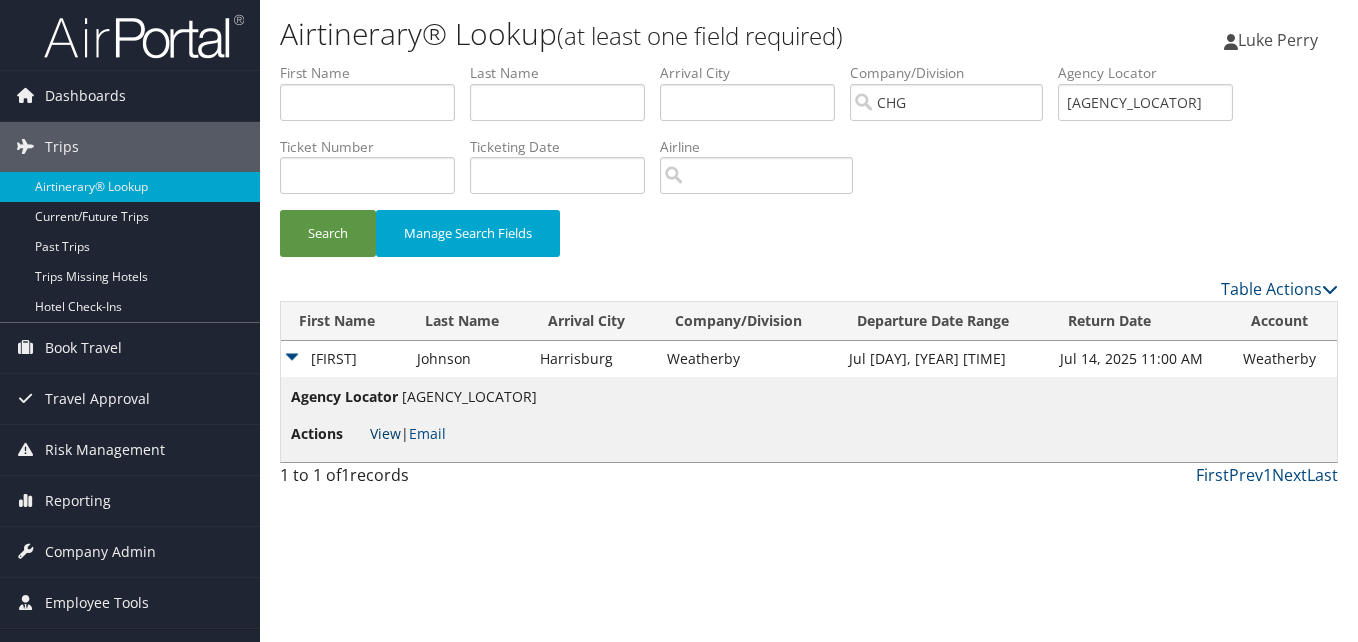 click on "View" at bounding box center (385, 433) 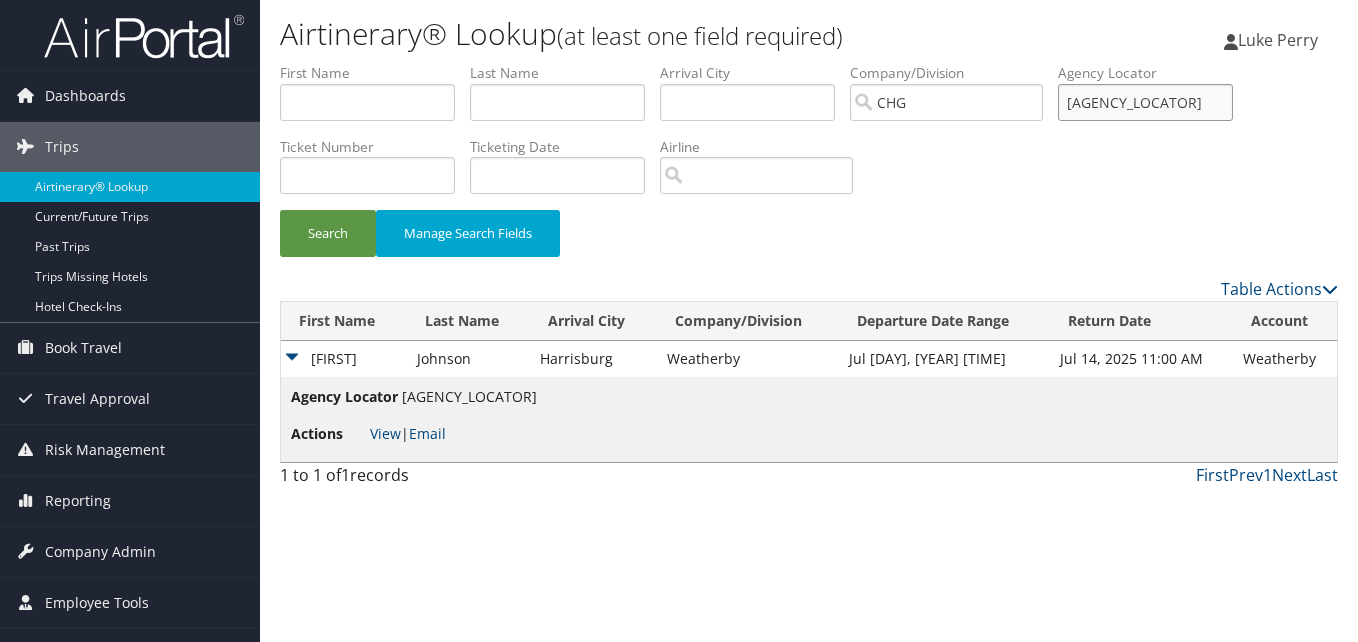 drag, startPoint x: 1136, startPoint y: 91, endPoint x: 875, endPoint y: 160, distance: 269.96667 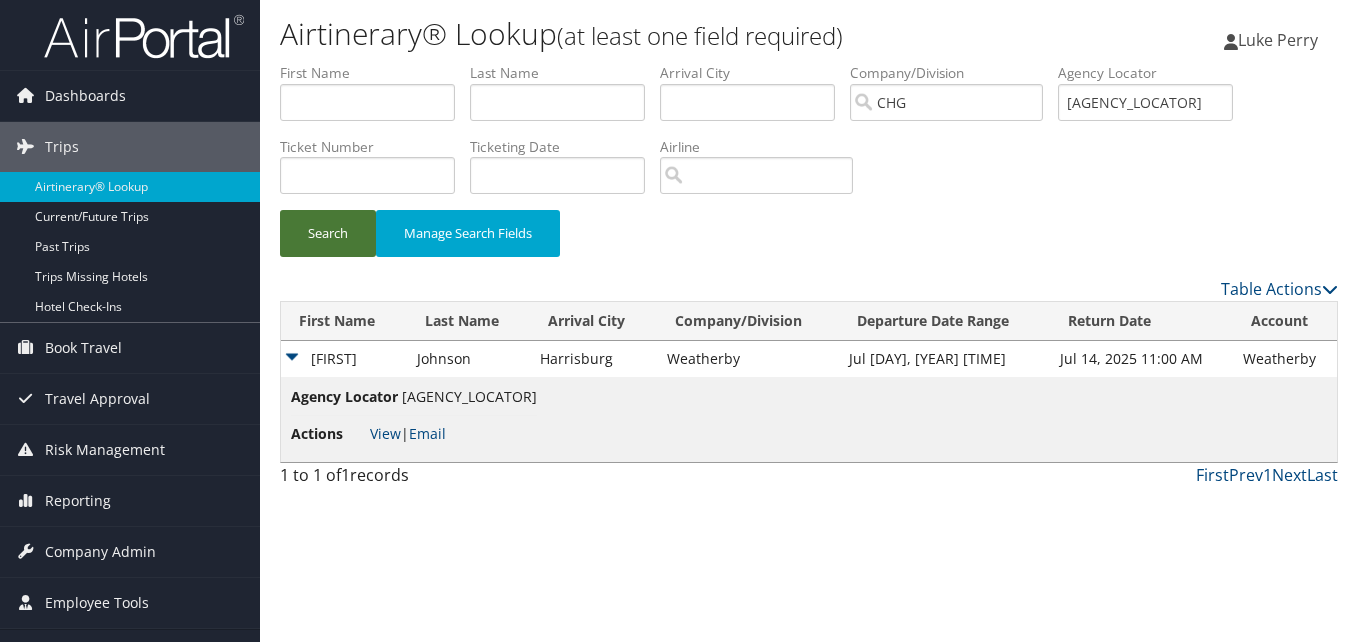 click on "Search" at bounding box center [328, 233] 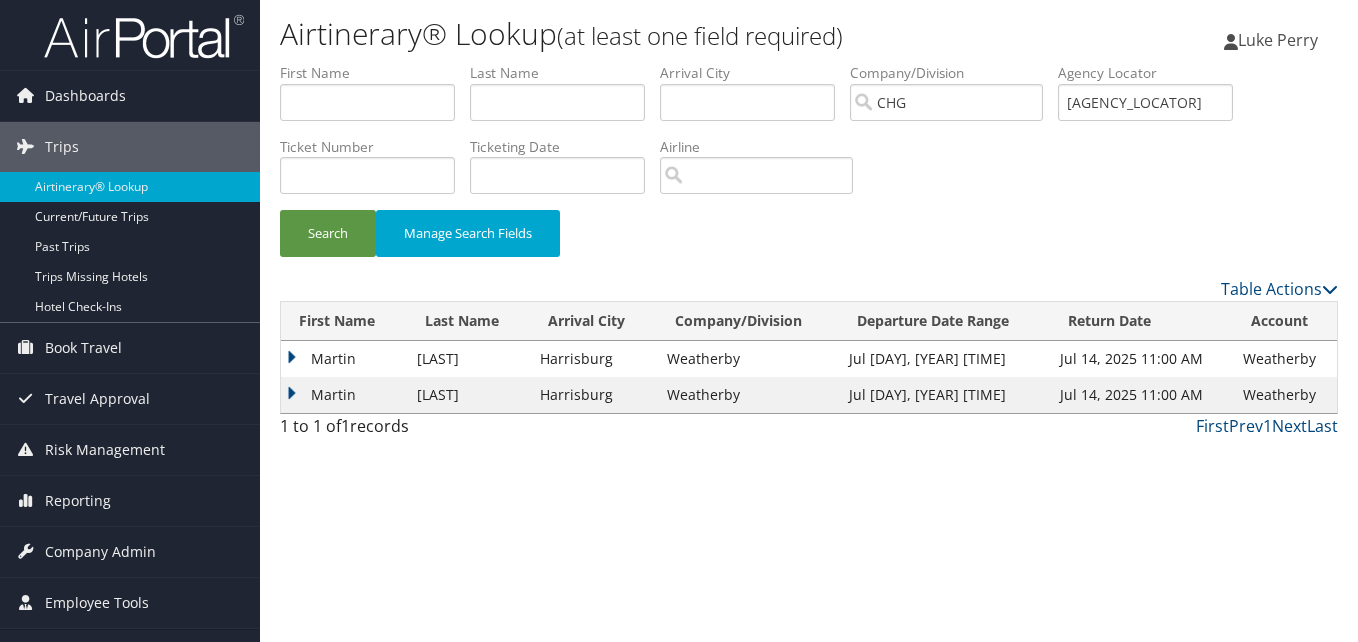click on "Martin" at bounding box center [344, 359] 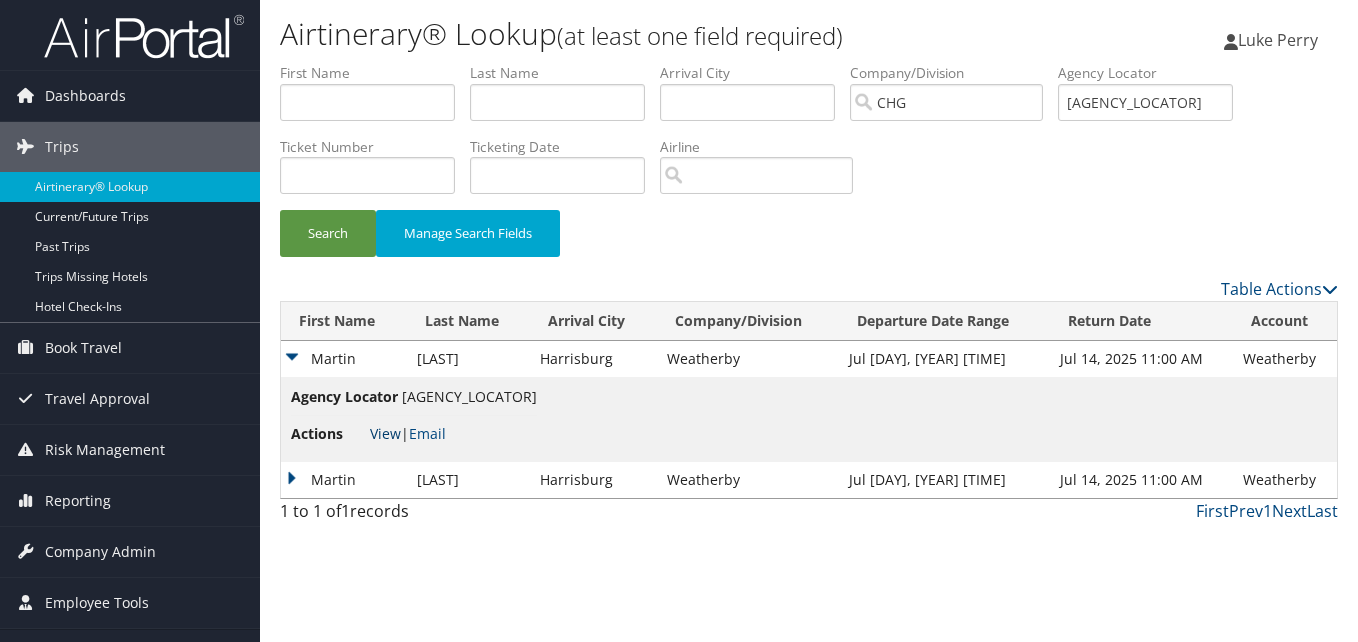 click on "View" at bounding box center [385, 433] 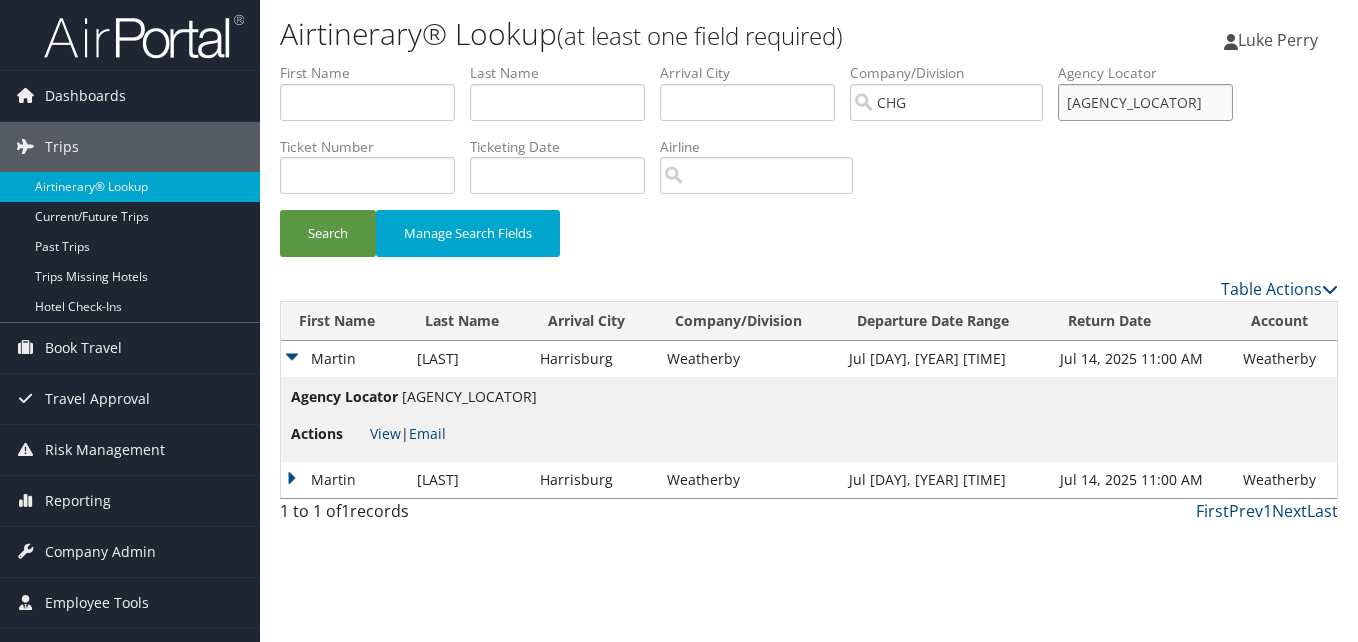 drag, startPoint x: 1150, startPoint y: 102, endPoint x: 869, endPoint y: 131, distance: 282.4925 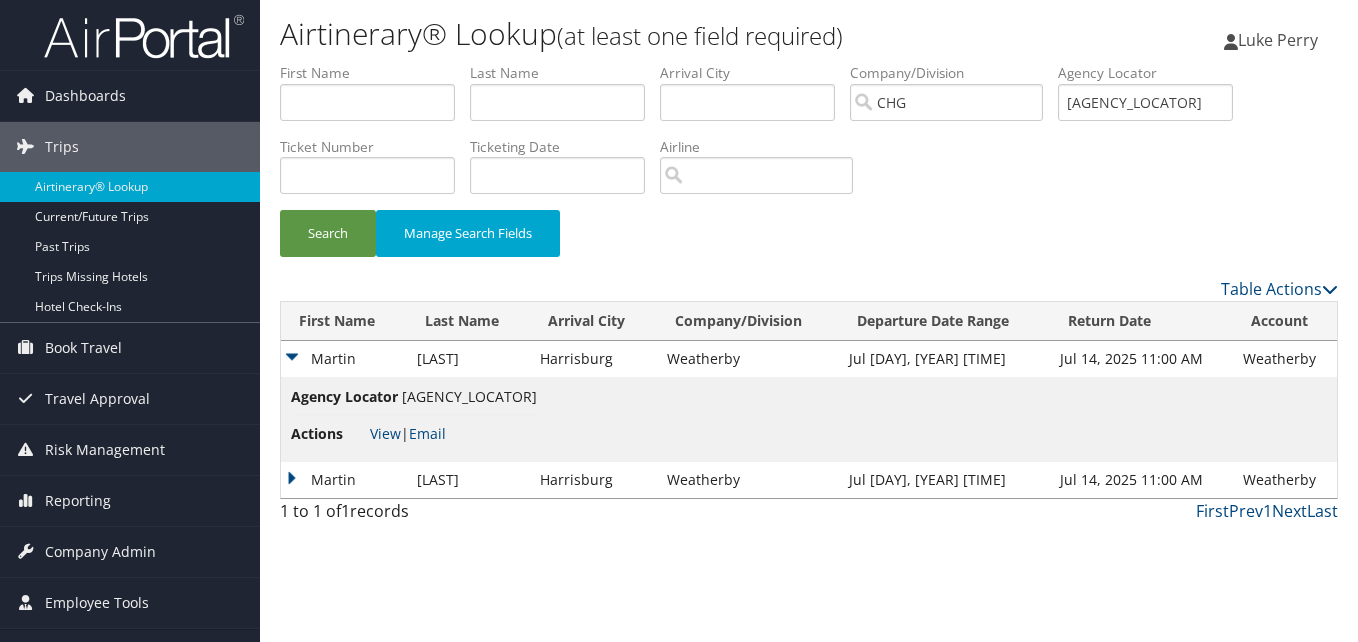 click on "Ticket Number" at bounding box center [375, 173] 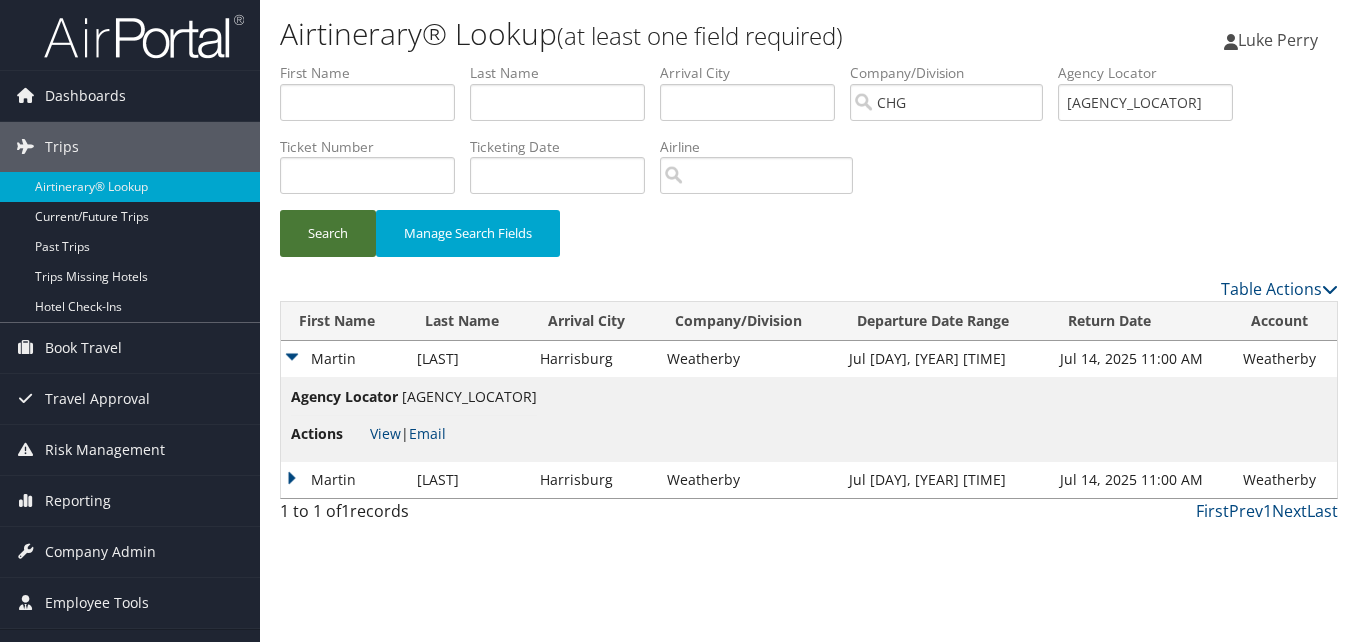 click on "Search" at bounding box center (328, 233) 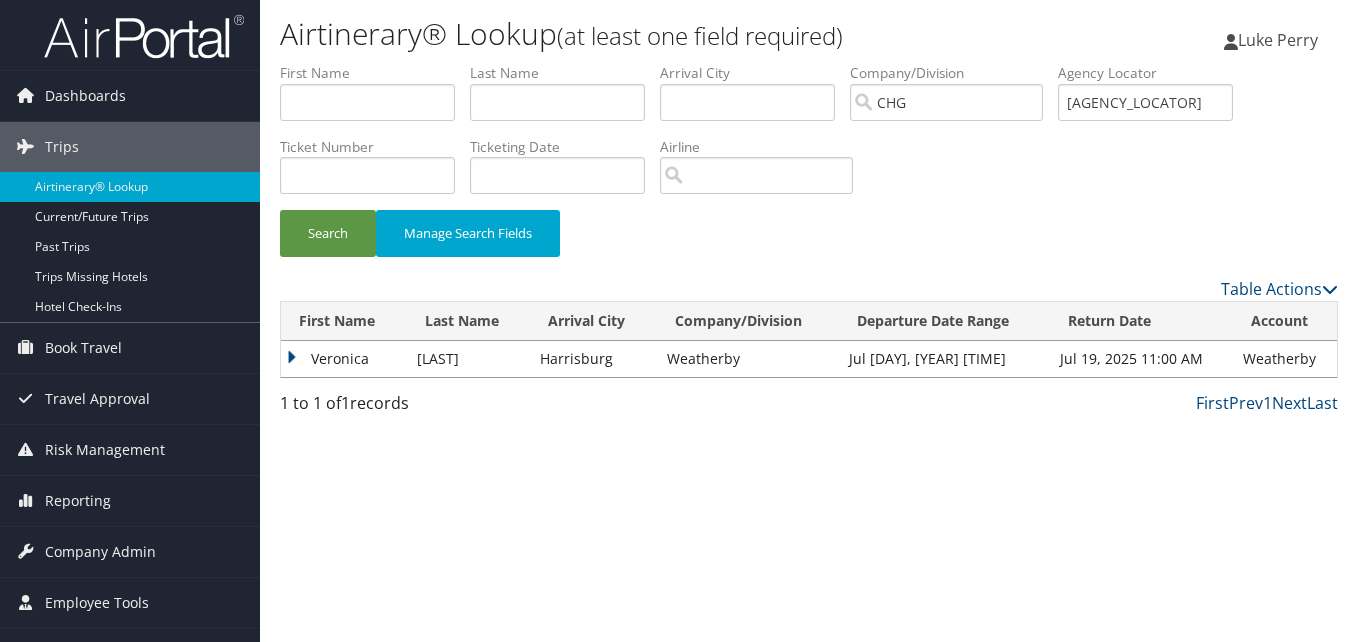 click on "Veronica" at bounding box center [344, 359] 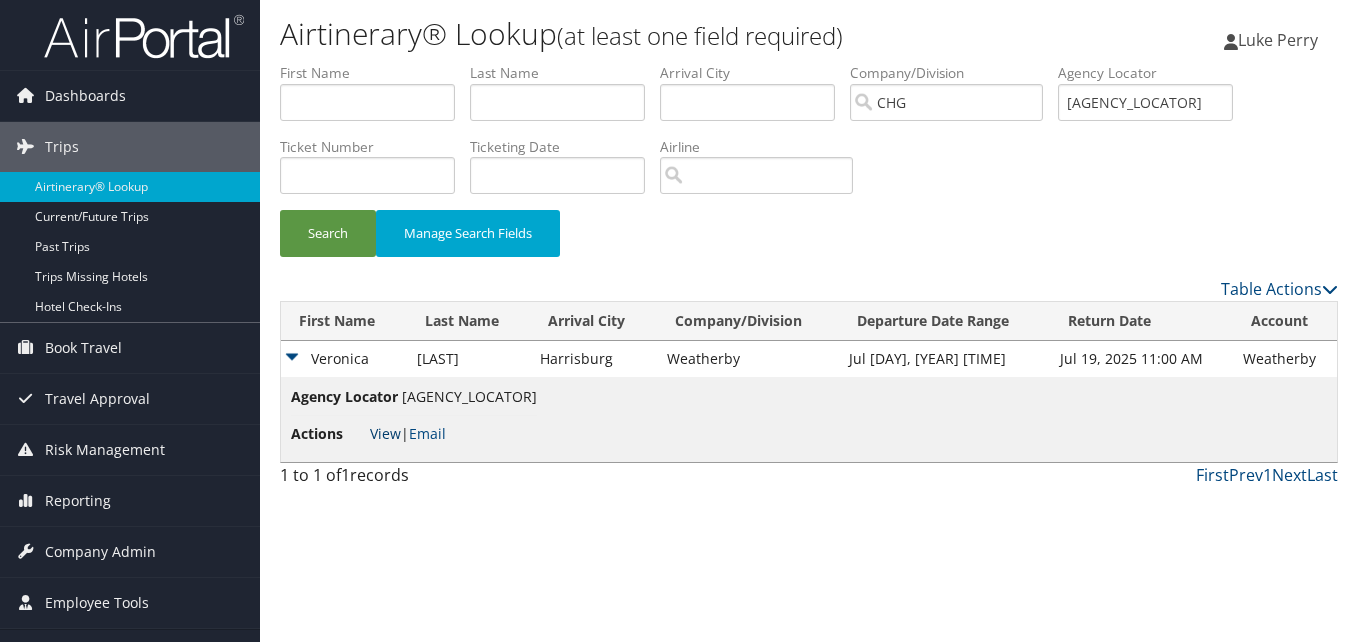 click on "View" at bounding box center (385, 433) 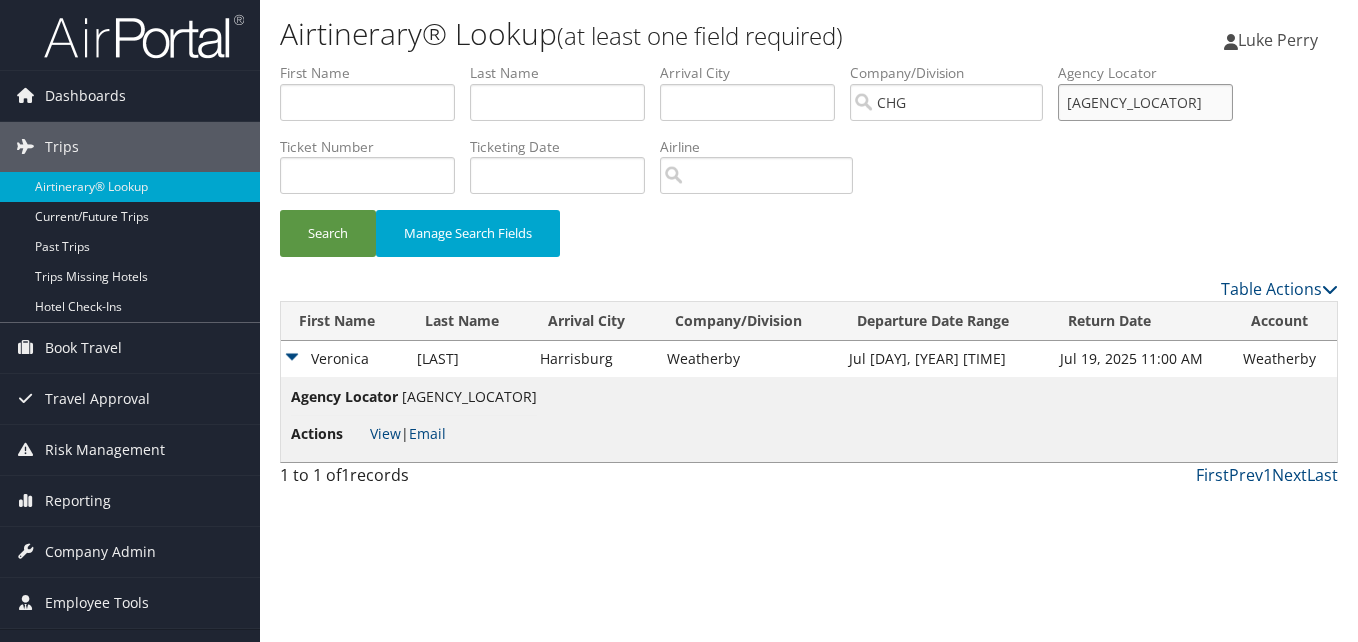 drag, startPoint x: 1149, startPoint y: 93, endPoint x: 718, endPoint y: 167, distance: 437.30652 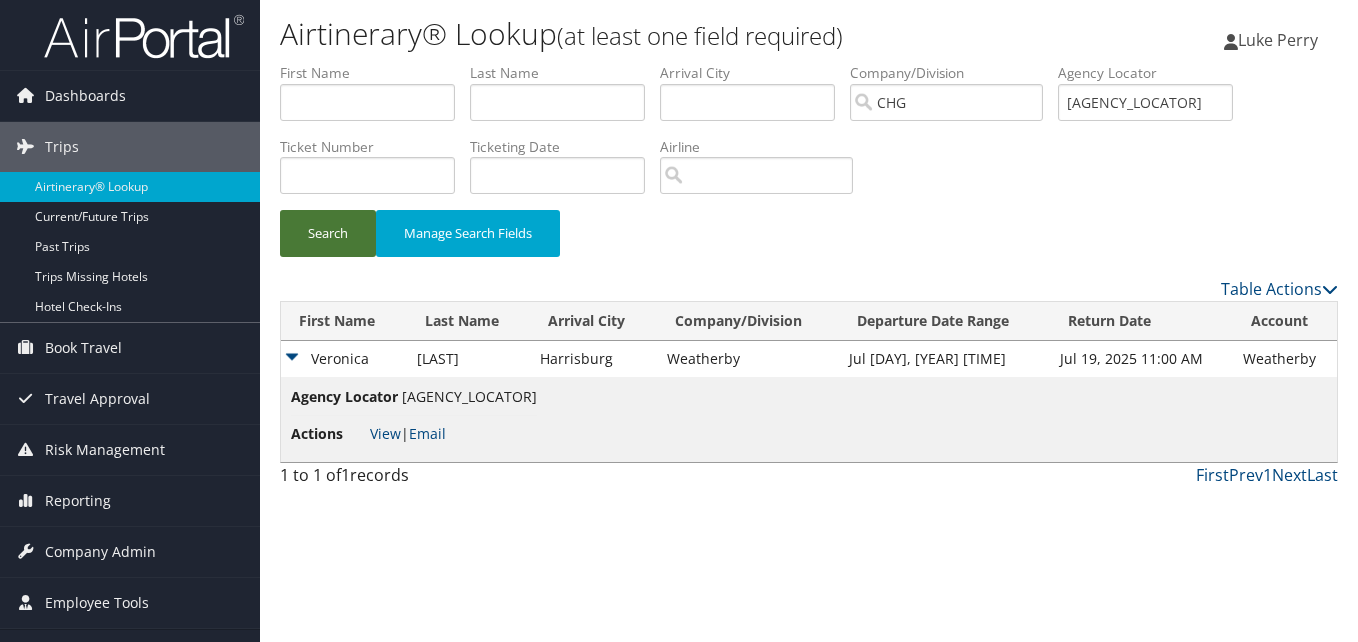 drag, startPoint x: 355, startPoint y: 242, endPoint x: 483, endPoint y: 332, distance: 156.47363 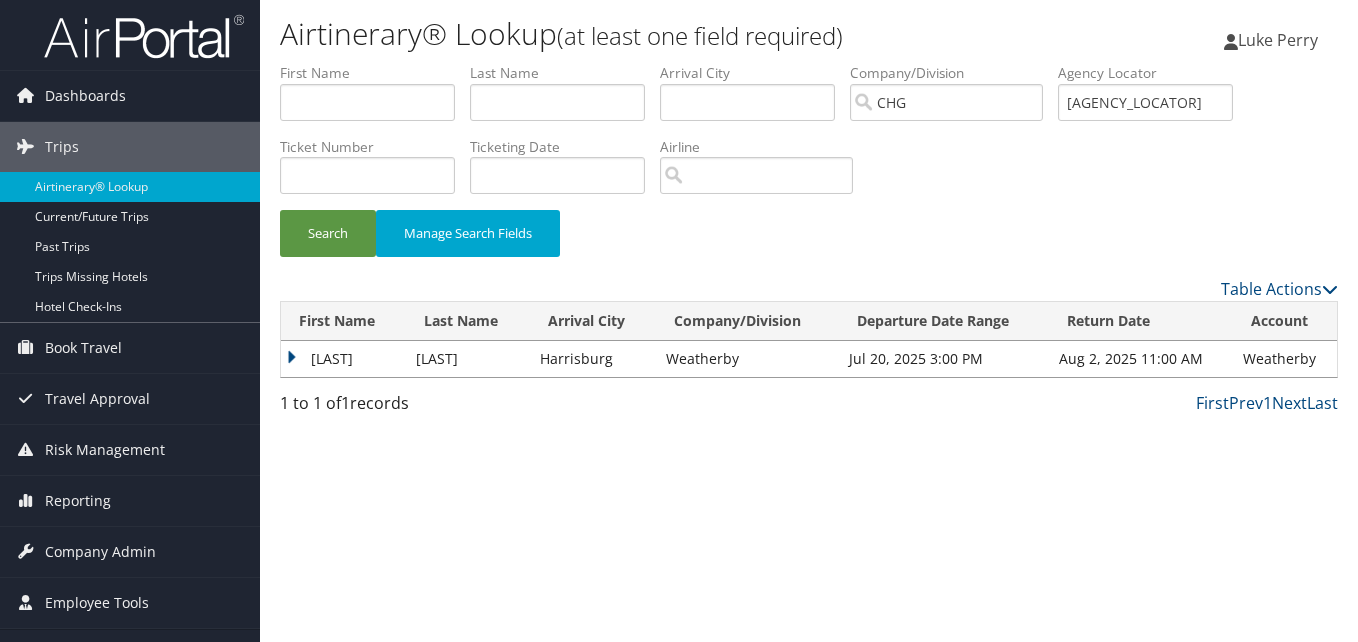 click on "Mylappan" at bounding box center [343, 359] 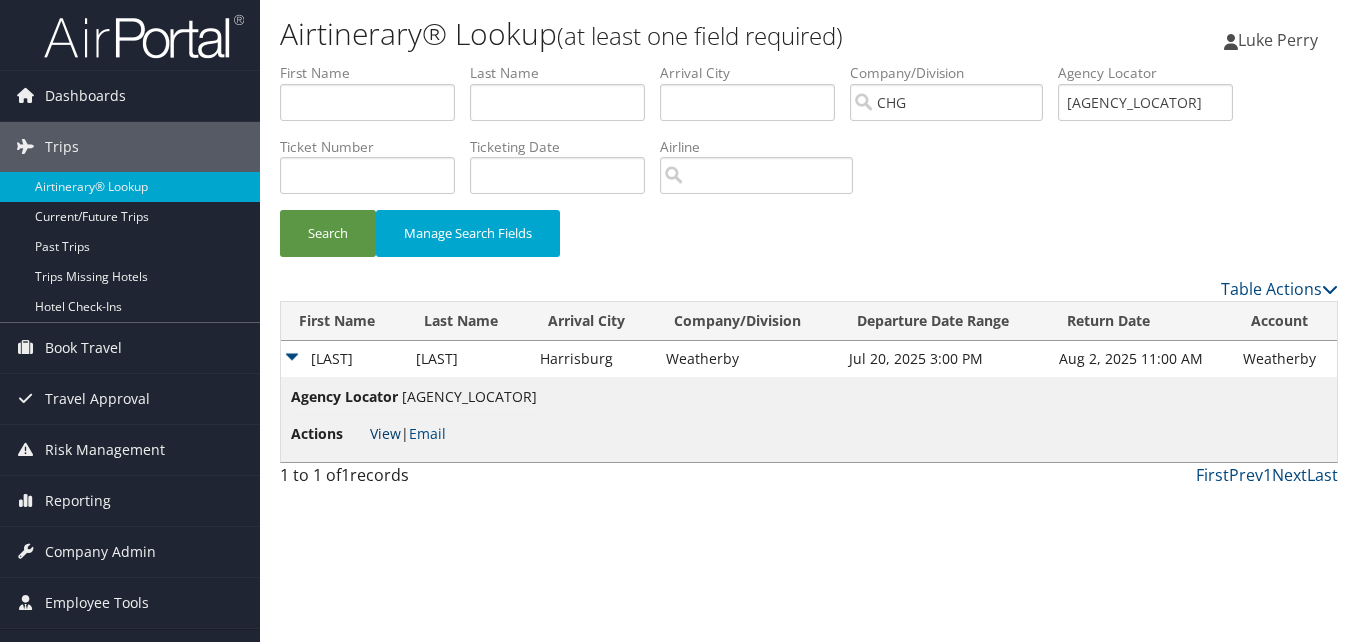 click on "View" at bounding box center [385, 433] 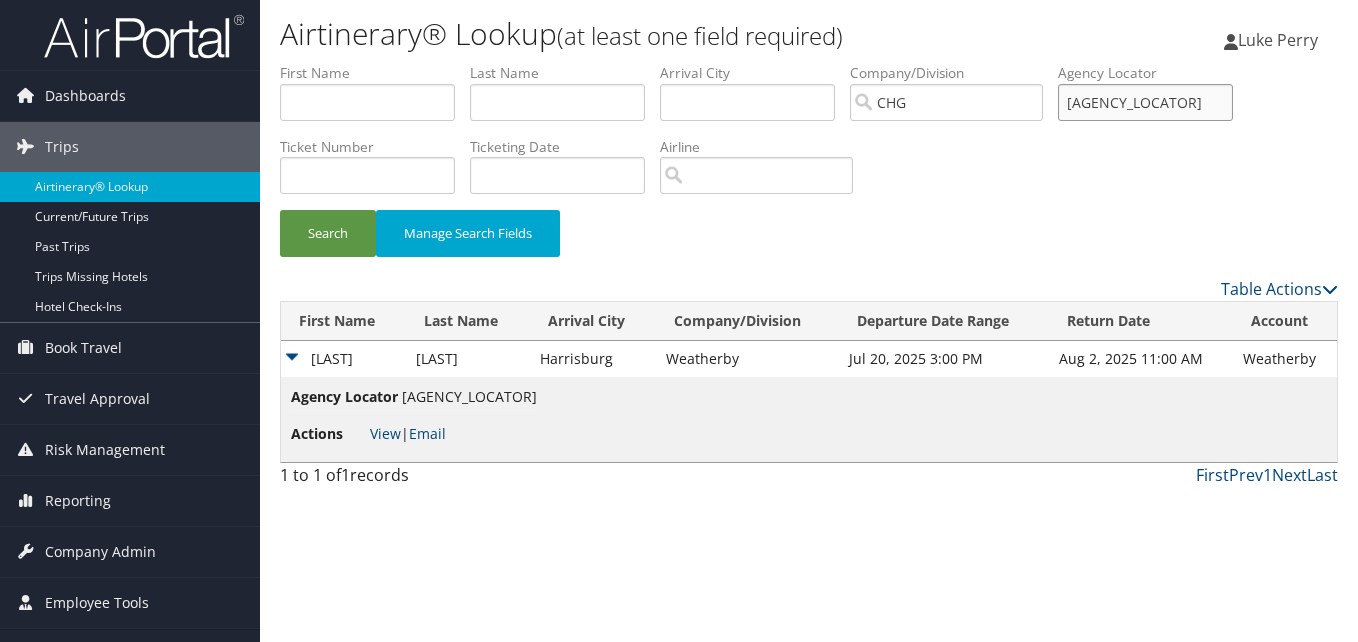 drag, startPoint x: 1142, startPoint y: 102, endPoint x: 876, endPoint y: 102, distance: 266 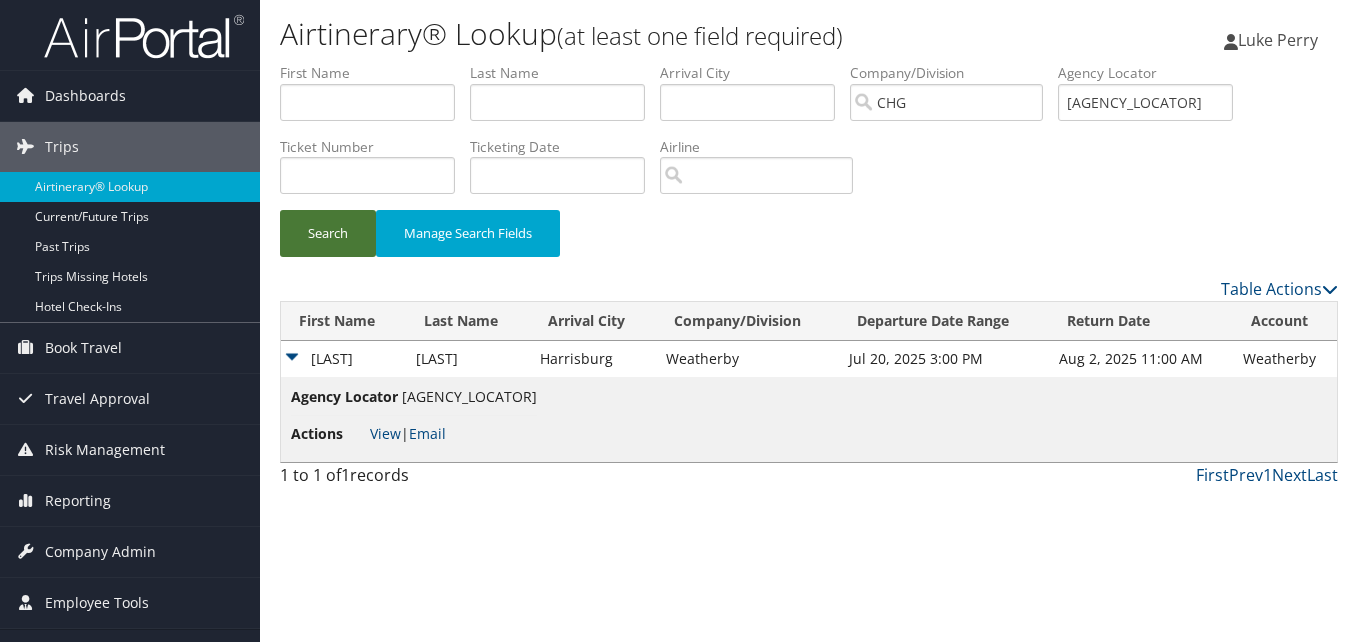click on "Search" at bounding box center (328, 233) 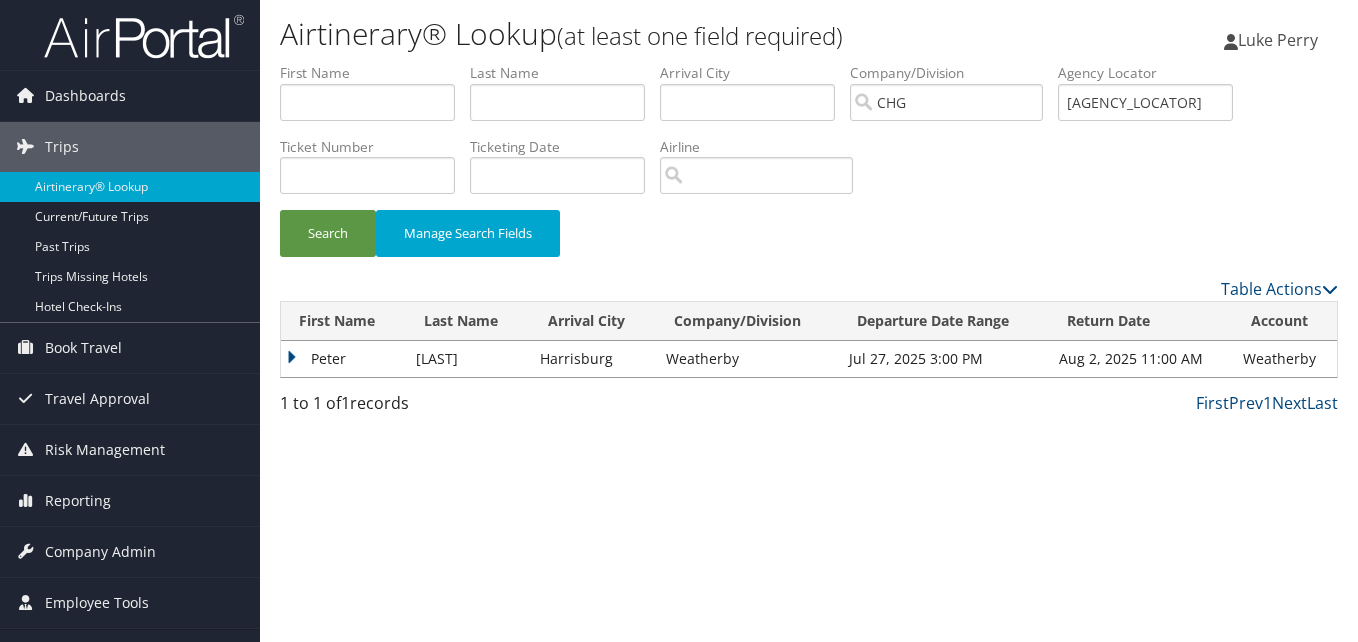 click on "Peter" at bounding box center (343, 359) 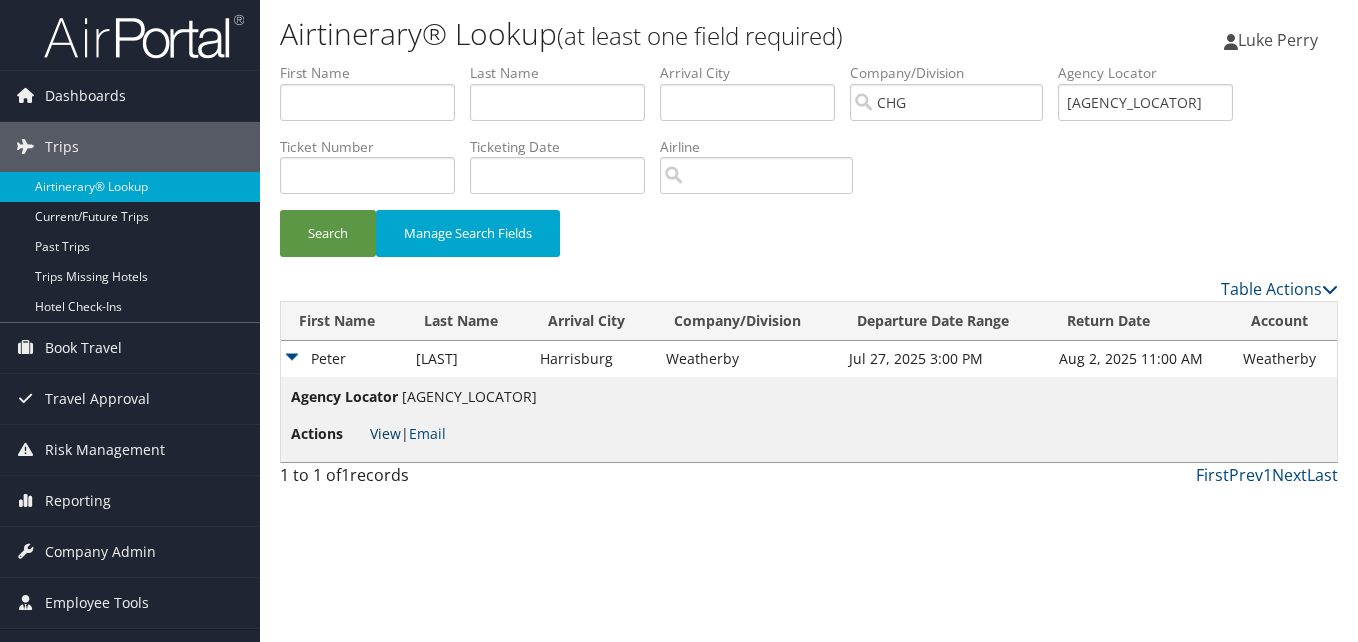 click on "View" at bounding box center [385, 433] 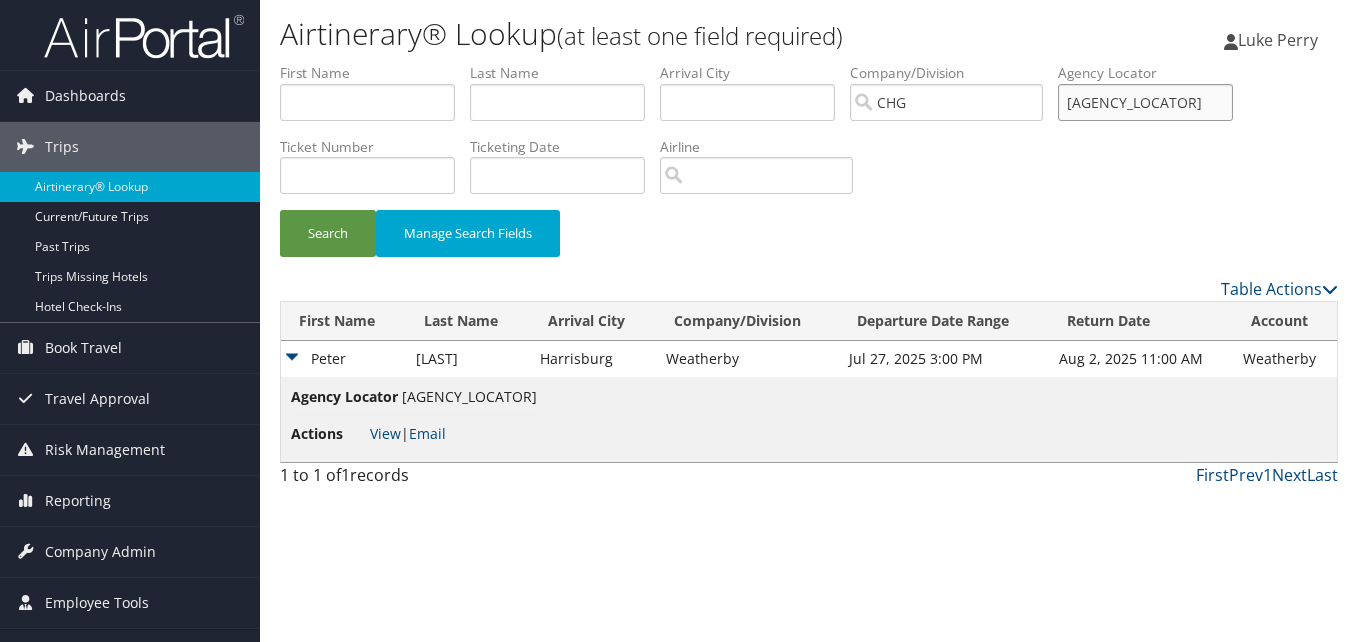 drag, startPoint x: 1176, startPoint y: 102, endPoint x: 850, endPoint y: 143, distance: 328.5681 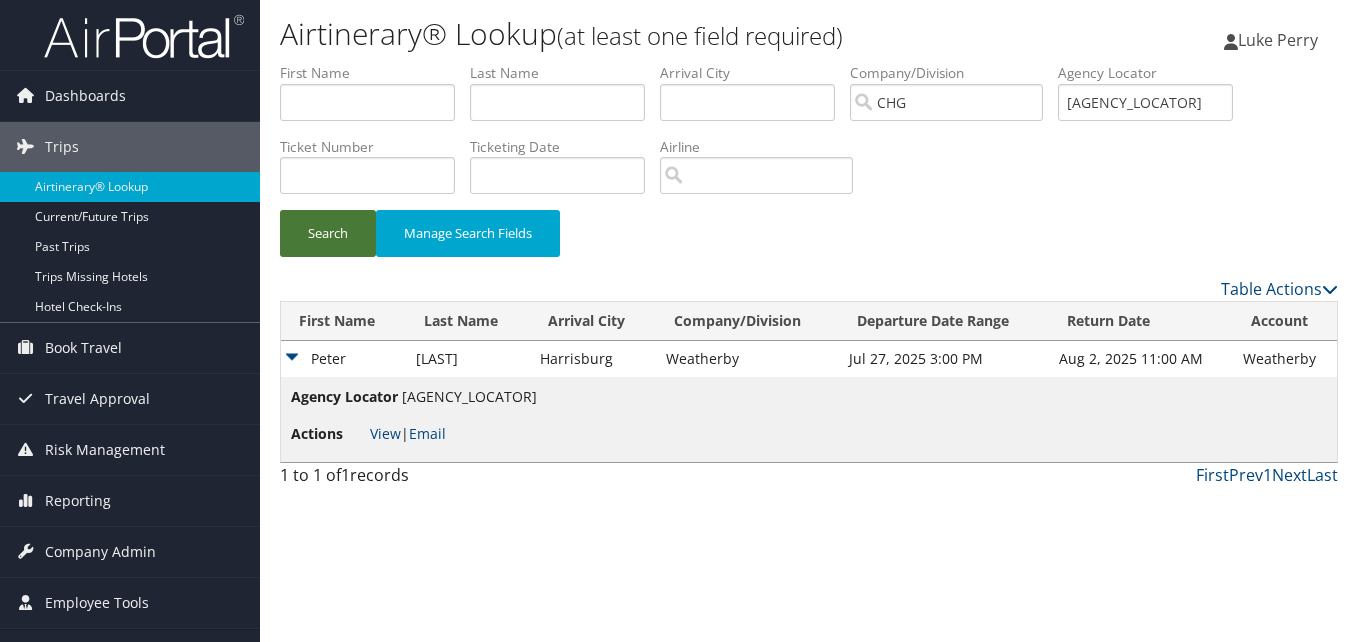 drag, startPoint x: 341, startPoint y: 240, endPoint x: 728, endPoint y: 436, distance: 433.80295 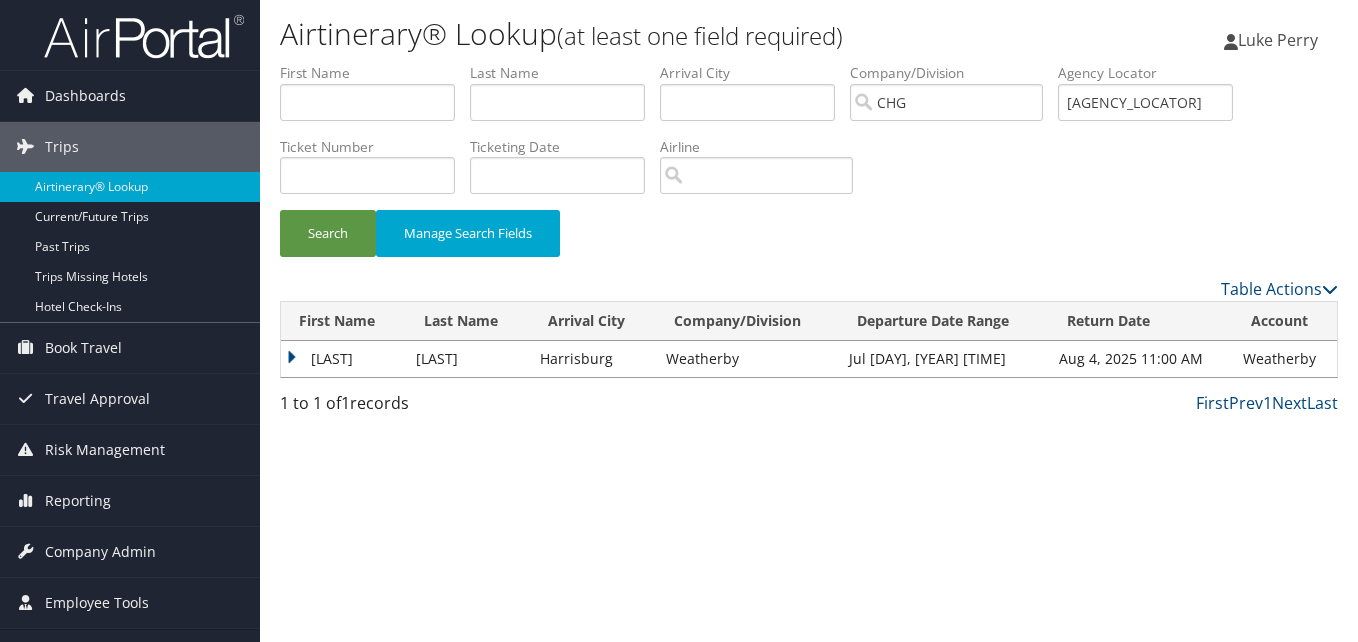 click on "Sehrish" at bounding box center [343, 359] 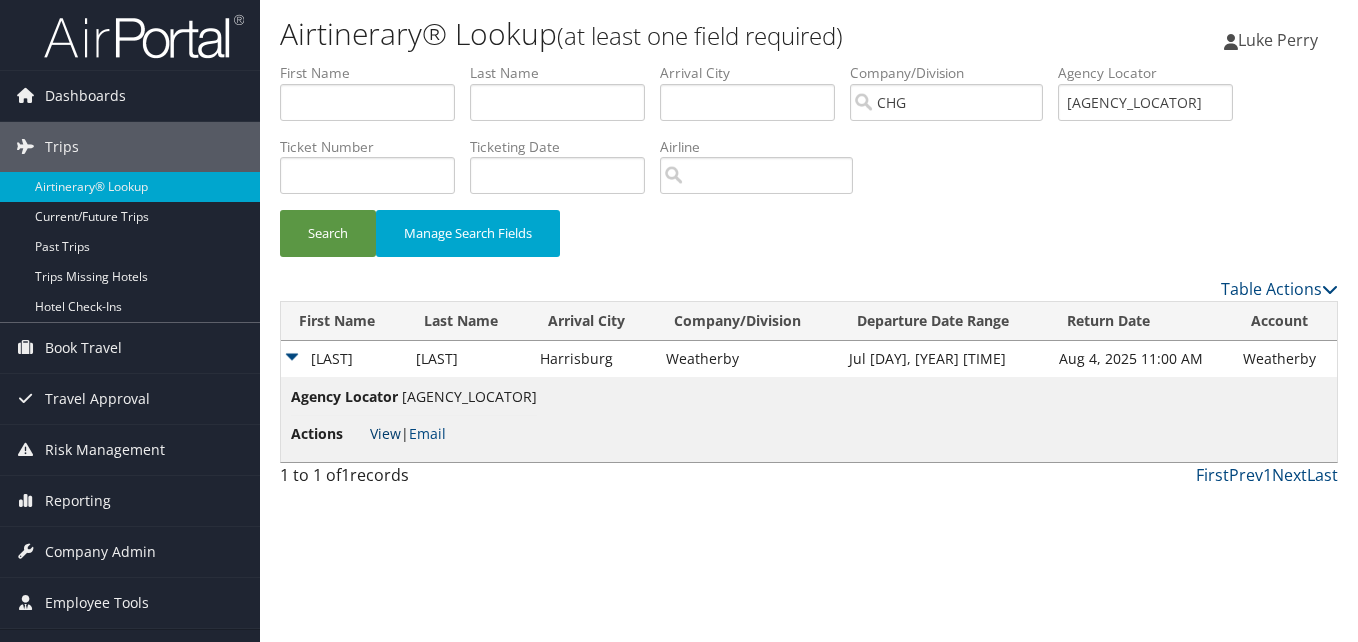 click on "View" at bounding box center [385, 433] 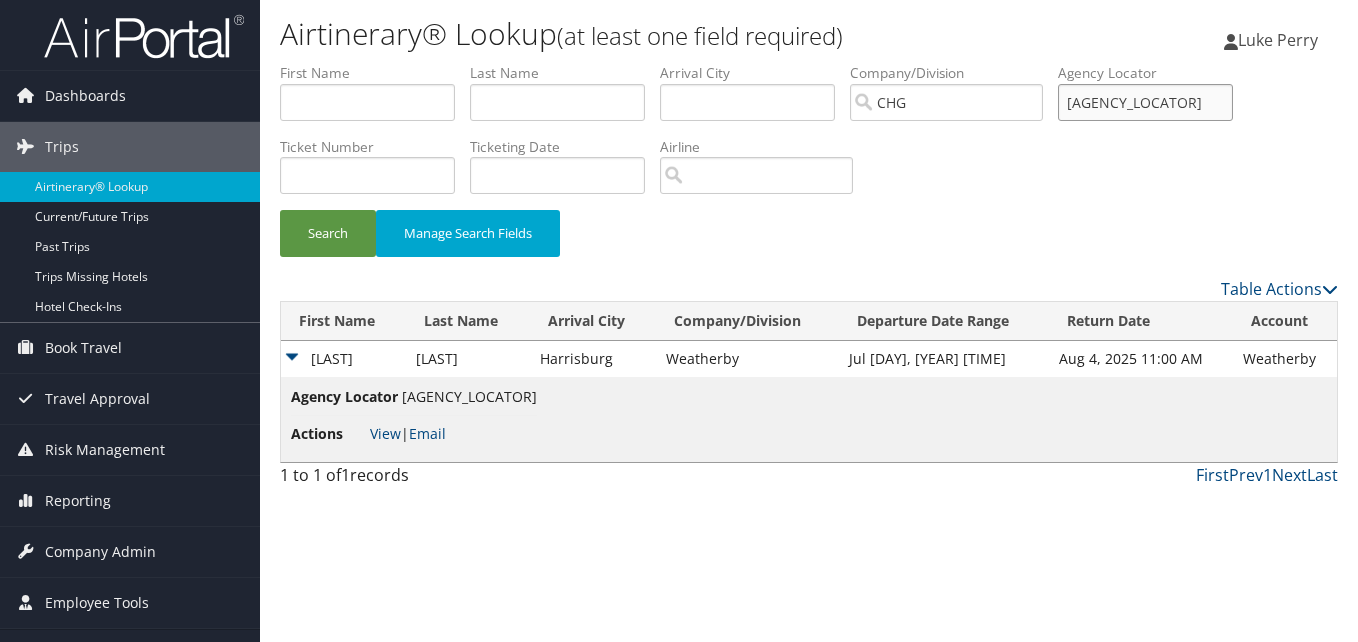drag, startPoint x: 1125, startPoint y: 105, endPoint x: 742, endPoint y: 117, distance: 383.18796 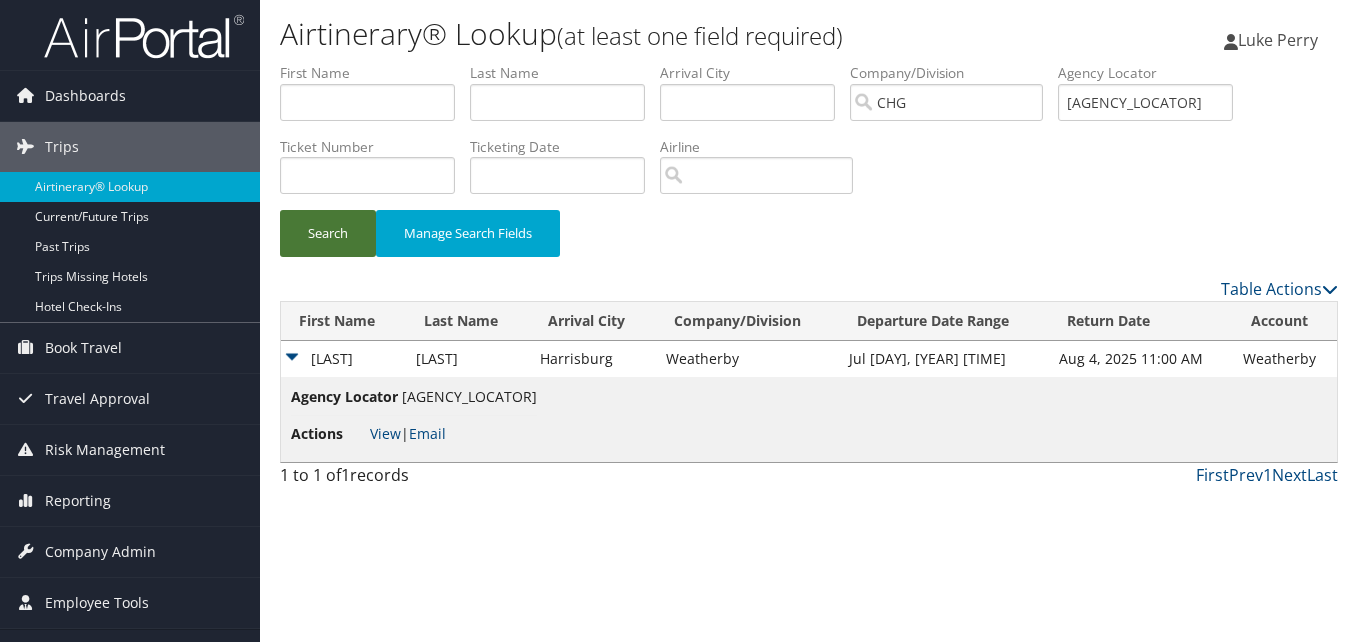 click on "Search" at bounding box center [328, 233] 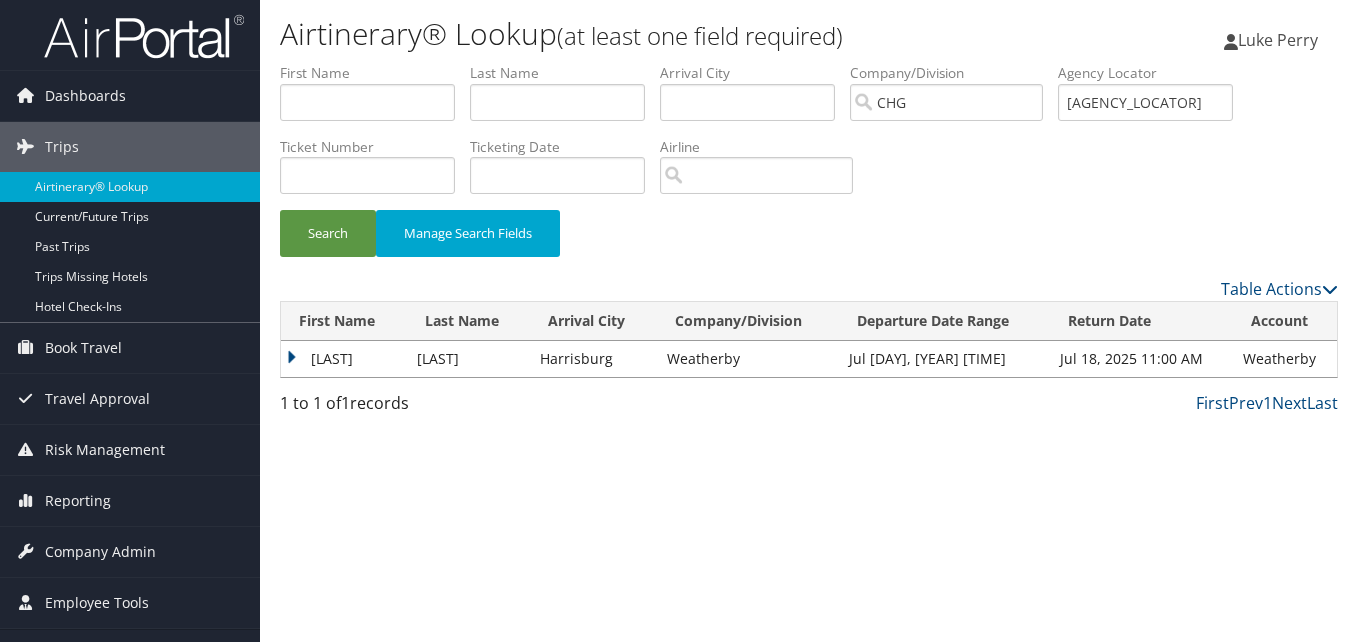click on "Shaik" at bounding box center [344, 359] 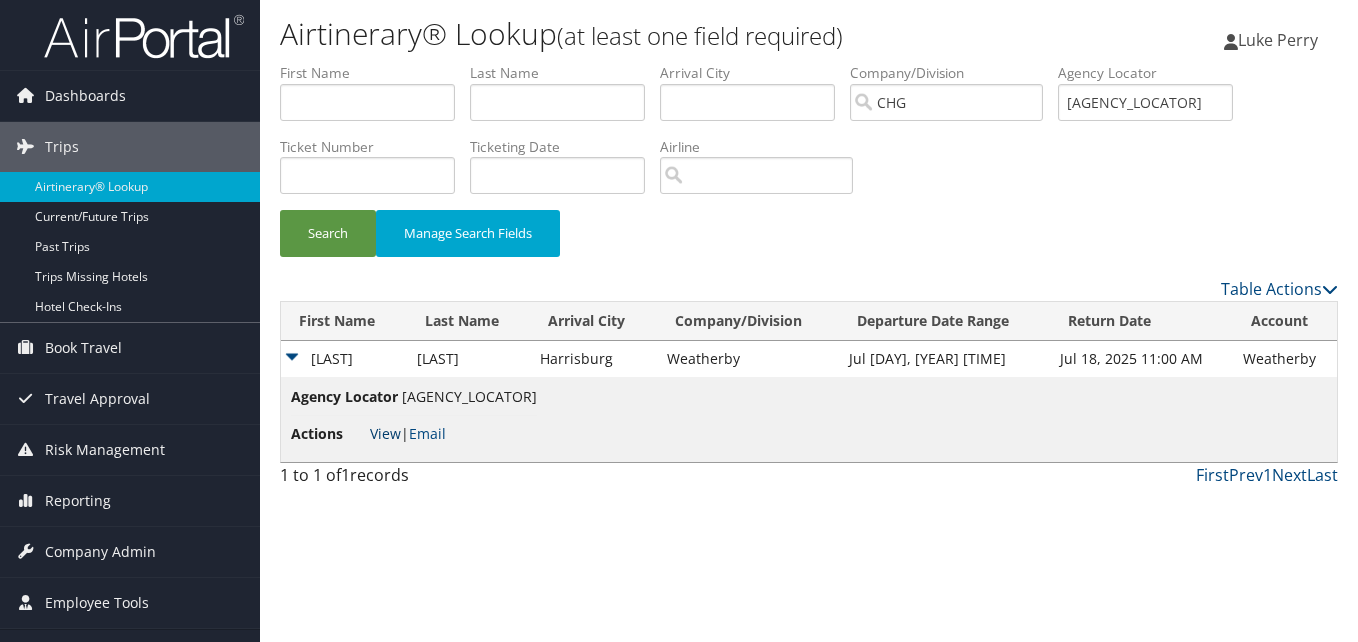click on "View" at bounding box center (385, 433) 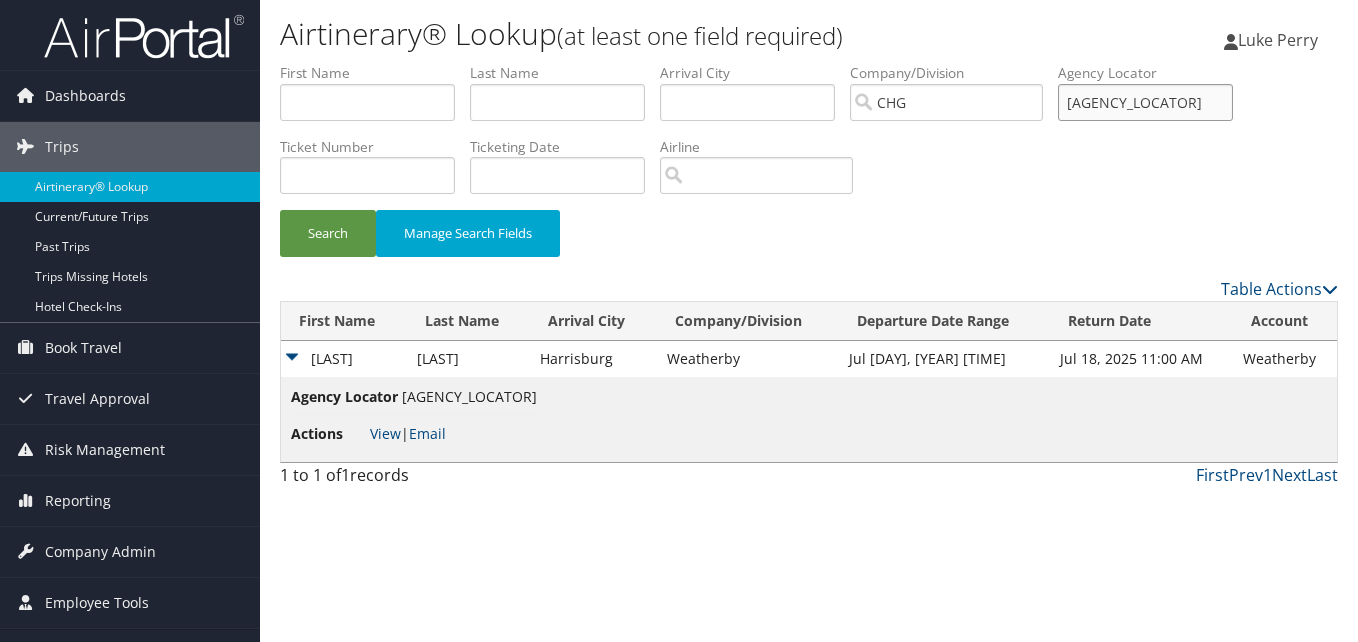 drag, startPoint x: 1145, startPoint y: 105, endPoint x: 911, endPoint y: 128, distance: 235.12762 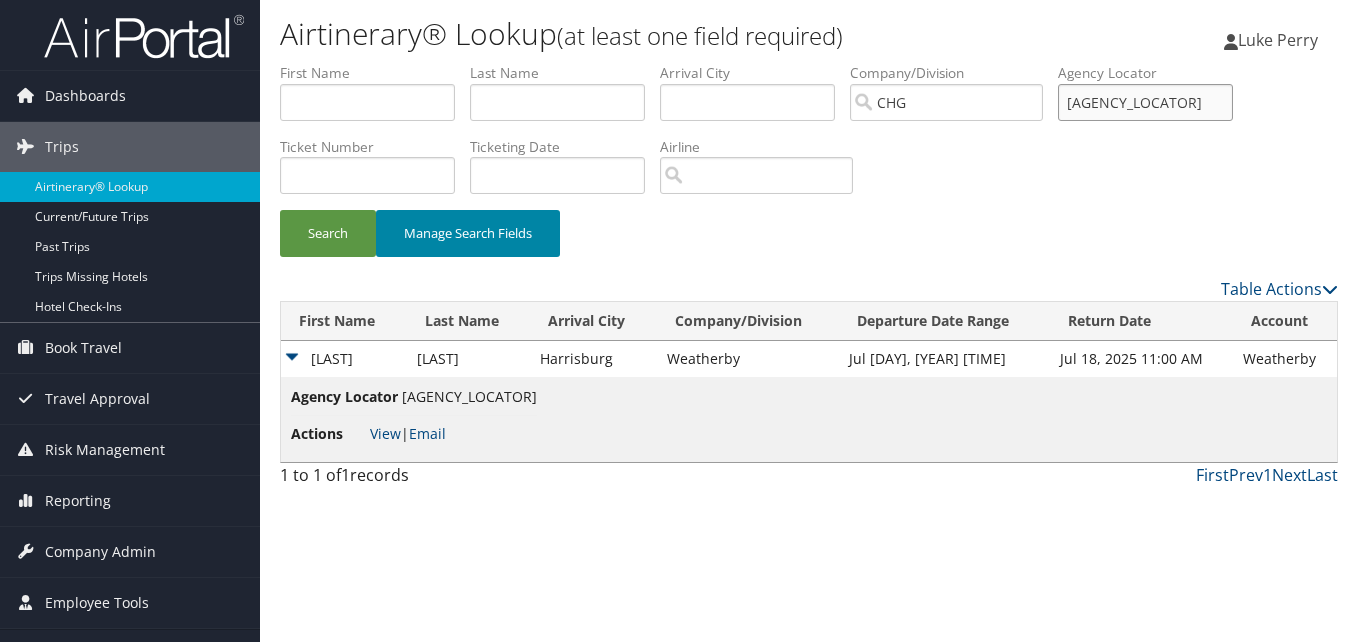 paste on "HUXHGX" 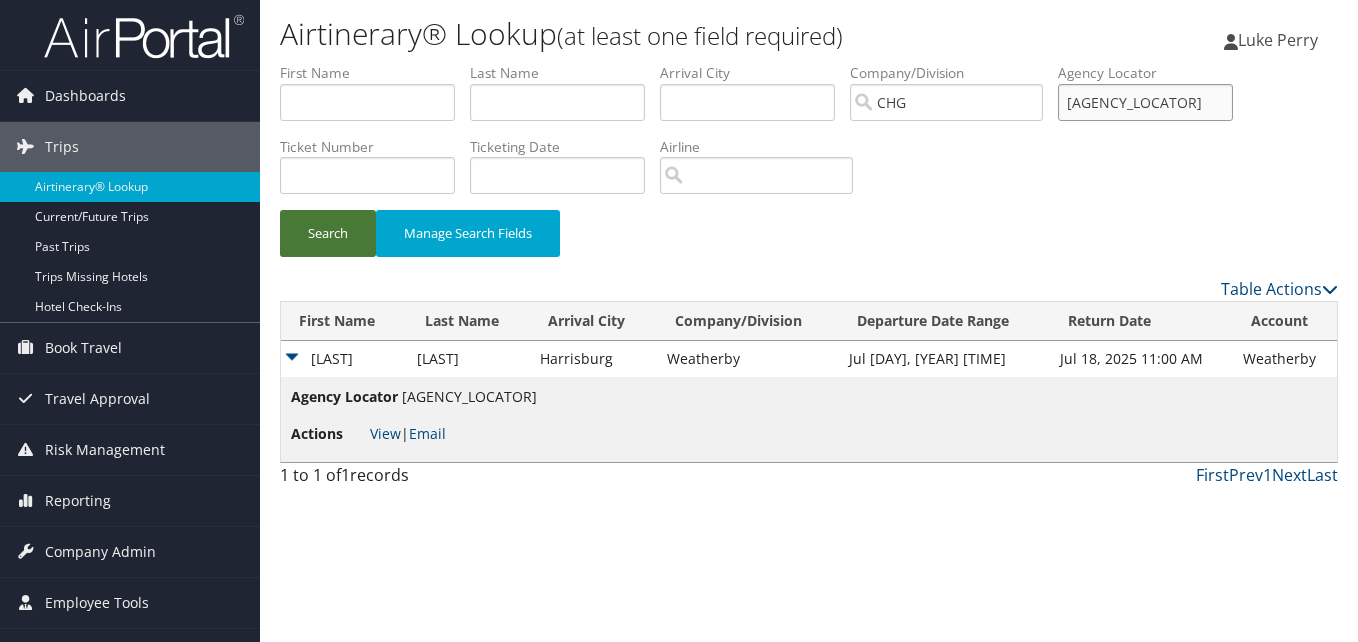 type on "HUXHGX" 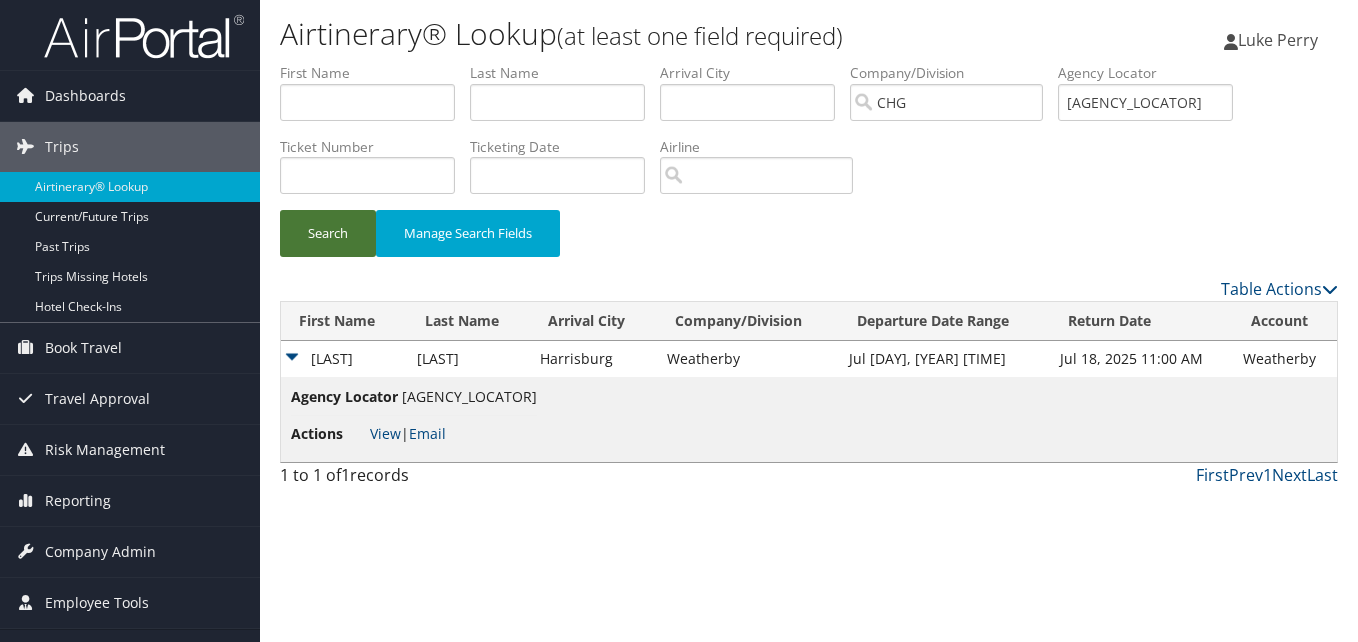 click on "Search" at bounding box center (328, 233) 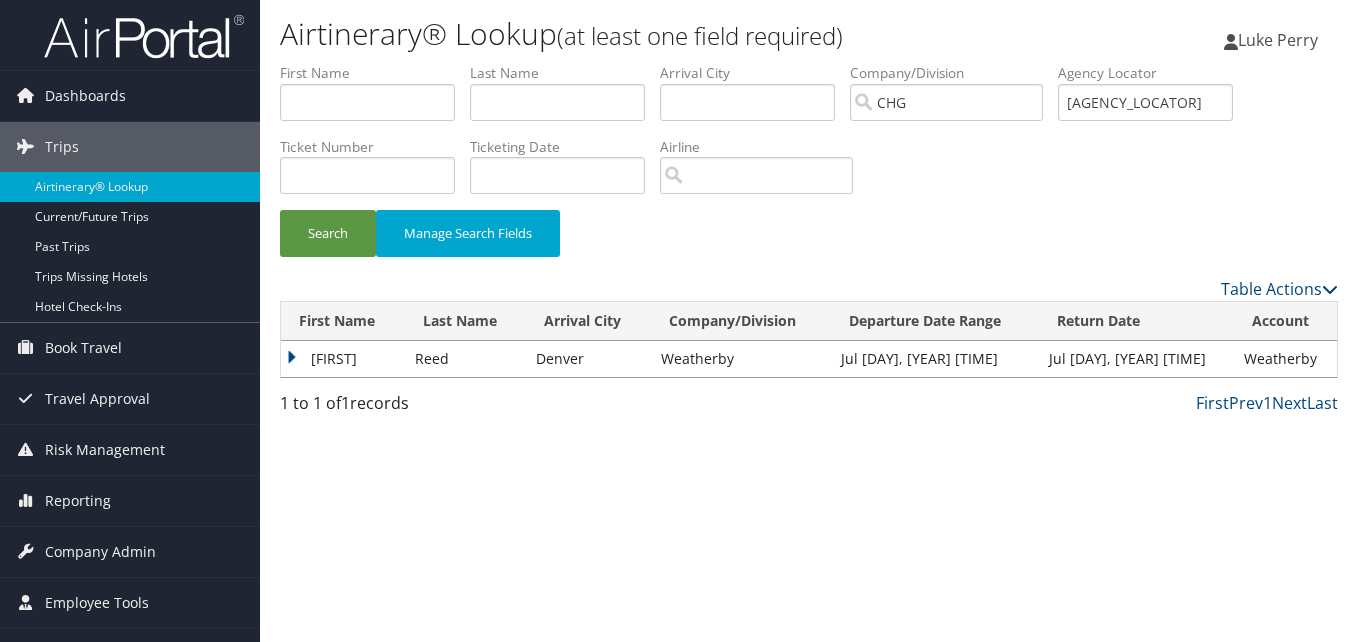 click on "Donald" at bounding box center [343, 359] 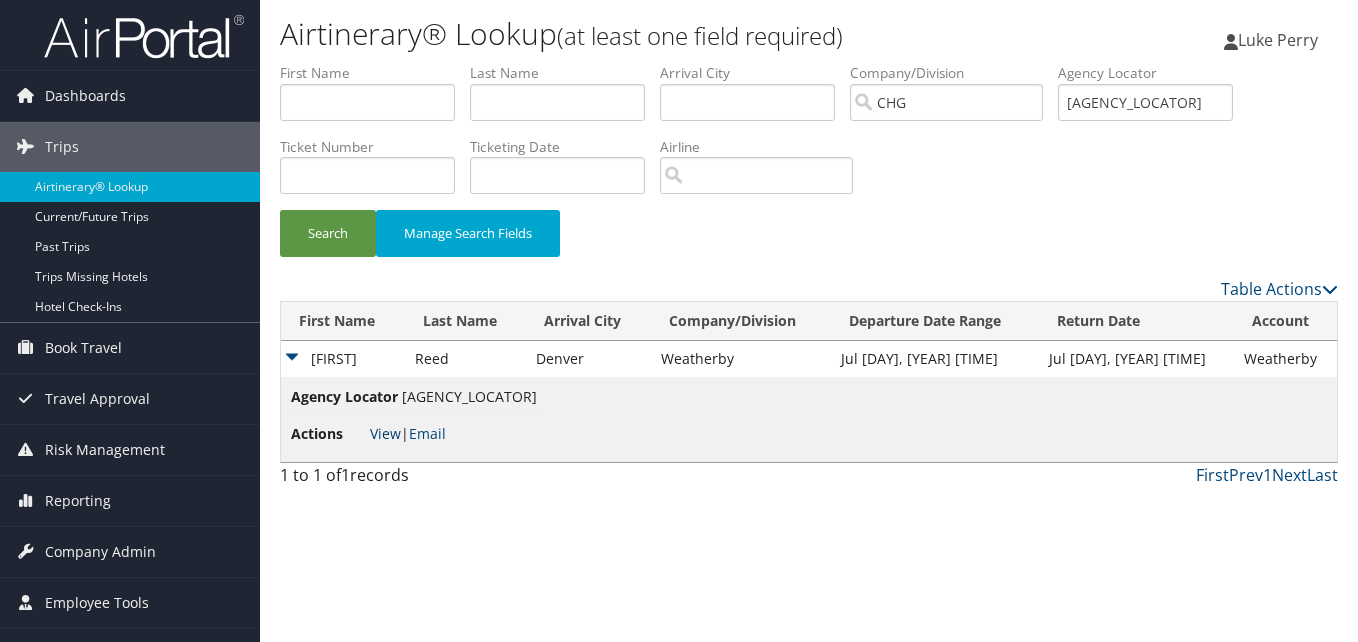 click on "View" at bounding box center (385, 433) 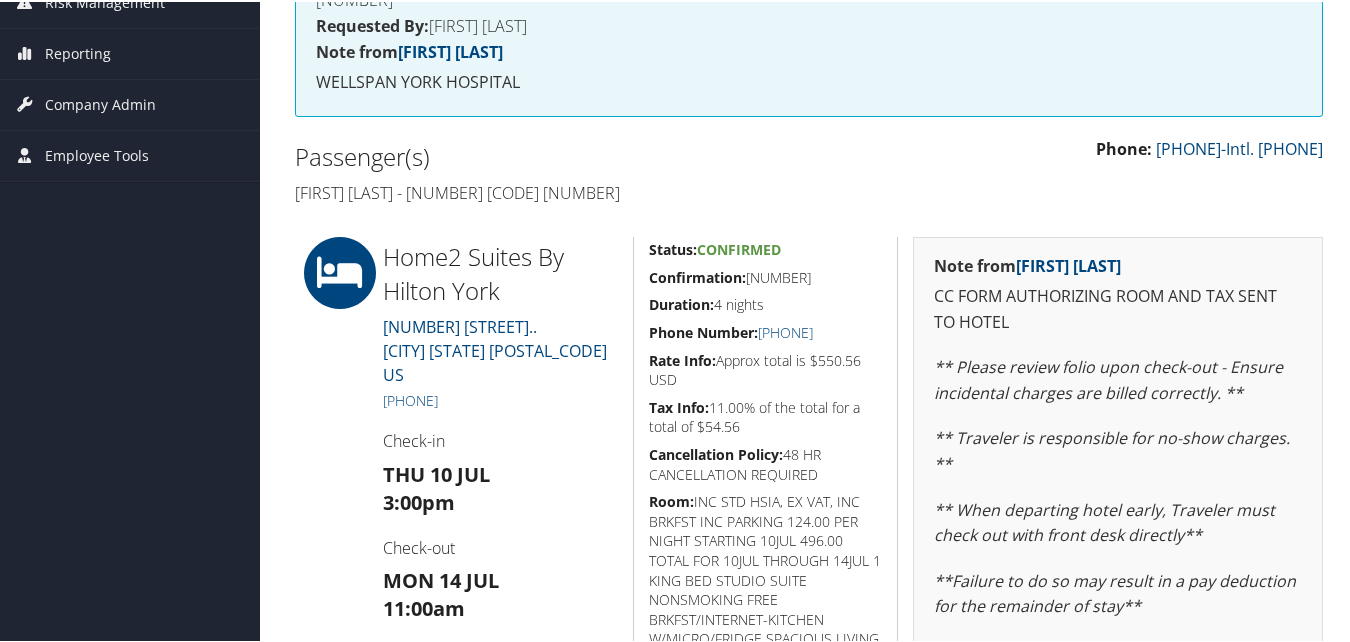 scroll, scrollTop: 300, scrollLeft: 0, axis: vertical 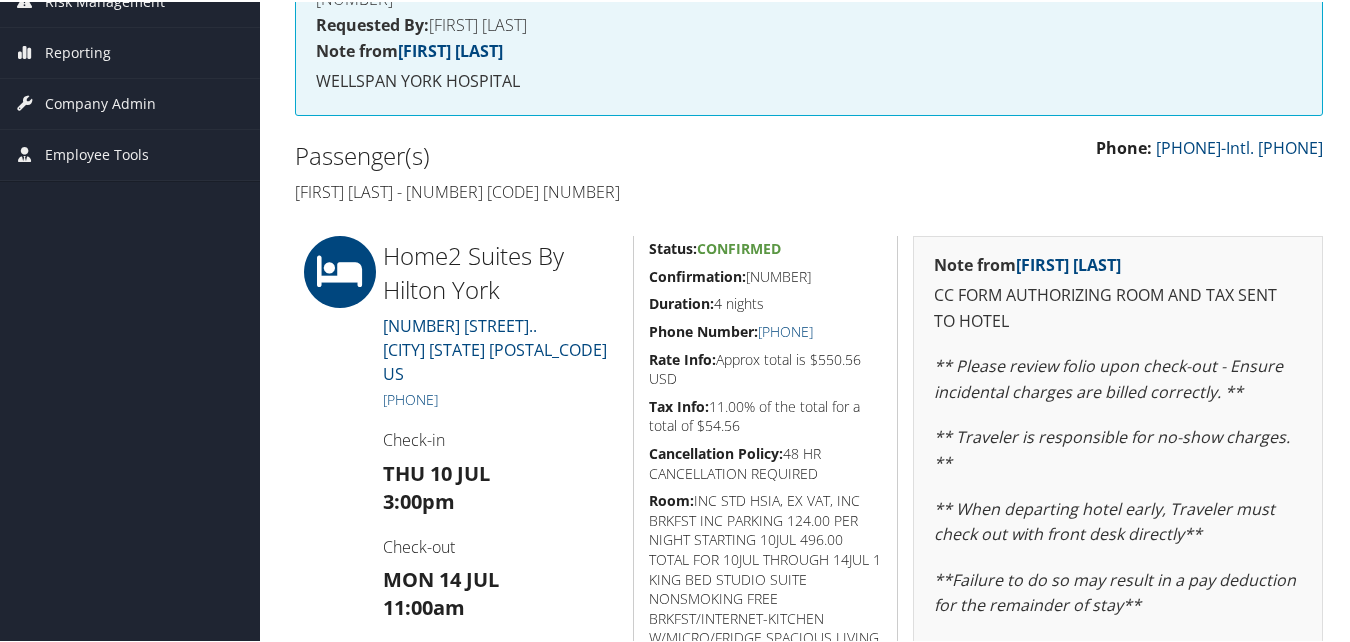 drag, startPoint x: 813, startPoint y: 276, endPoint x: 748, endPoint y: 276, distance: 65 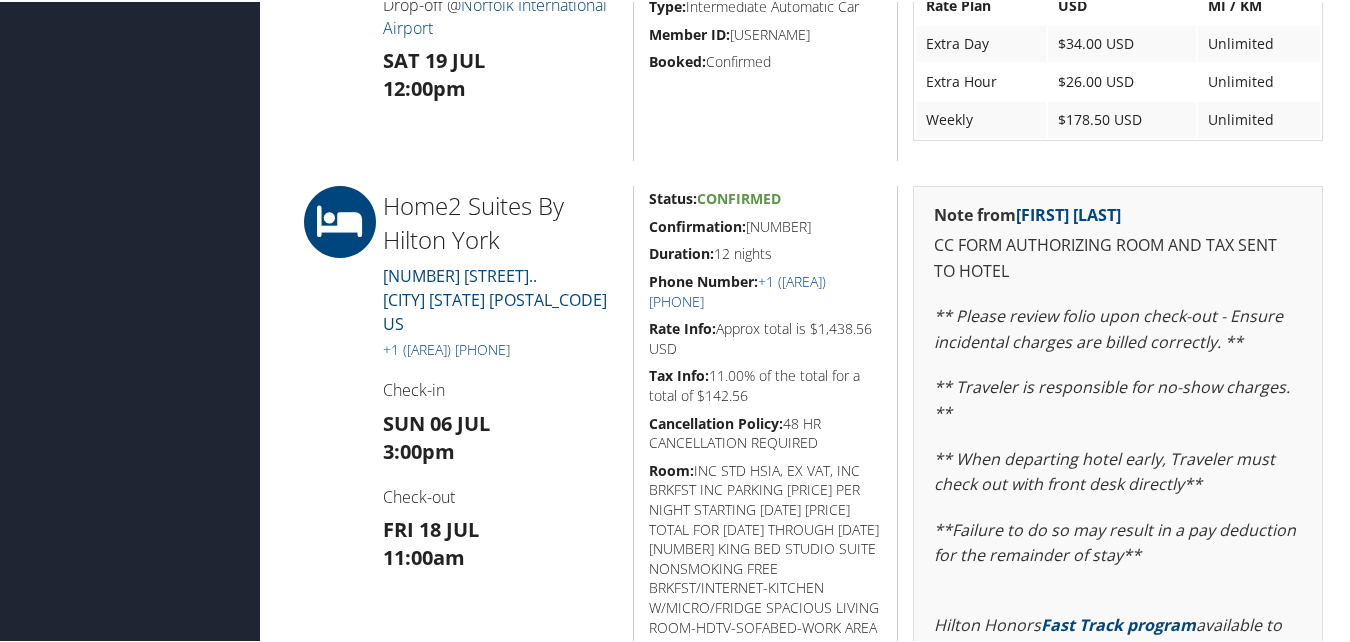scroll, scrollTop: 800, scrollLeft: 0, axis: vertical 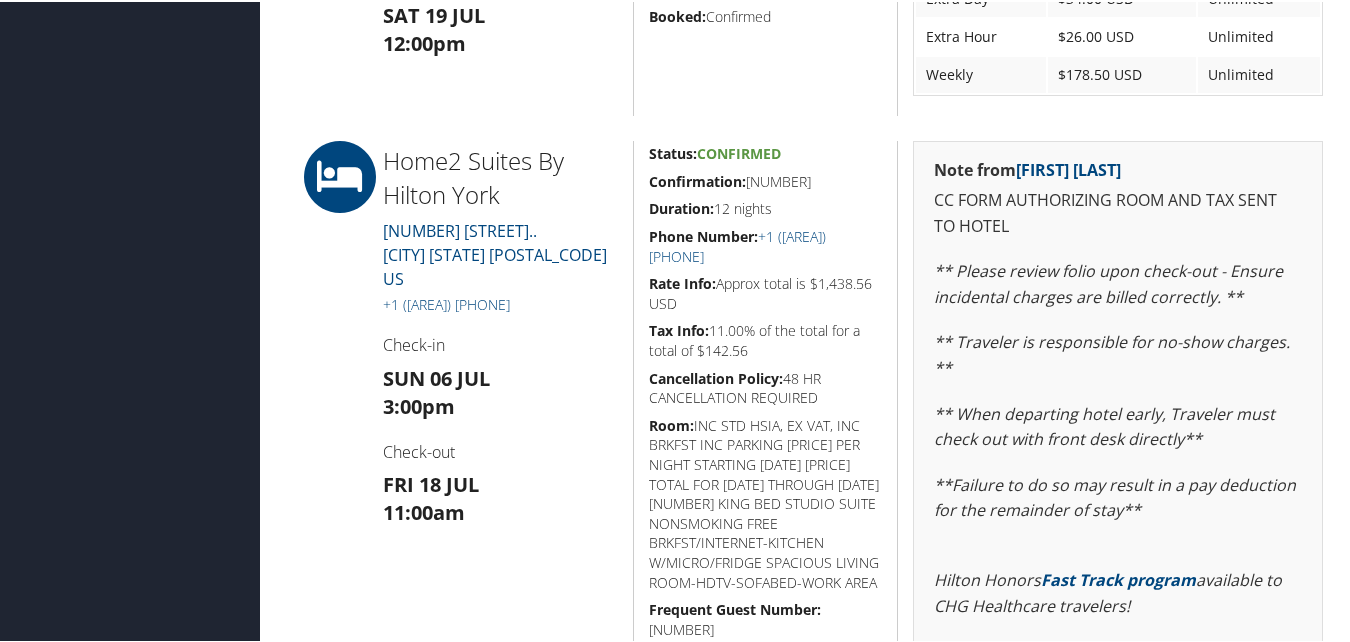 drag, startPoint x: 816, startPoint y: 180, endPoint x: 750, endPoint y: 186, distance: 66.27216 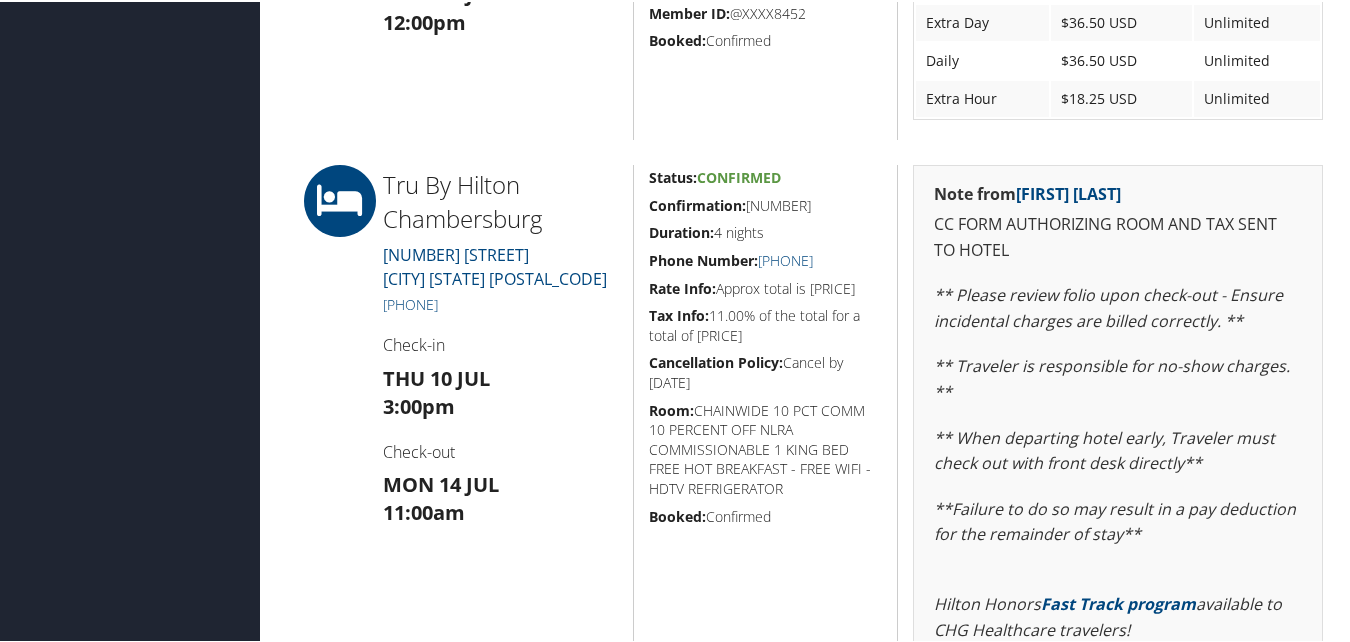 scroll, scrollTop: 800, scrollLeft: 0, axis: vertical 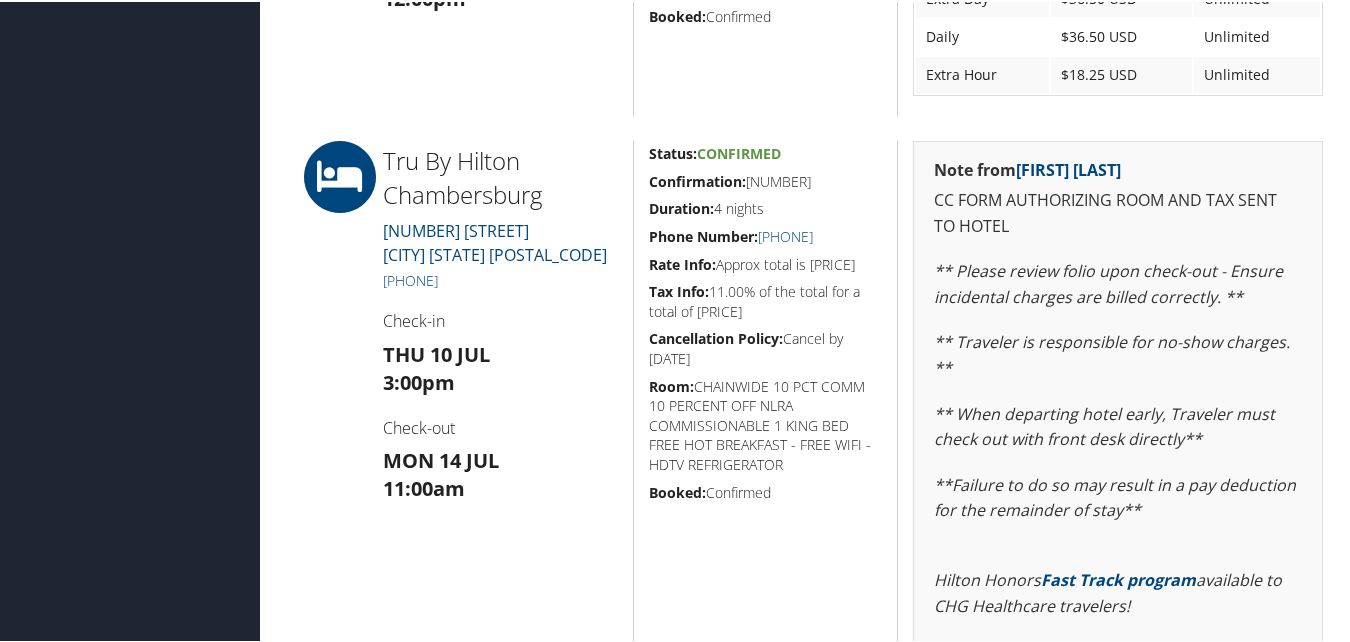 drag, startPoint x: 829, startPoint y: 183, endPoint x: 748, endPoint y: 186, distance: 81.055534 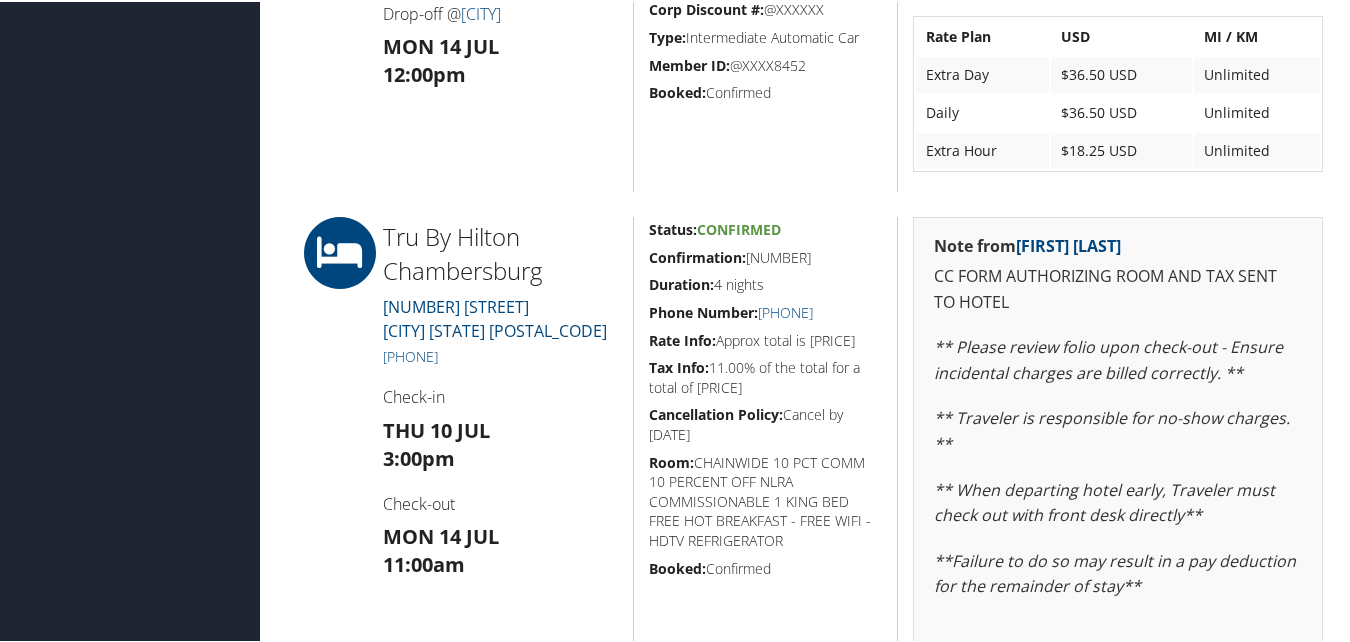 scroll, scrollTop: 759, scrollLeft: 0, axis: vertical 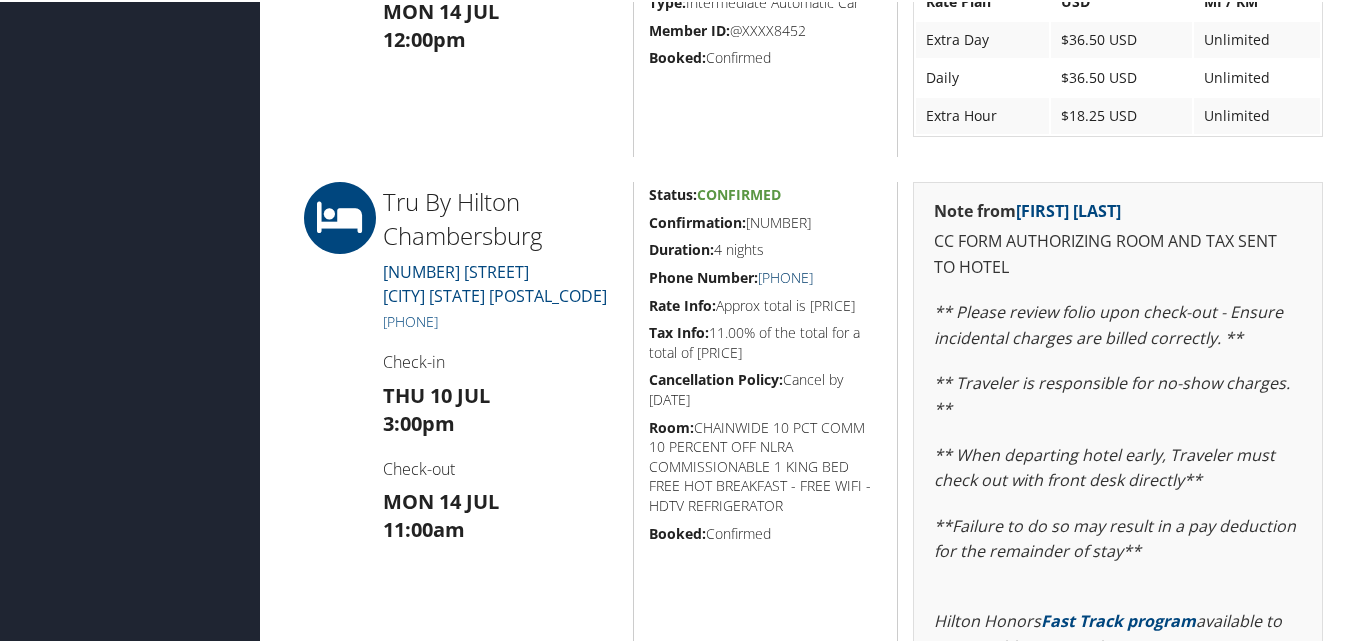 drag, startPoint x: 880, startPoint y: 276, endPoint x: 778, endPoint y: 281, distance: 102.122475 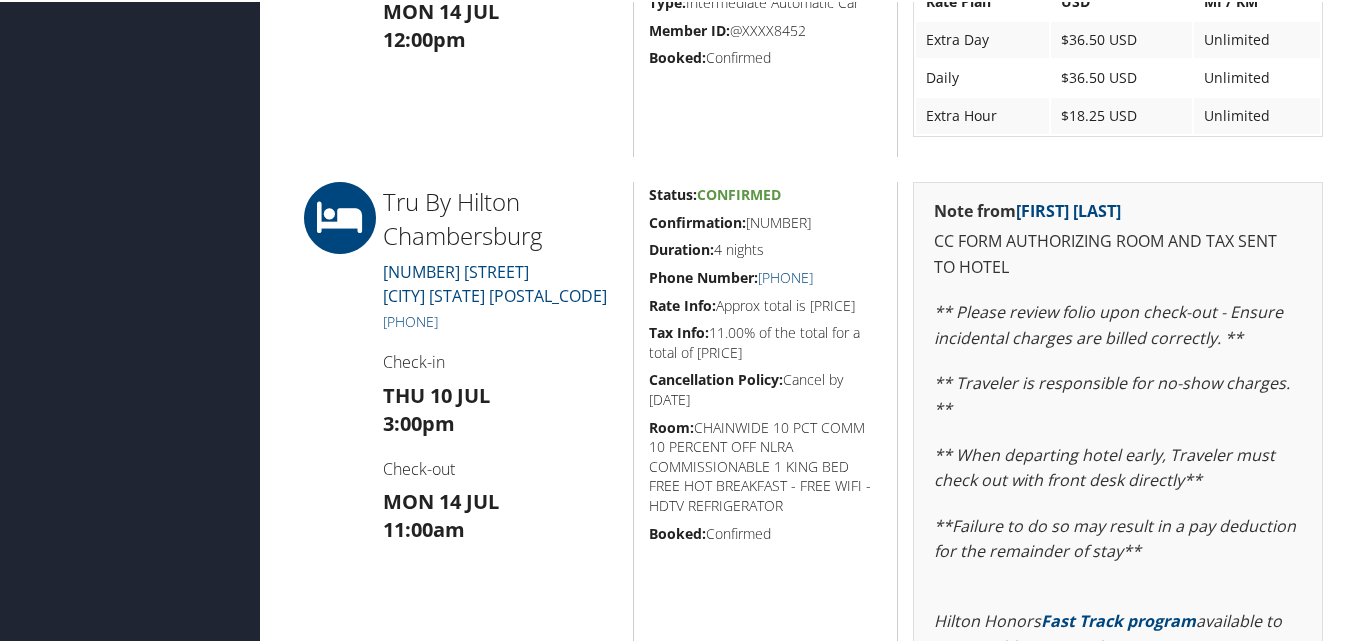 copy on "(717) 261-9792" 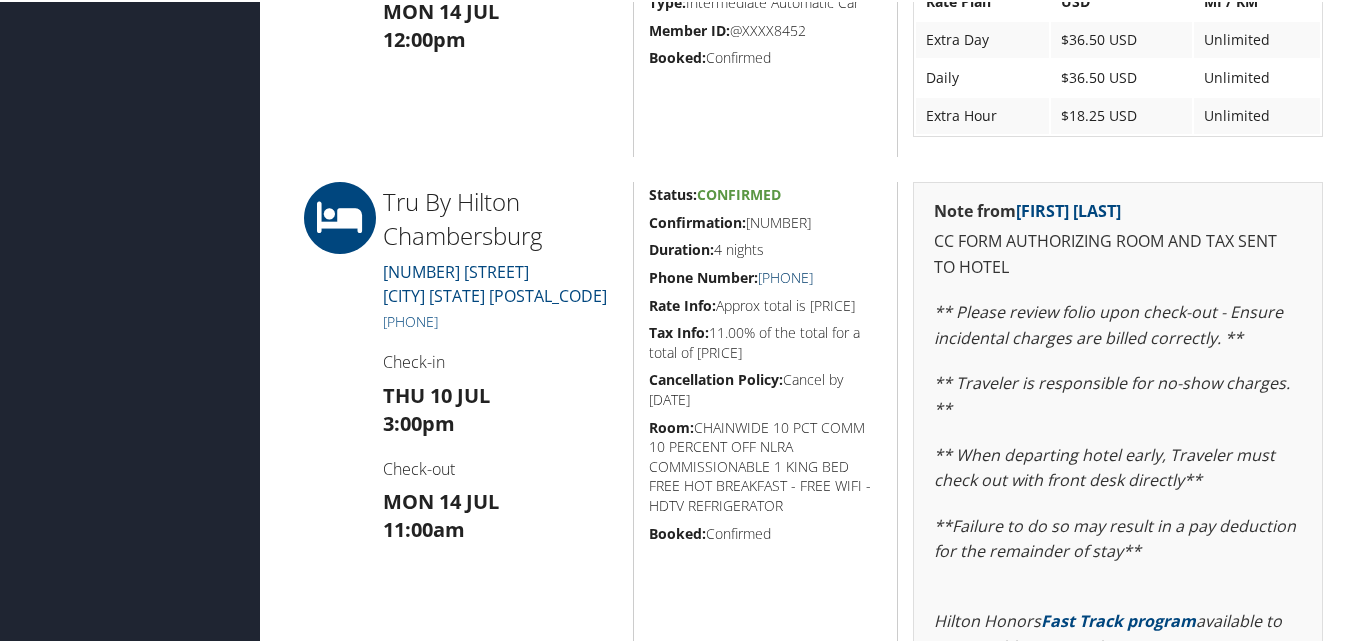 drag, startPoint x: 879, startPoint y: 278, endPoint x: 780, endPoint y: 281, distance: 99.04544 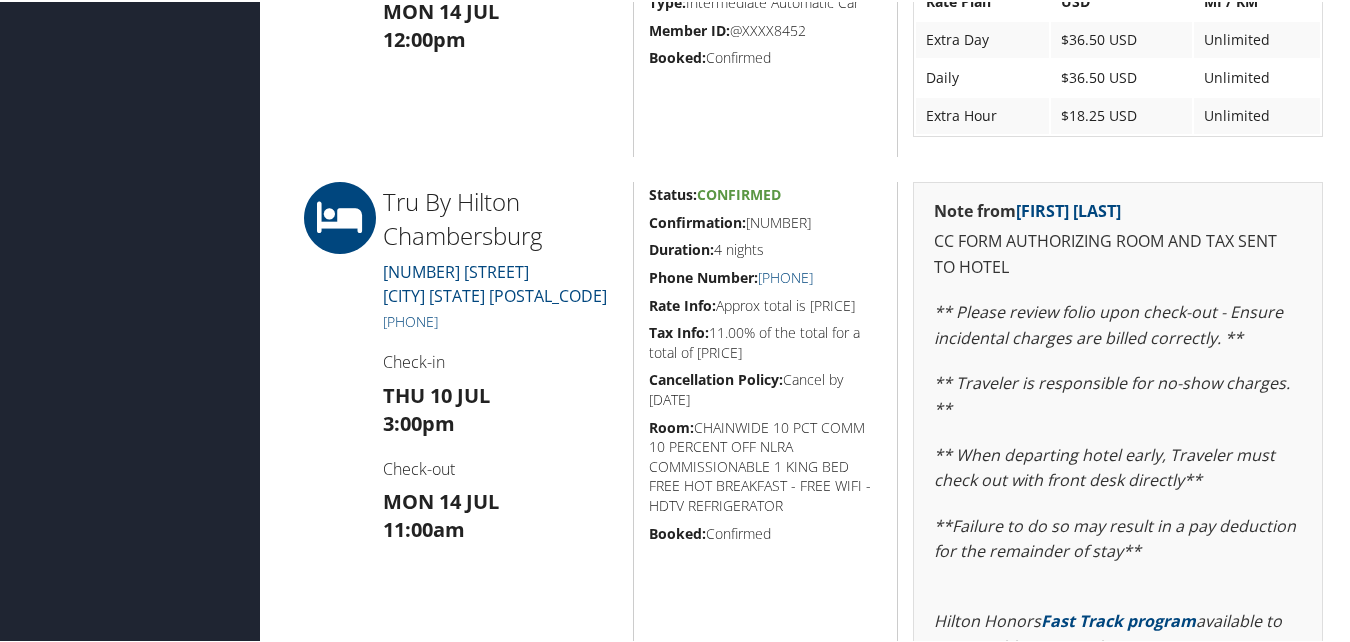click on "Status:  Confirmed          Confirmation:  3284752796          Duration:  4 nights          Phone Number:  +1 (717) 261-9792          Rate Info:  Approx total is $965.03 USD            Tax Info:  11.00% of the total for a total of $95.63          Cancellation Policy:  Cancel by 2025-07-09T23:59                  Room:  CHAINWIDE 10 PCT COMM 10 PERCENT OFF NLRA COMMISSIONABLE 1 KING BED FREE HOT BREAKFAST - FREE WIFI - HDTV REFRIGERATOR                                  Booked:  Confirmed" at bounding box center [765, 549] 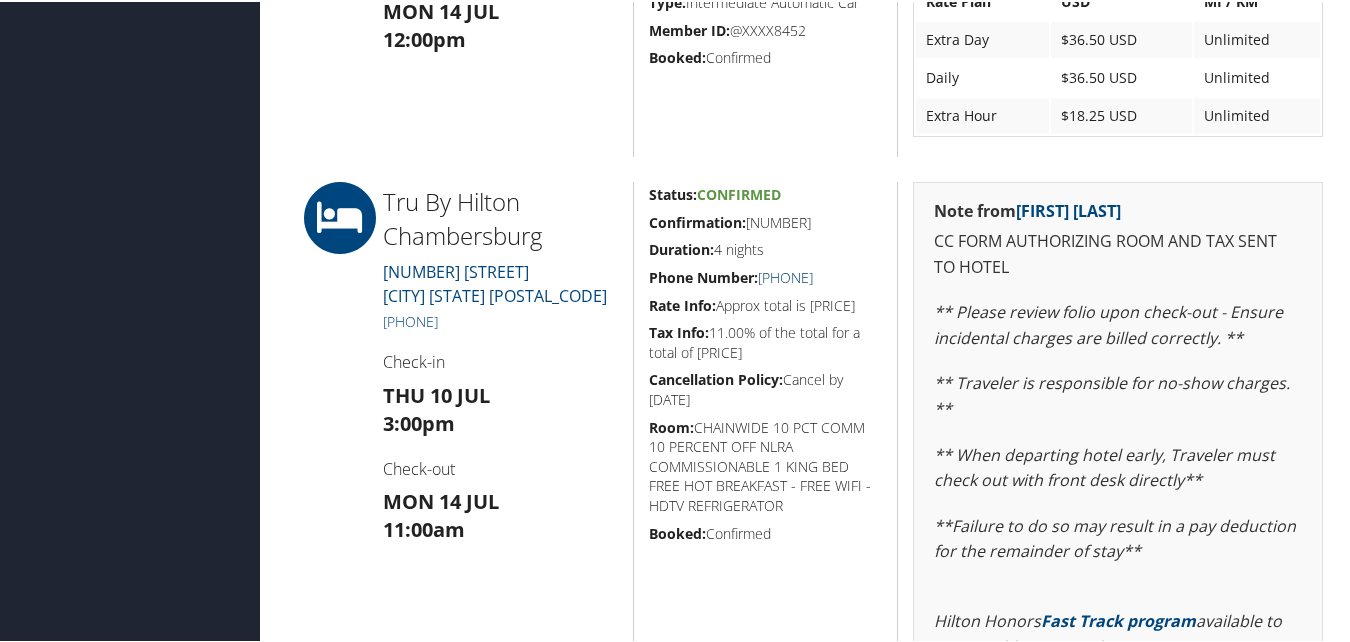 drag, startPoint x: 877, startPoint y: 278, endPoint x: 780, endPoint y: 283, distance: 97.128784 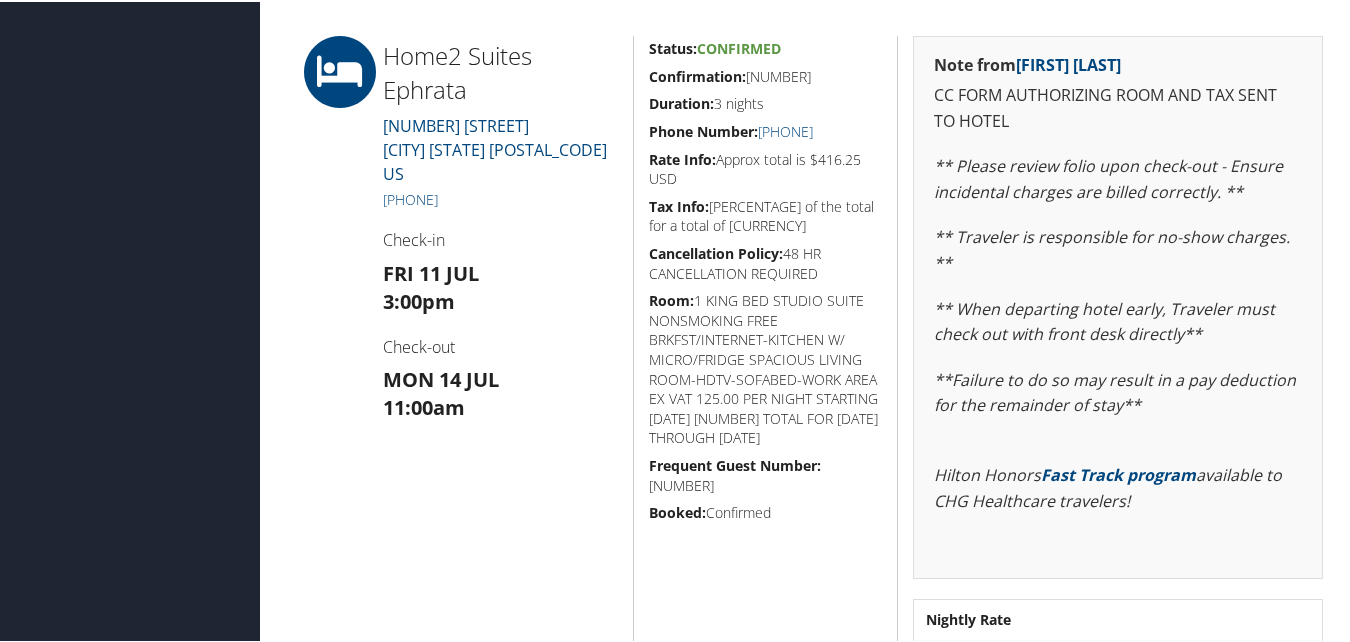 scroll, scrollTop: 400, scrollLeft: 0, axis: vertical 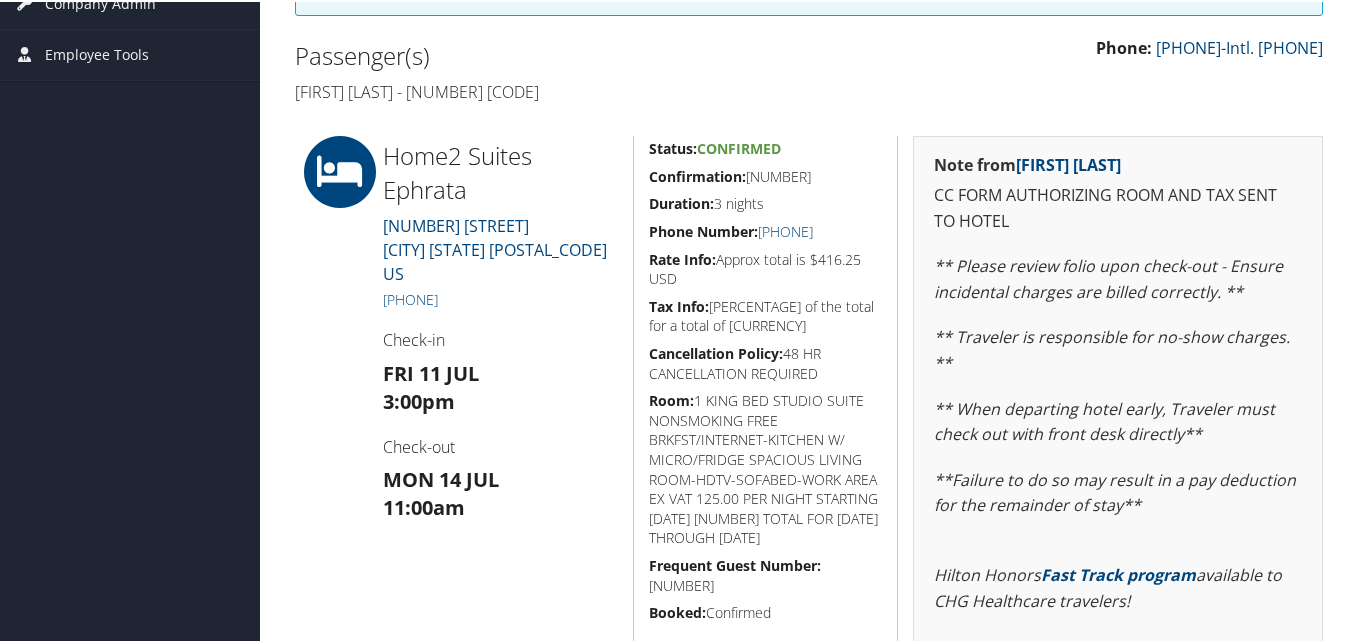 drag, startPoint x: 821, startPoint y: 178, endPoint x: 746, endPoint y: 184, distance: 75.23962 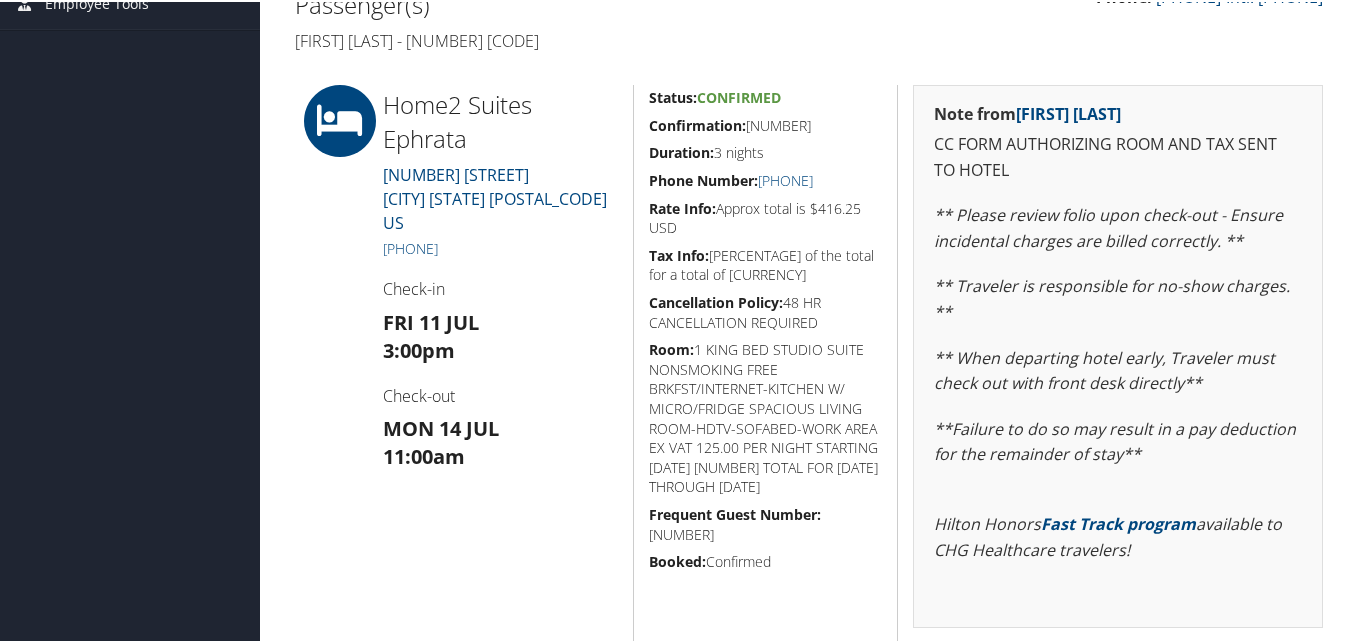 scroll, scrollTop: 500, scrollLeft: 0, axis: vertical 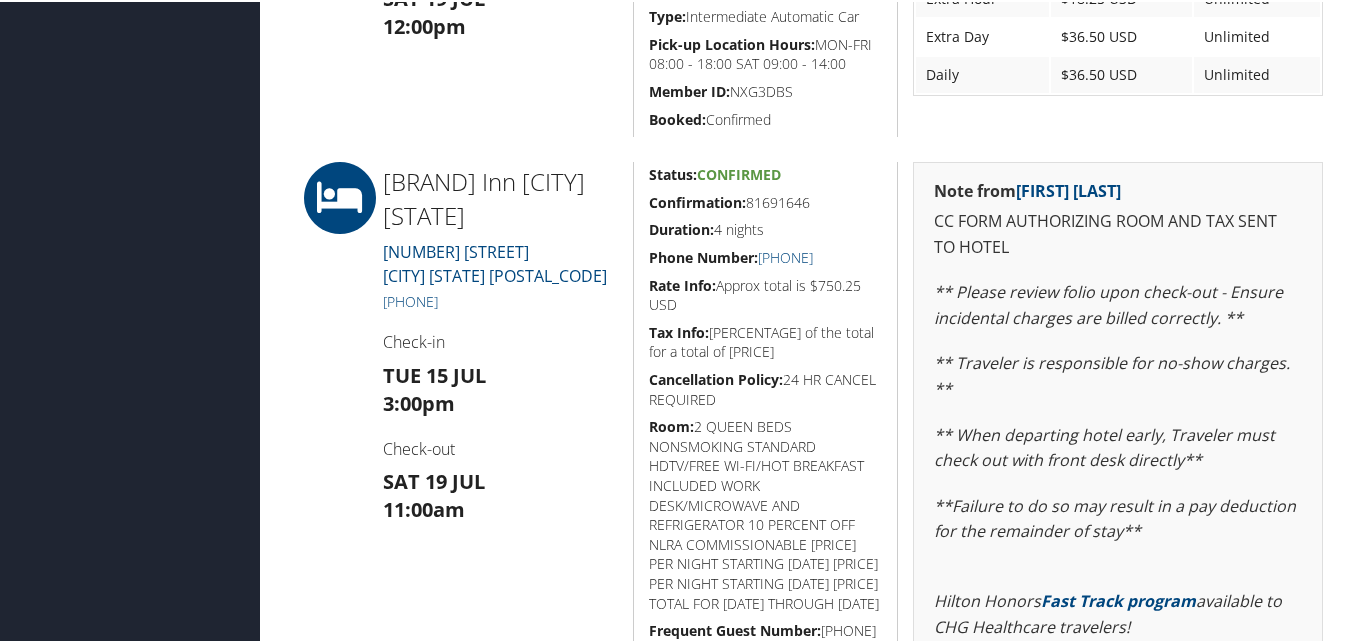 drag, startPoint x: 820, startPoint y: 202, endPoint x: 749, endPoint y: 206, distance: 71.11259 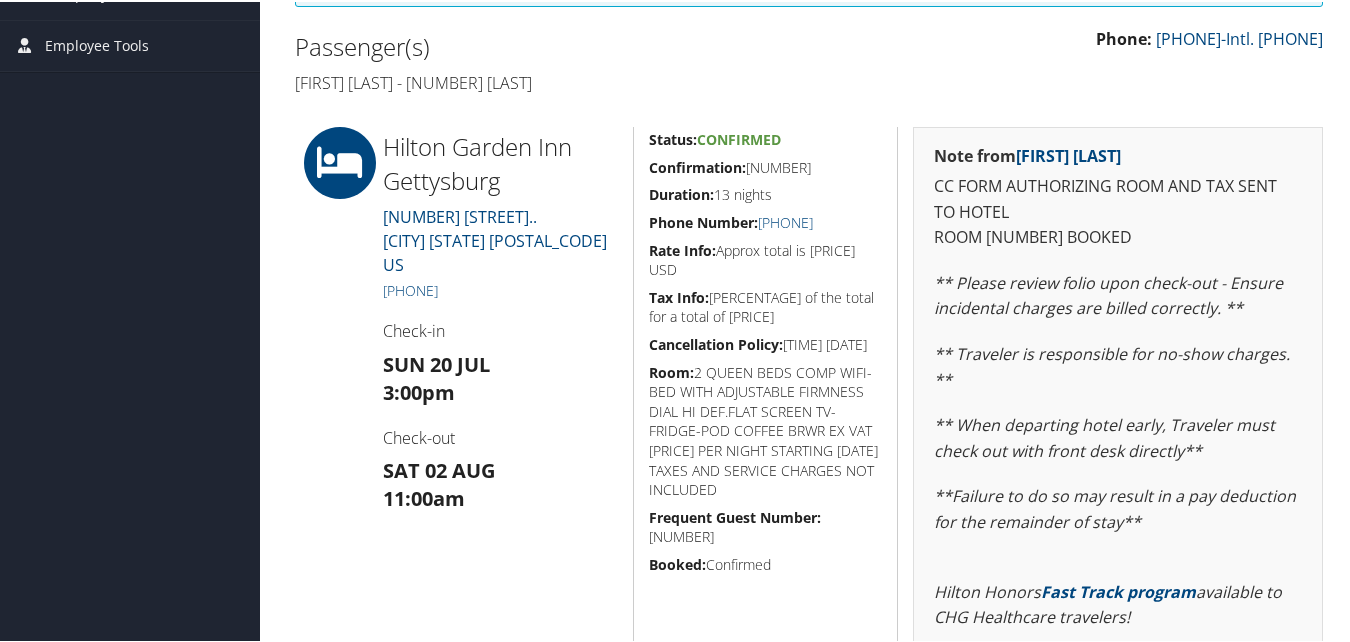 scroll, scrollTop: 409, scrollLeft: 0, axis: vertical 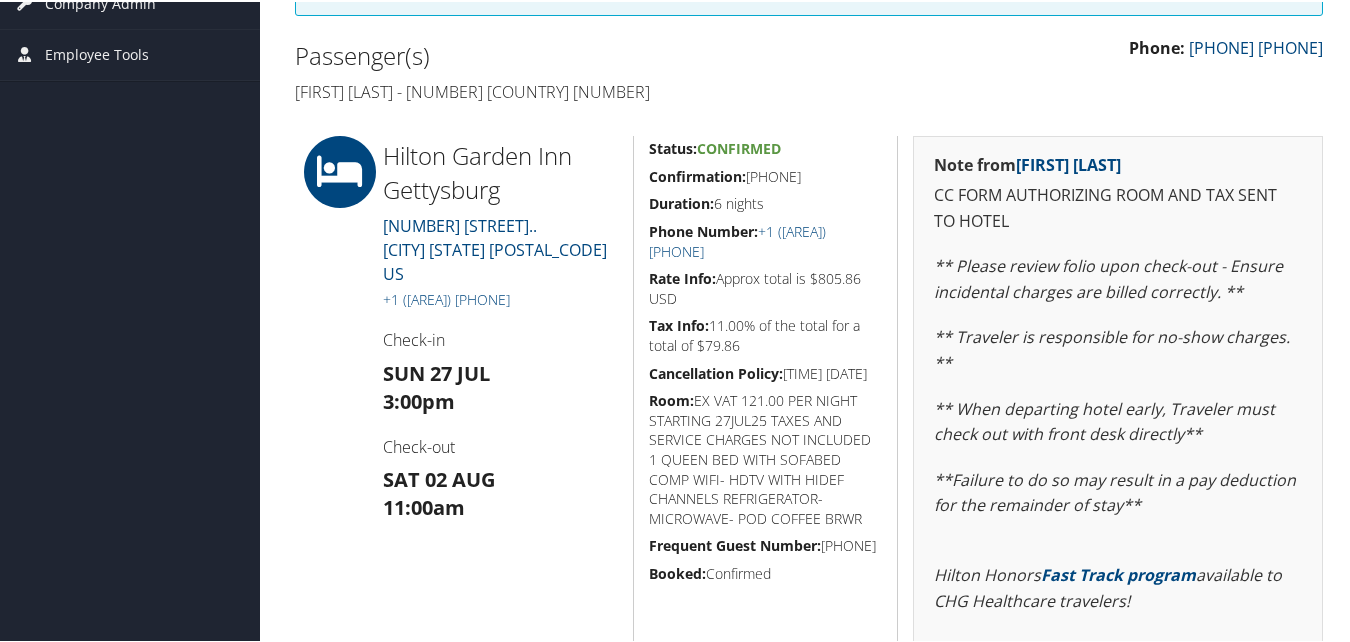 drag, startPoint x: 839, startPoint y: 174, endPoint x: 748, endPoint y: 180, distance: 91.197586 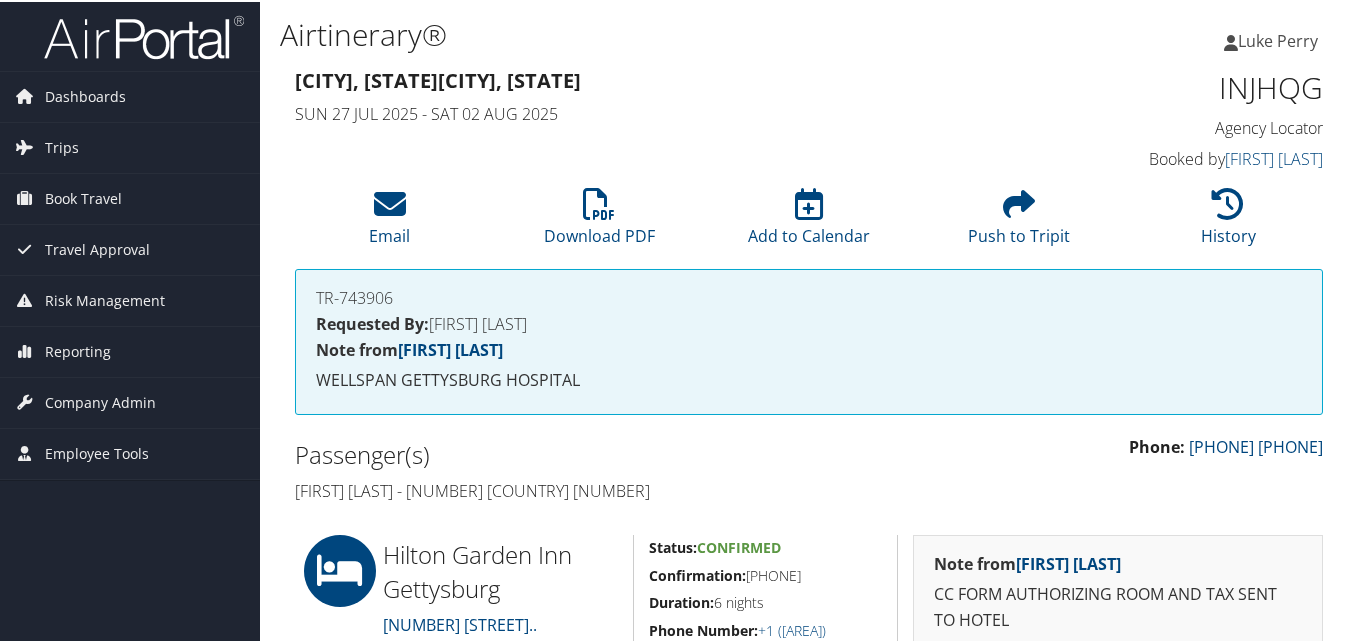 scroll, scrollTop: 0, scrollLeft: 0, axis: both 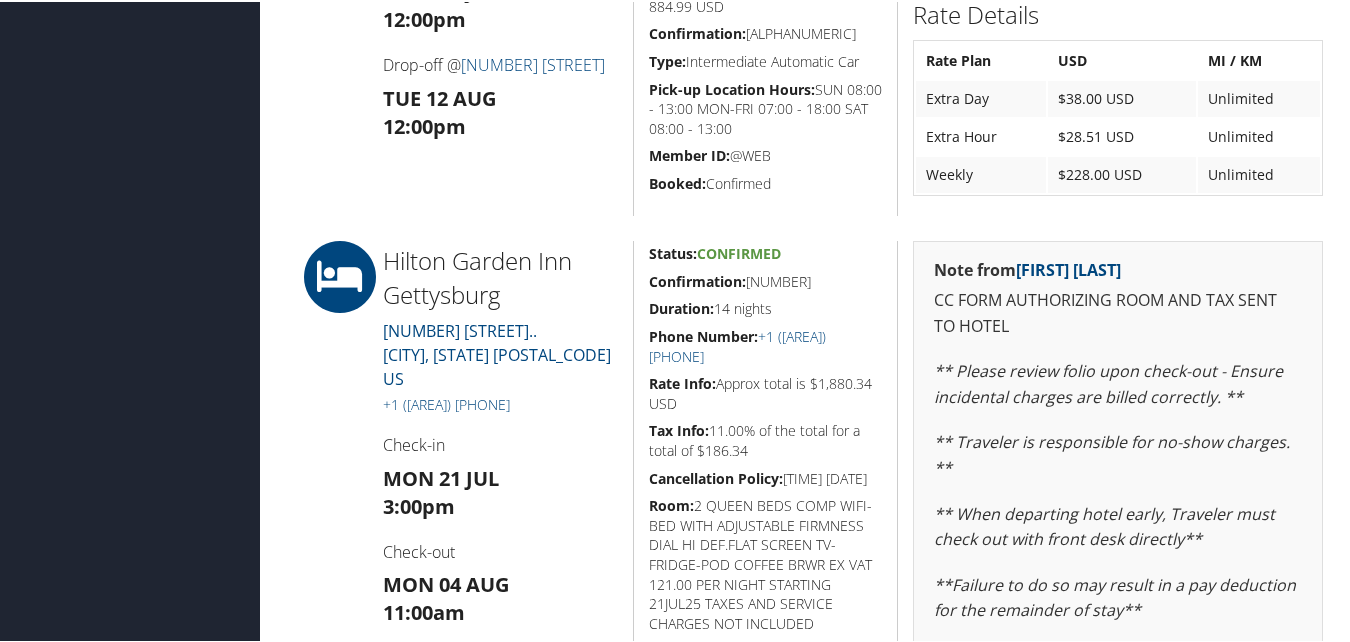 drag, startPoint x: 831, startPoint y: 277, endPoint x: 747, endPoint y: 281, distance: 84.095184 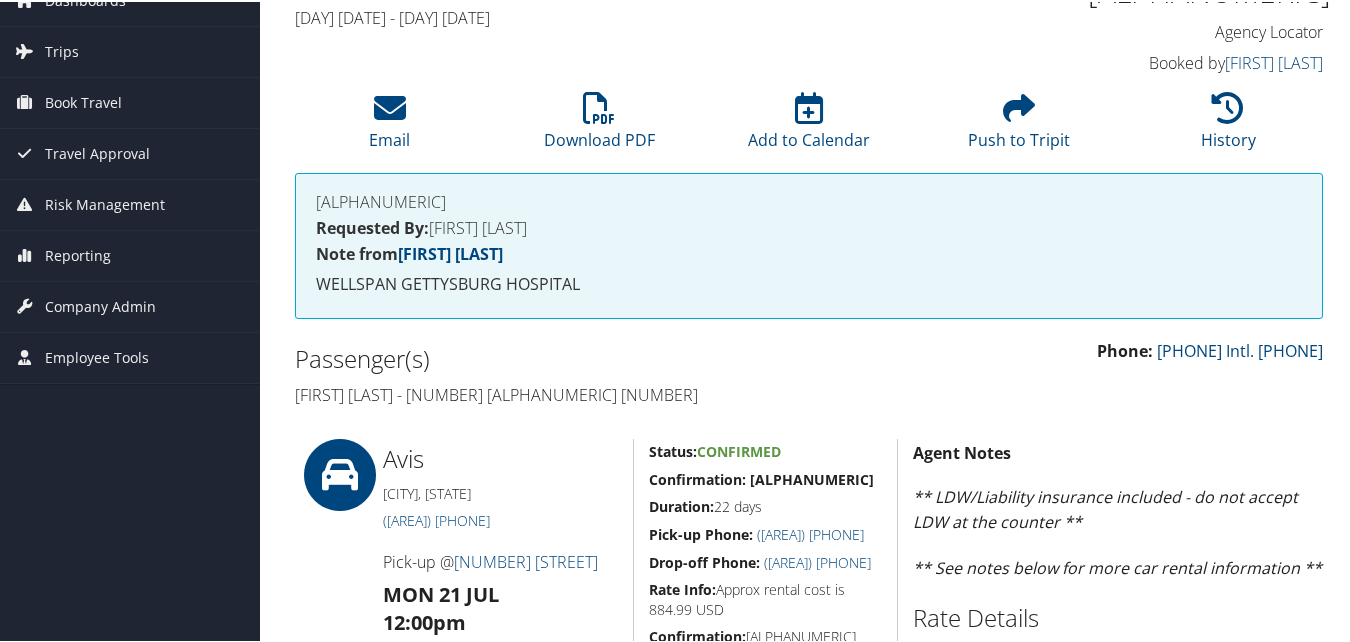 scroll, scrollTop: 0, scrollLeft: 0, axis: both 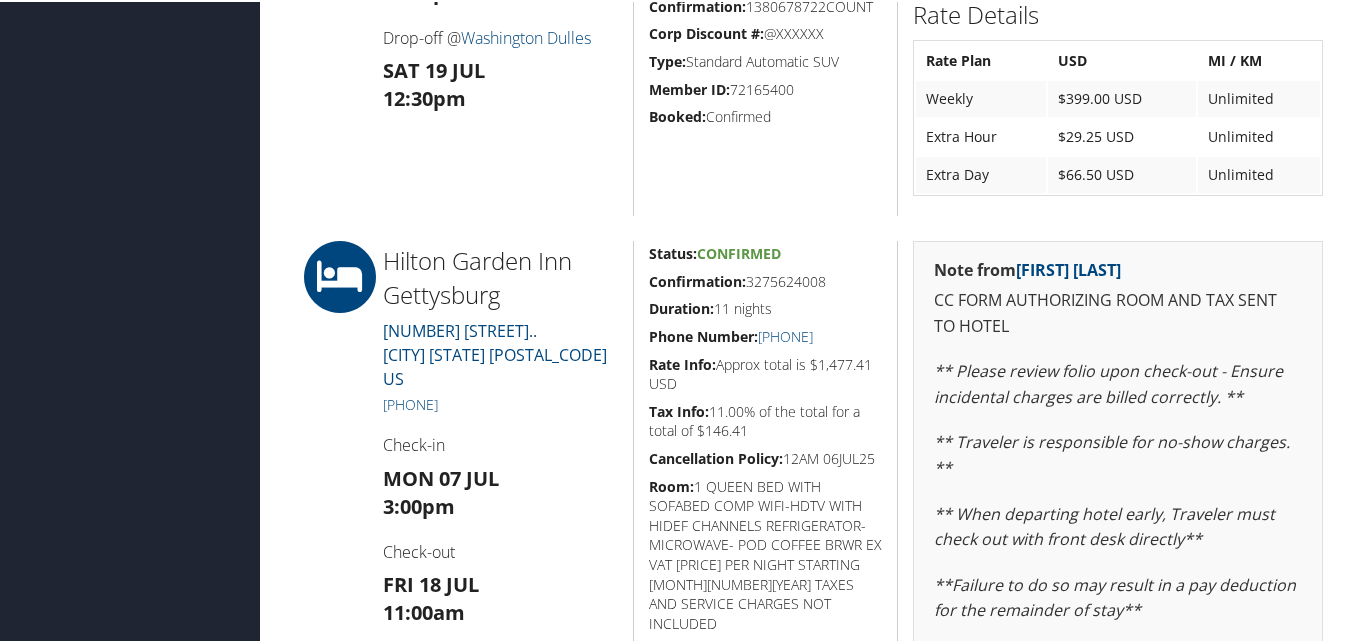 drag, startPoint x: 830, startPoint y: 286, endPoint x: 748, endPoint y: 281, distance: 82.1523 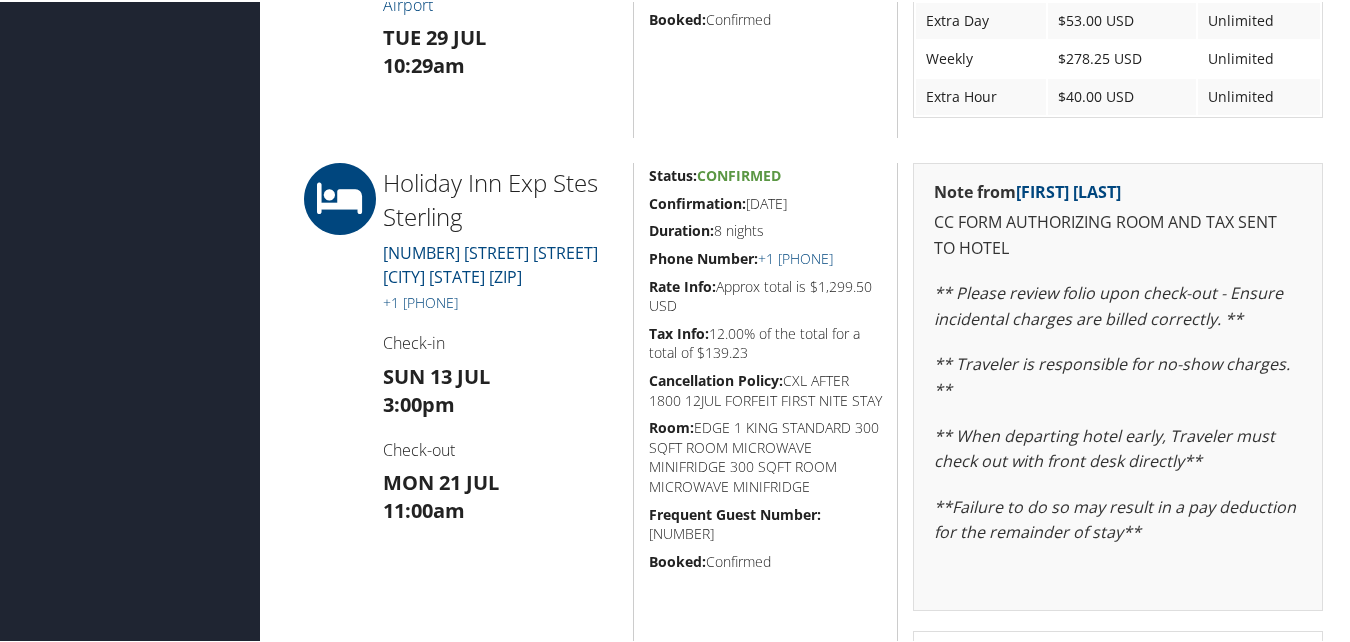 scroll, scrollTop: 1600, scrollLeft: 0, axis: vertical 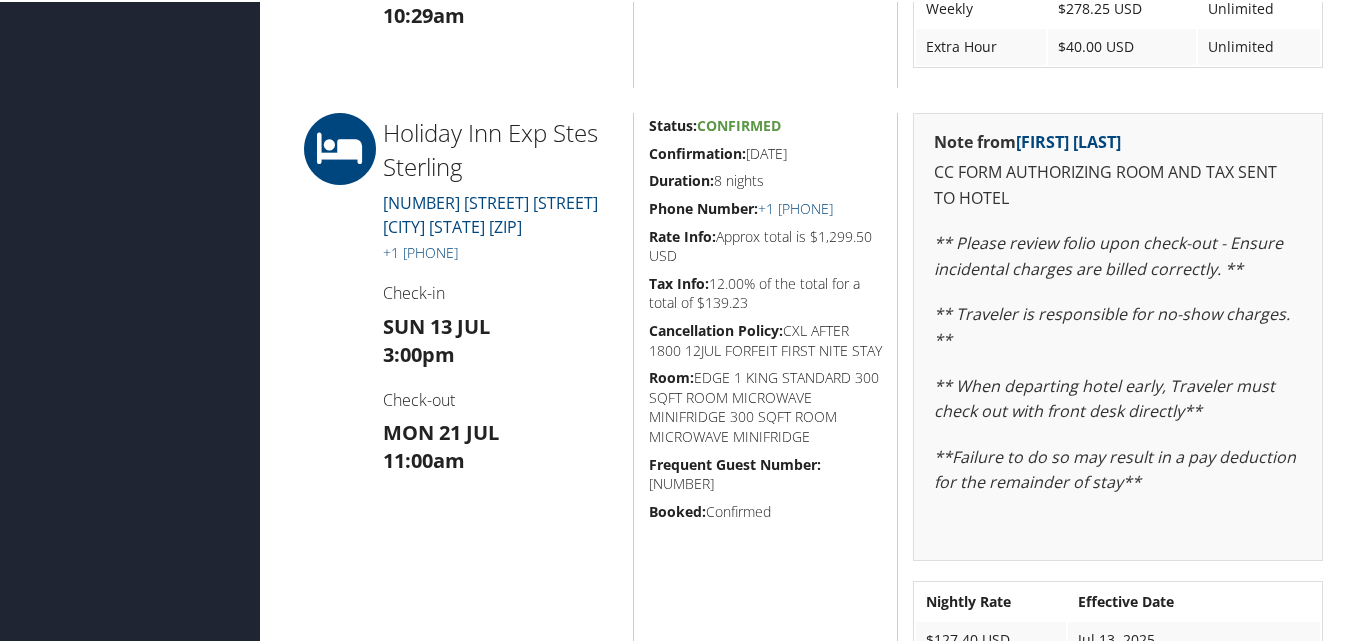 drag, startPoint x: 811, startPoint y: 154, endPoint x: 756, endPoint y: 158, distance: 55.145264 